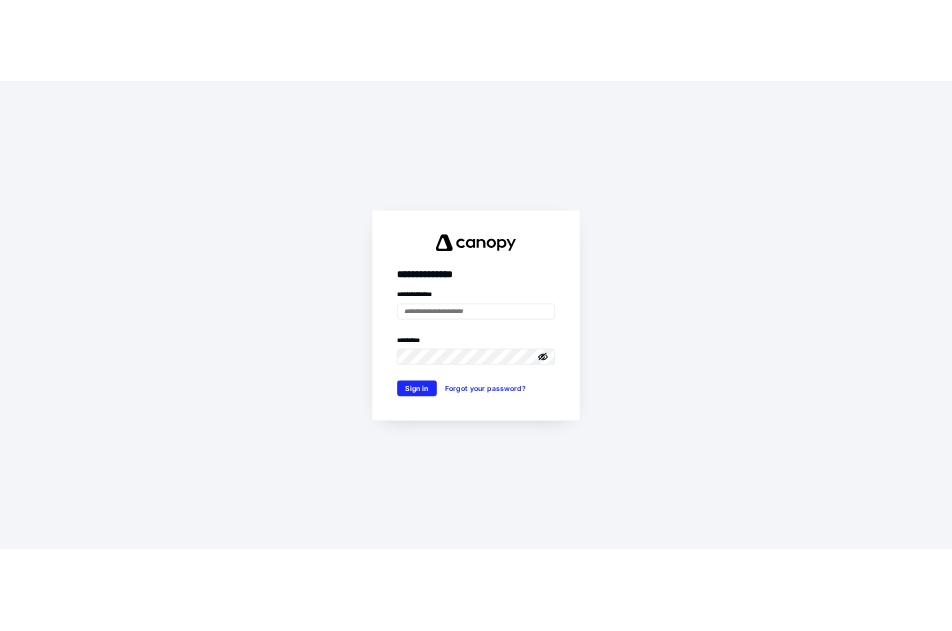 scroll, scrollTop: 0, scrollLeft: 0, axis: both 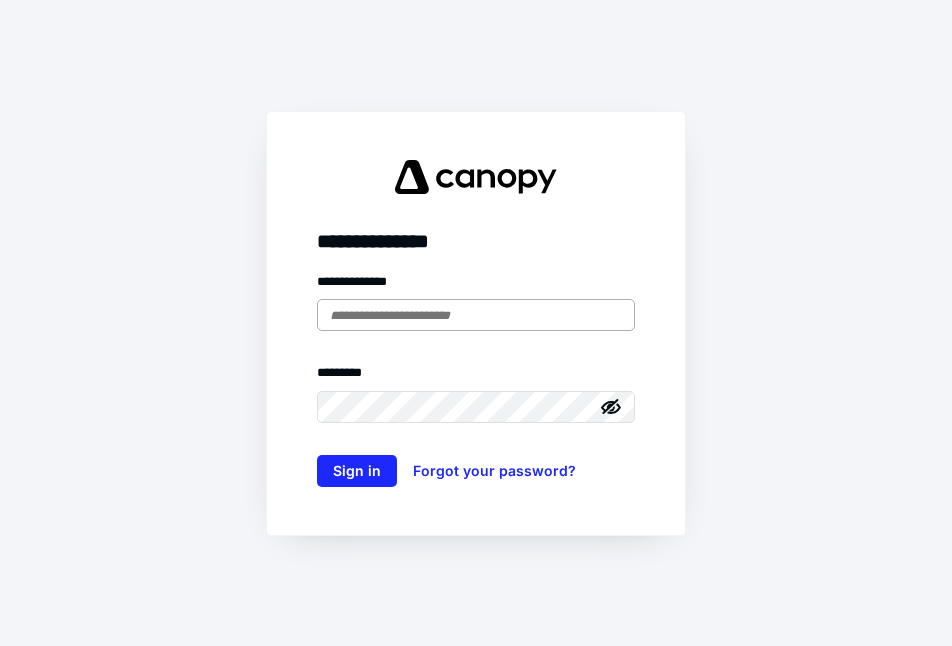 click at bounding box center (476, 315) 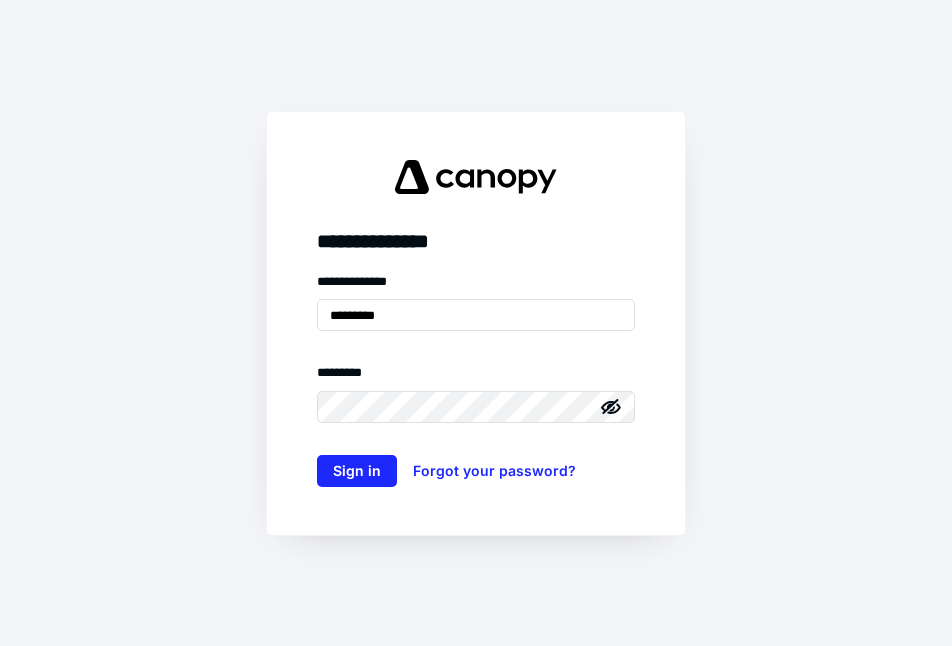 type on "**********" 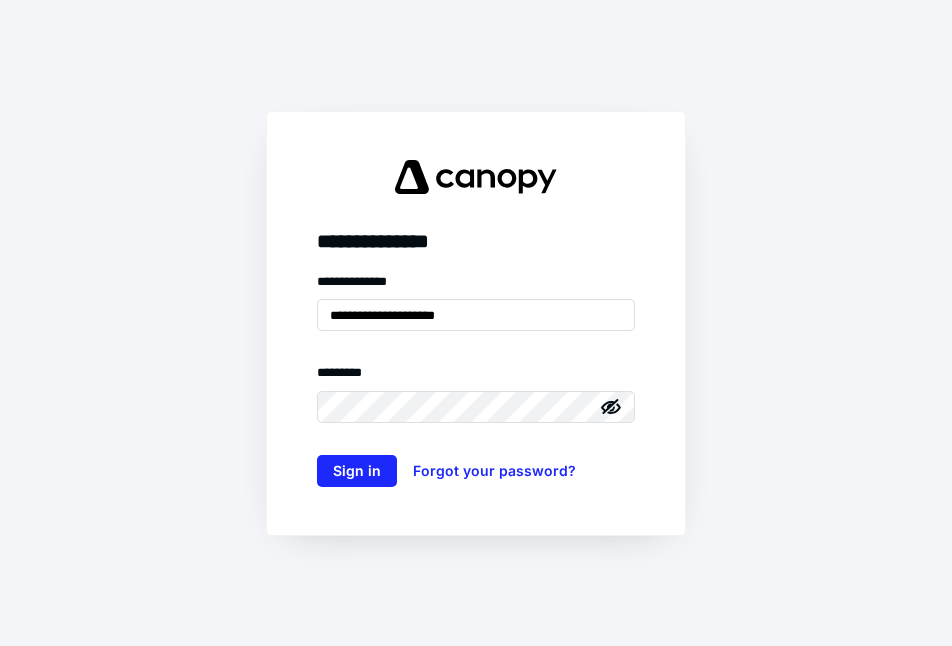 click on "******** *" at bounding box center (476, 377) 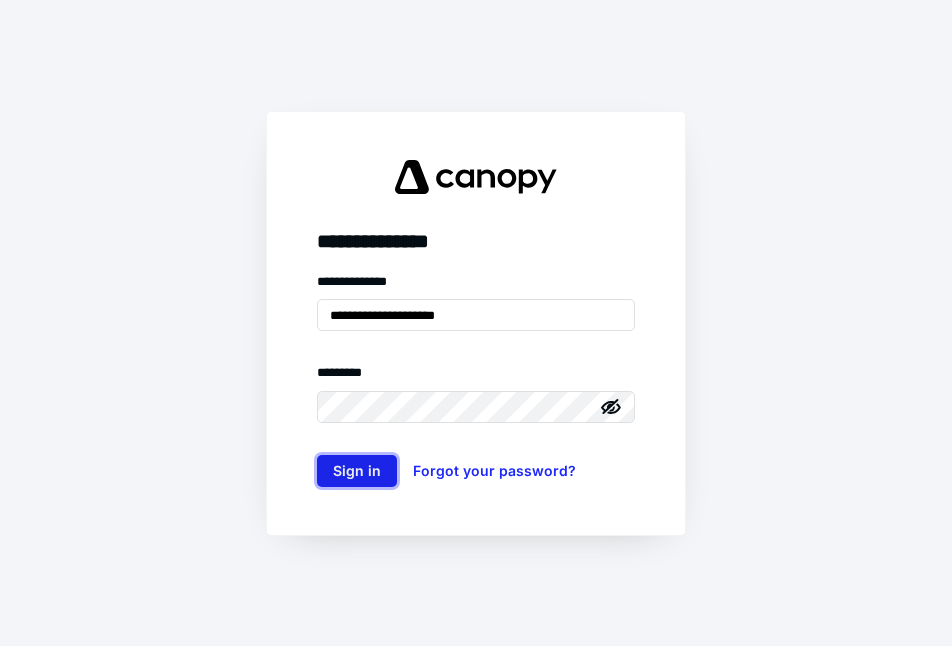 click on "Sign in" at bounding box center (357, 471) 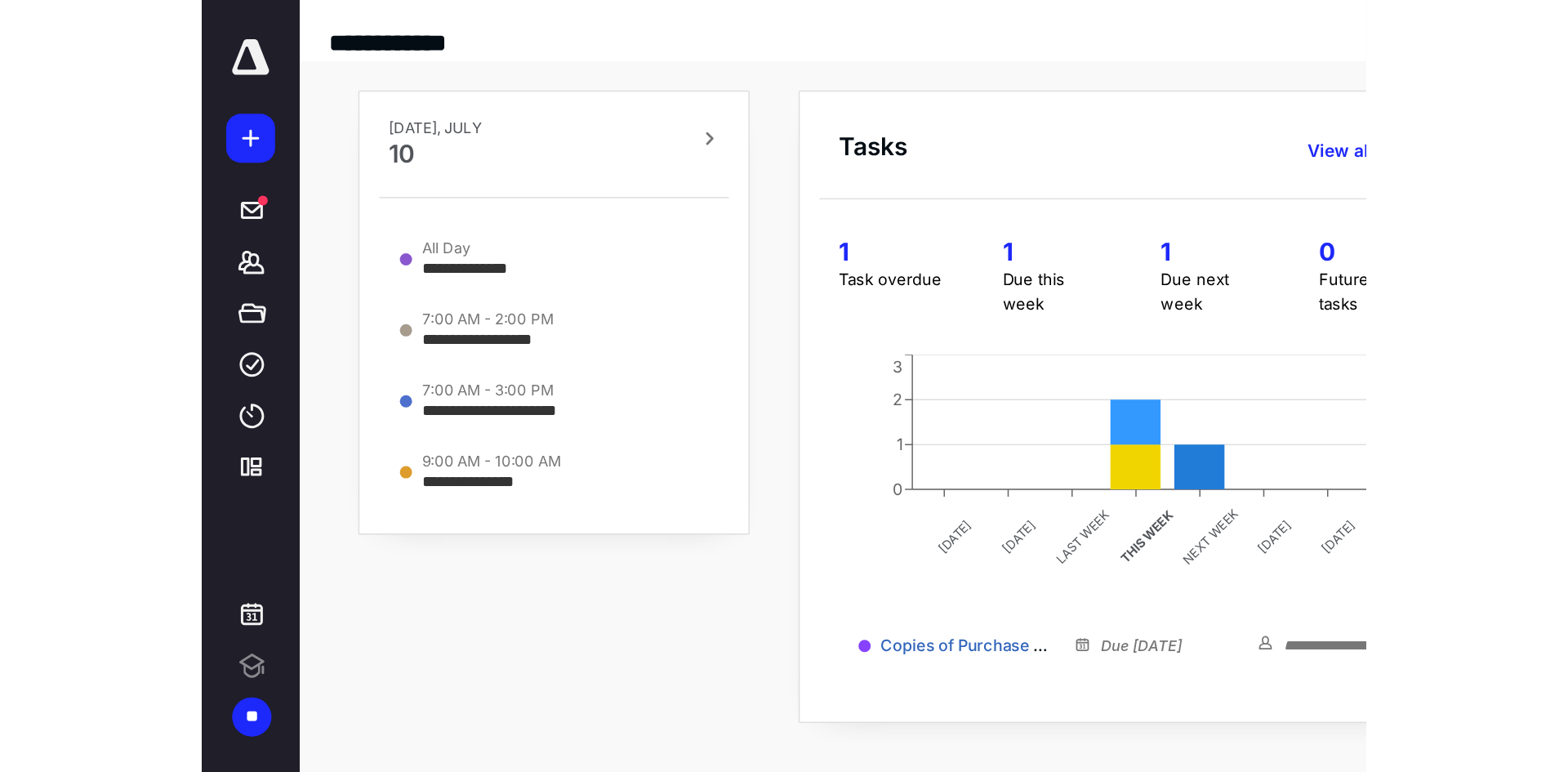 scroll, scrollTop: 0, scrollLeft: 0, axis: both 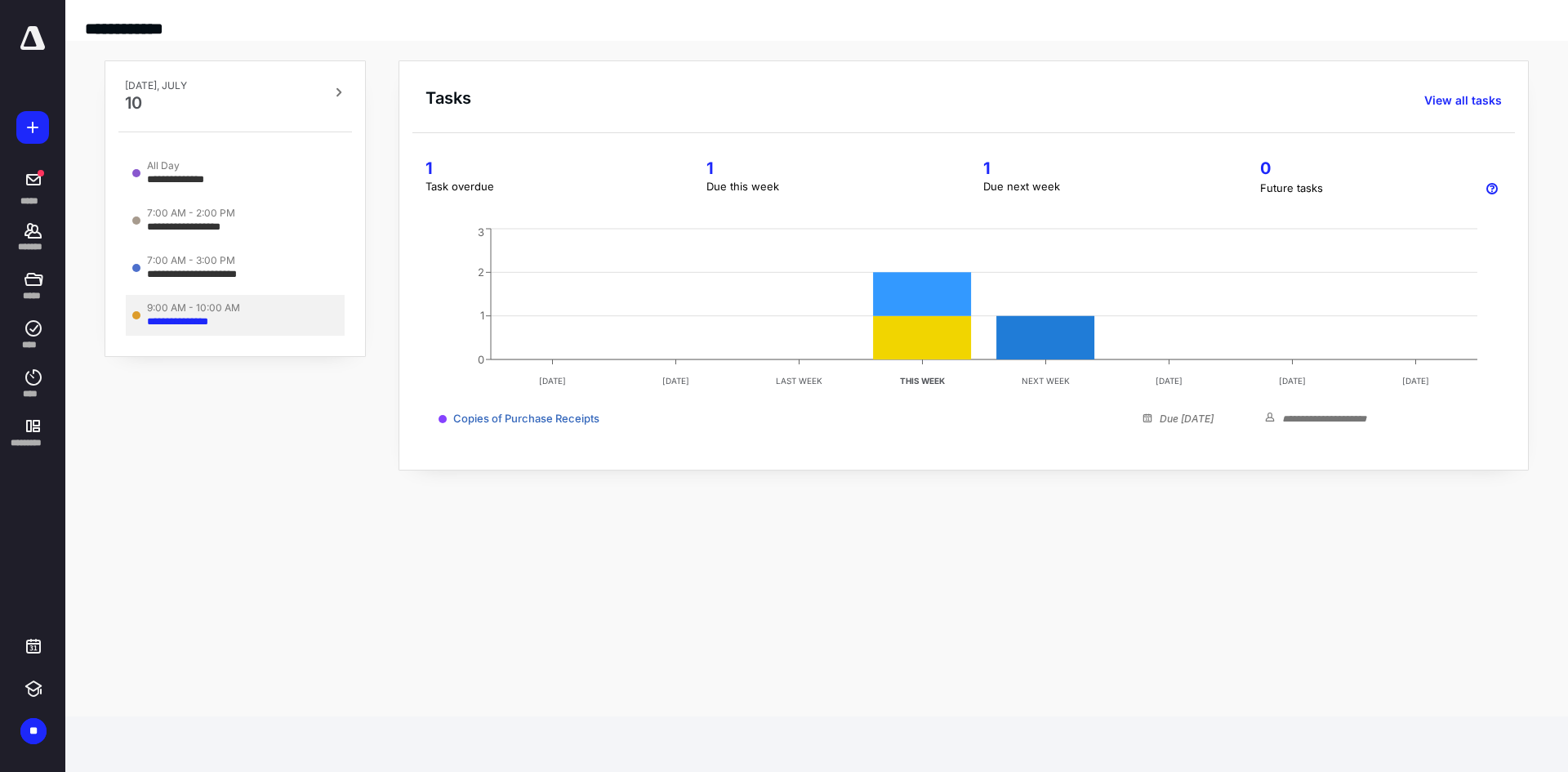 click on "9:00 AM - 10:00 AM" at bounding box center (194, 308) 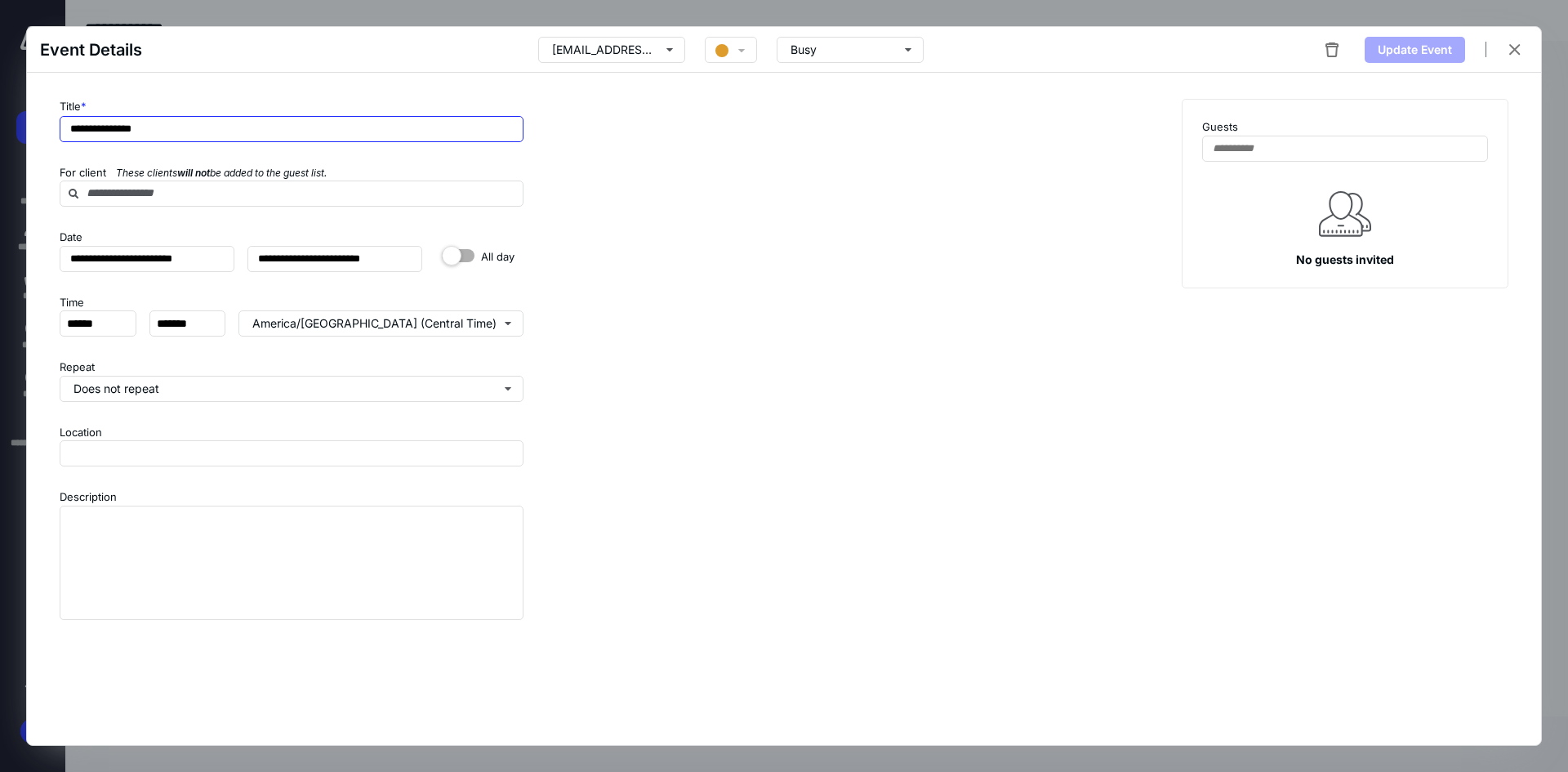 click on "**********" at bounding box center [292, 129] 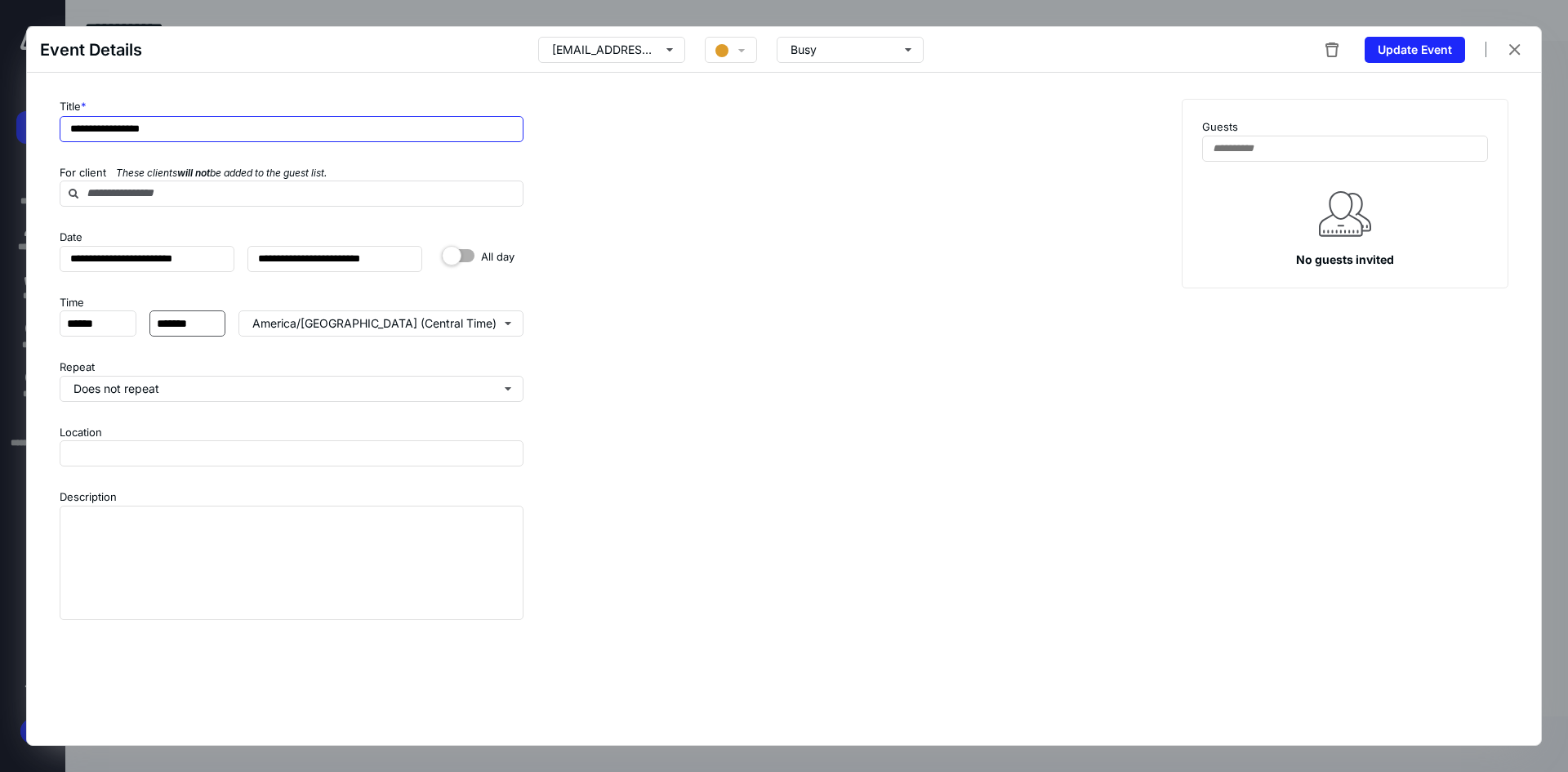 type on "**********" 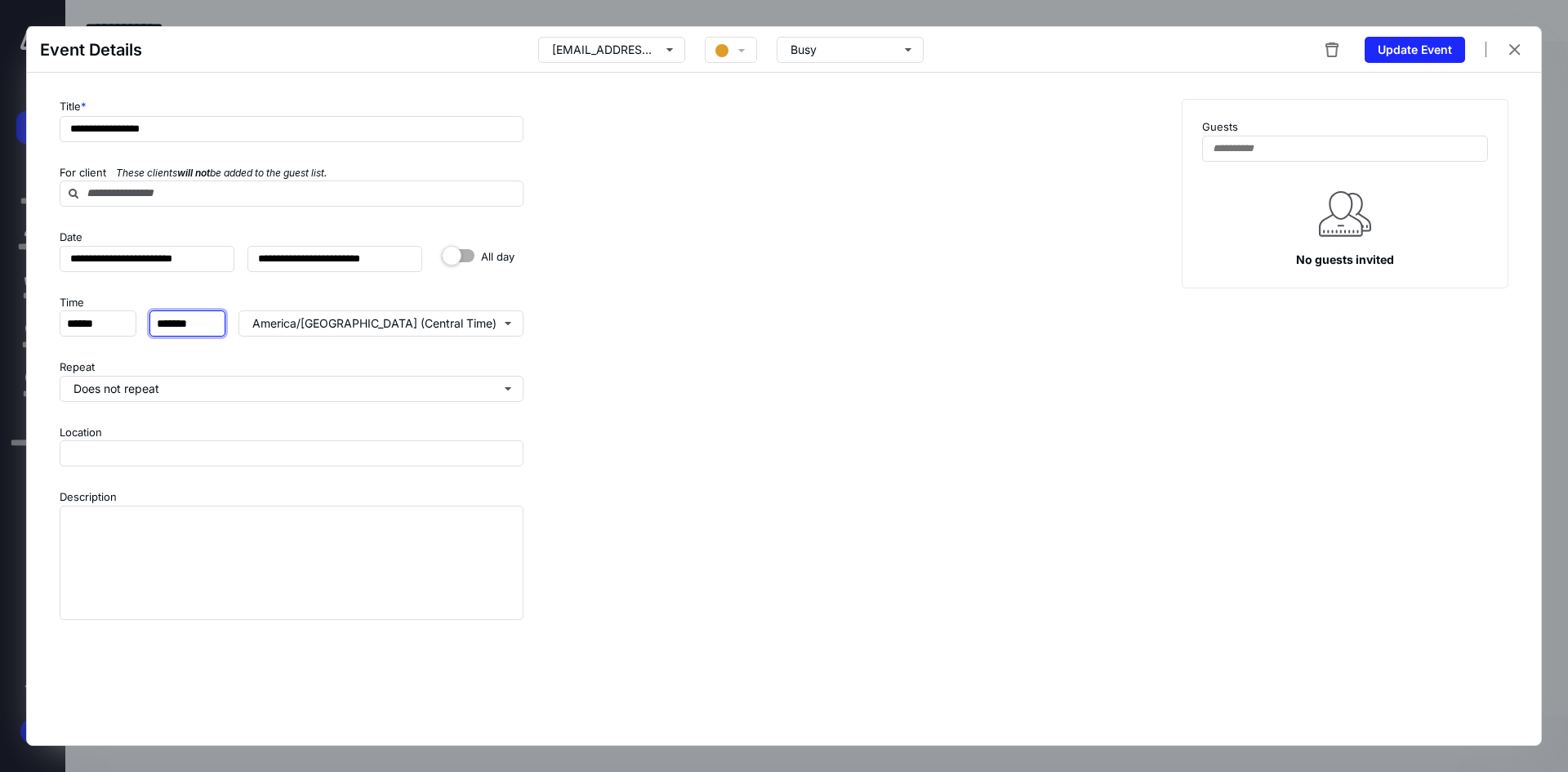 click on "*******" at bounding box center (188, 324) 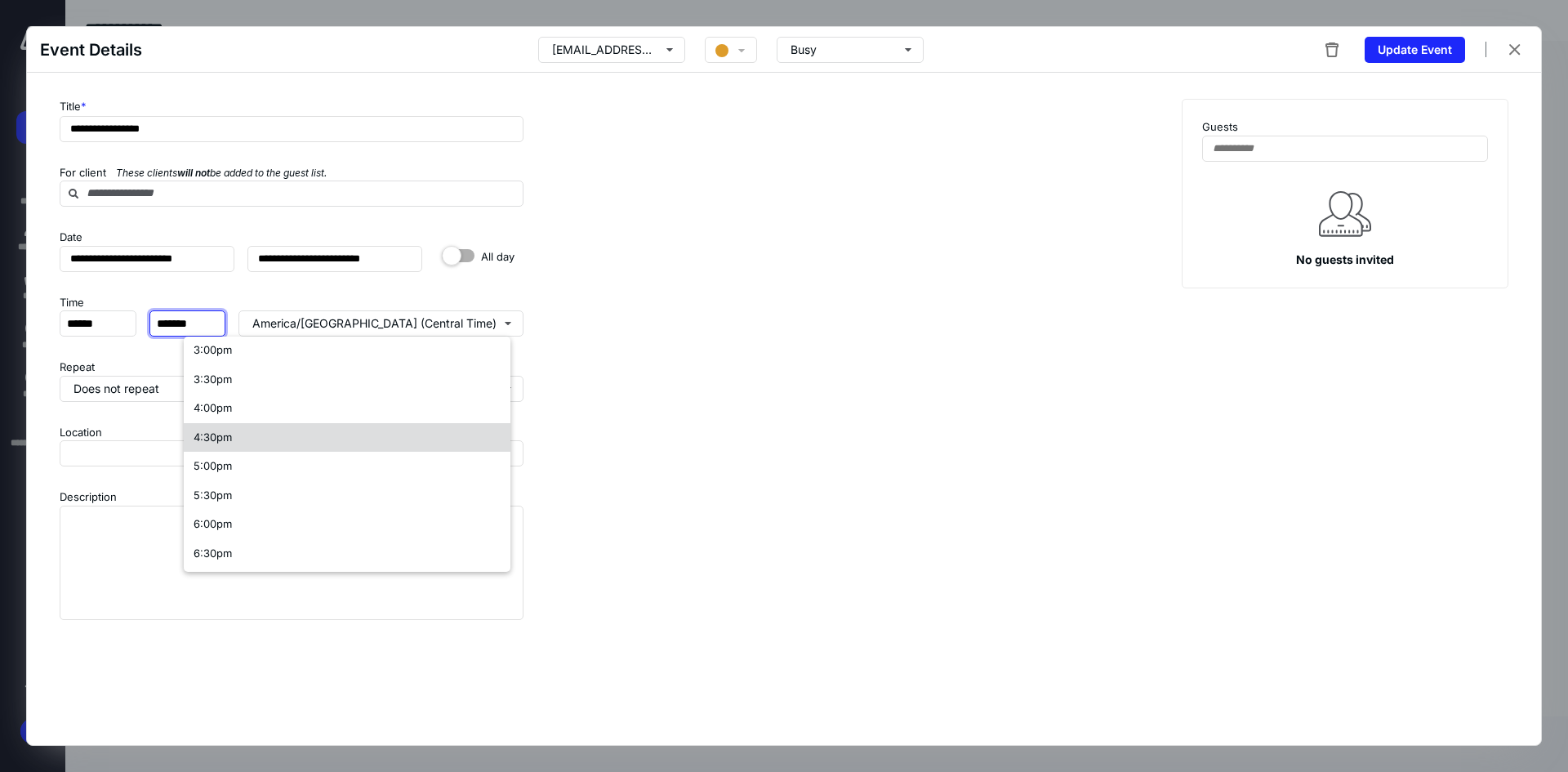 scroll, scrollTop: 408, scrollLeft: 0, axis: vertical 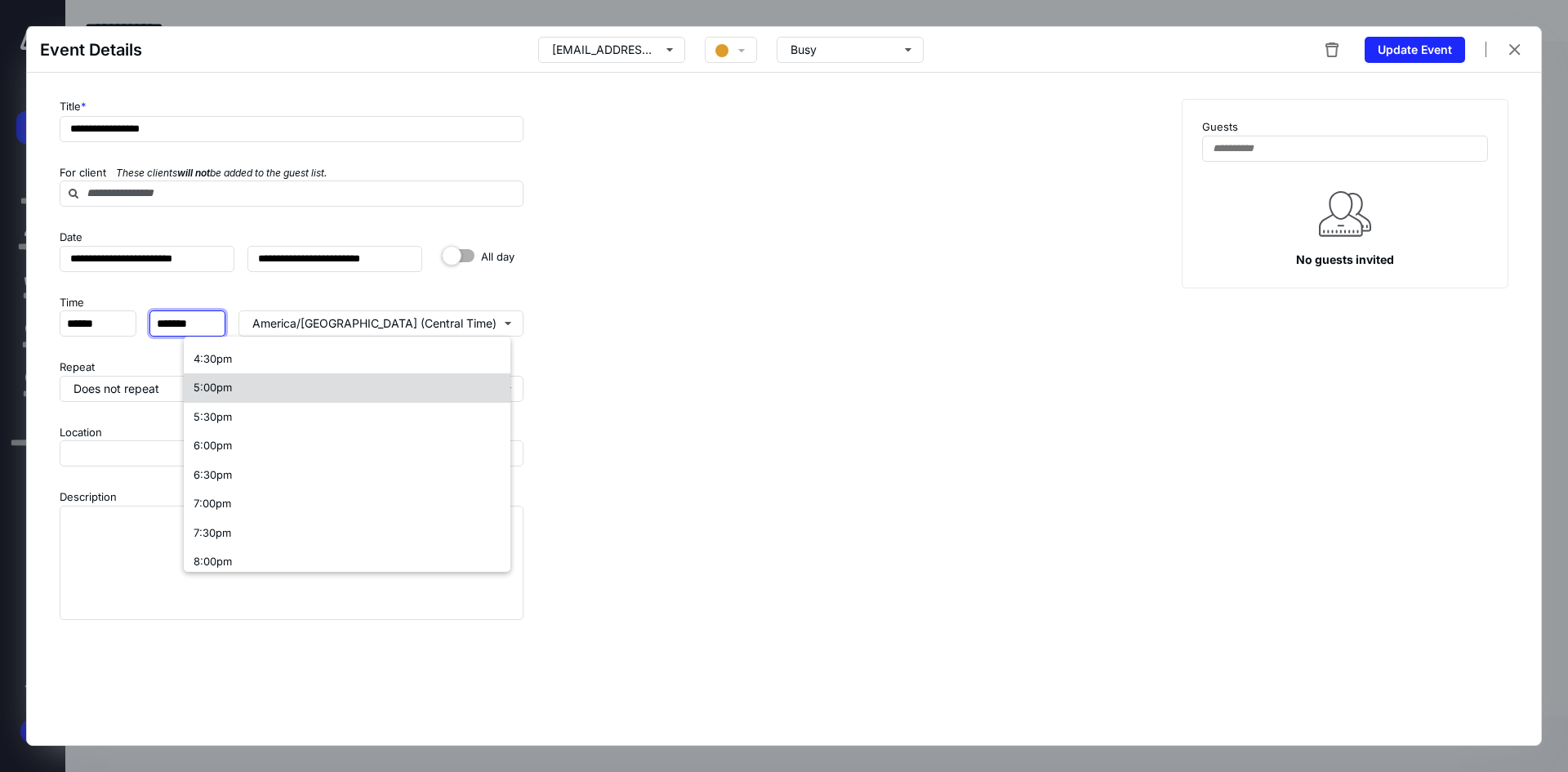 click on "5:00pm" at bounding box center (347, 388) 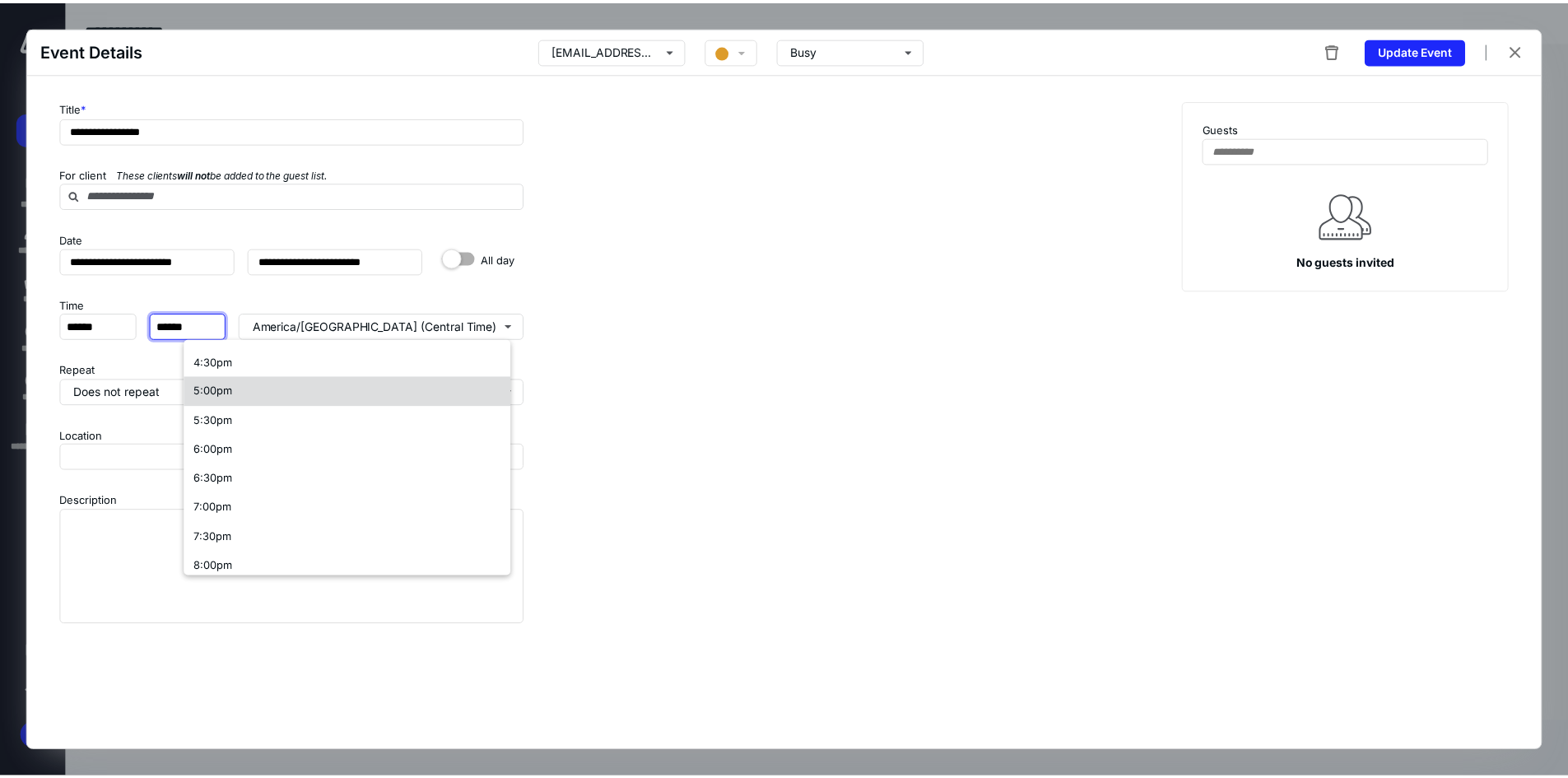 scroll, scrollTop: 0, scrollLeft: 0, axis: both 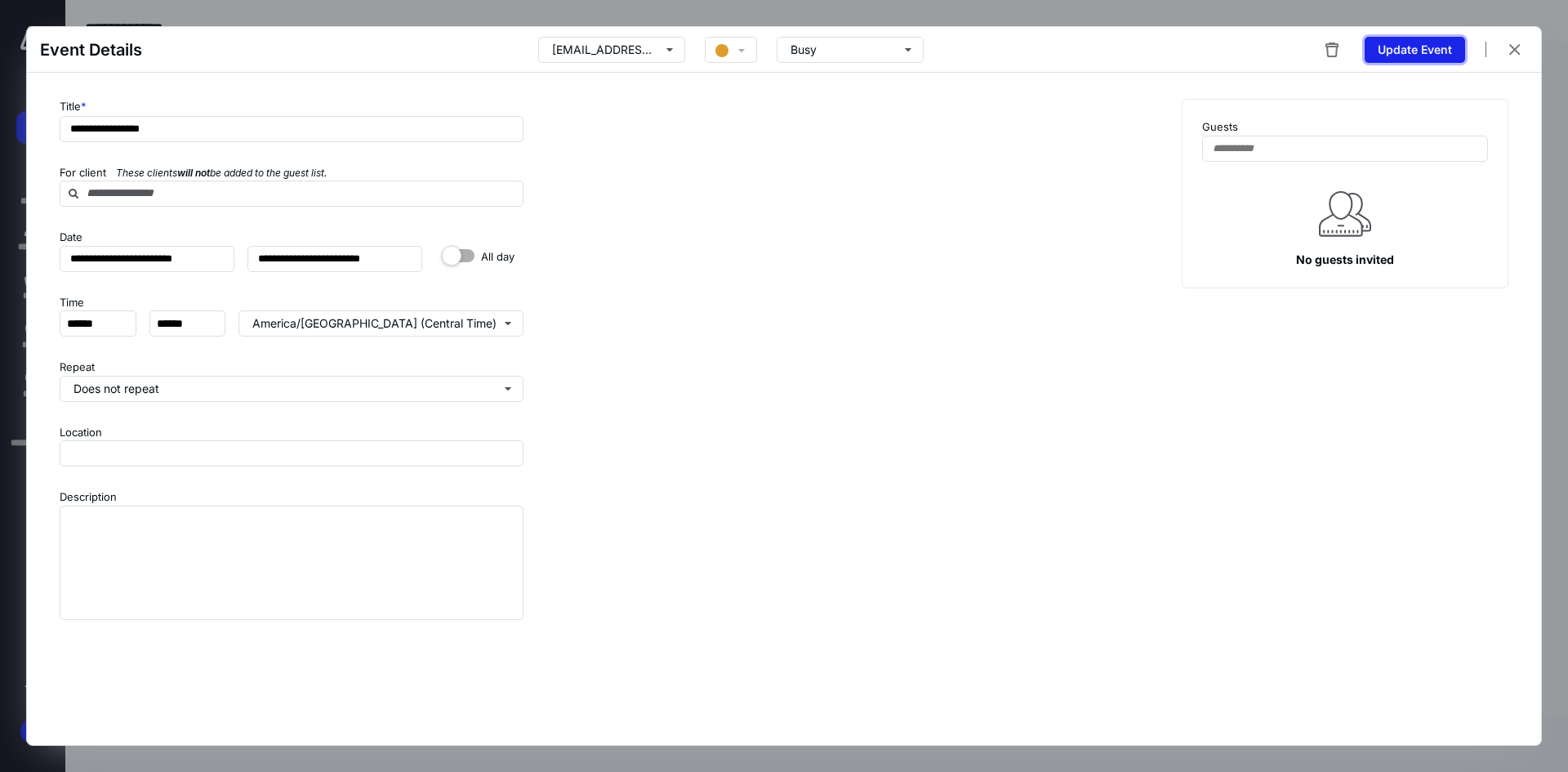 click on "Update Event" at bounding box center [1414, 50] 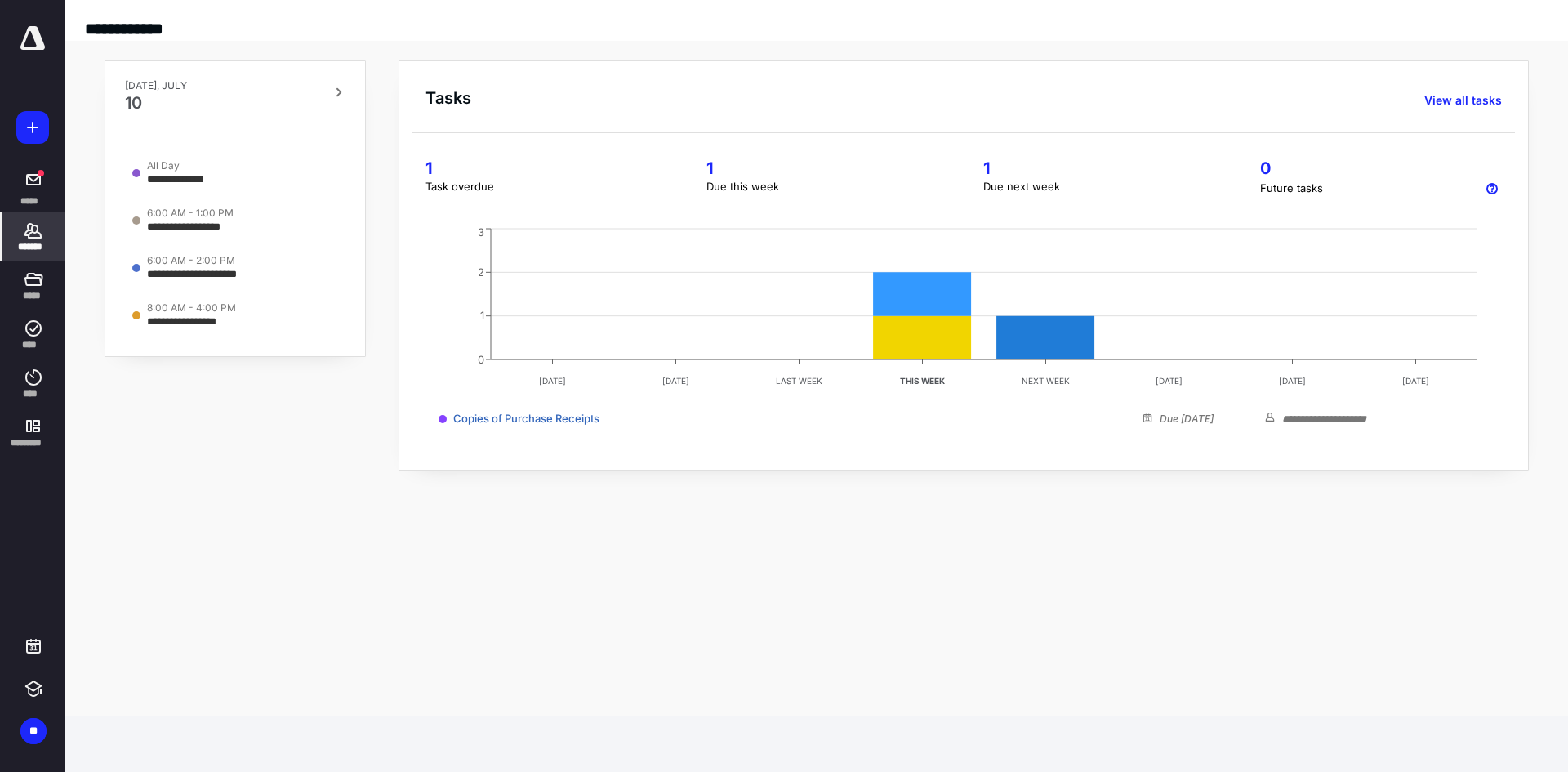 click 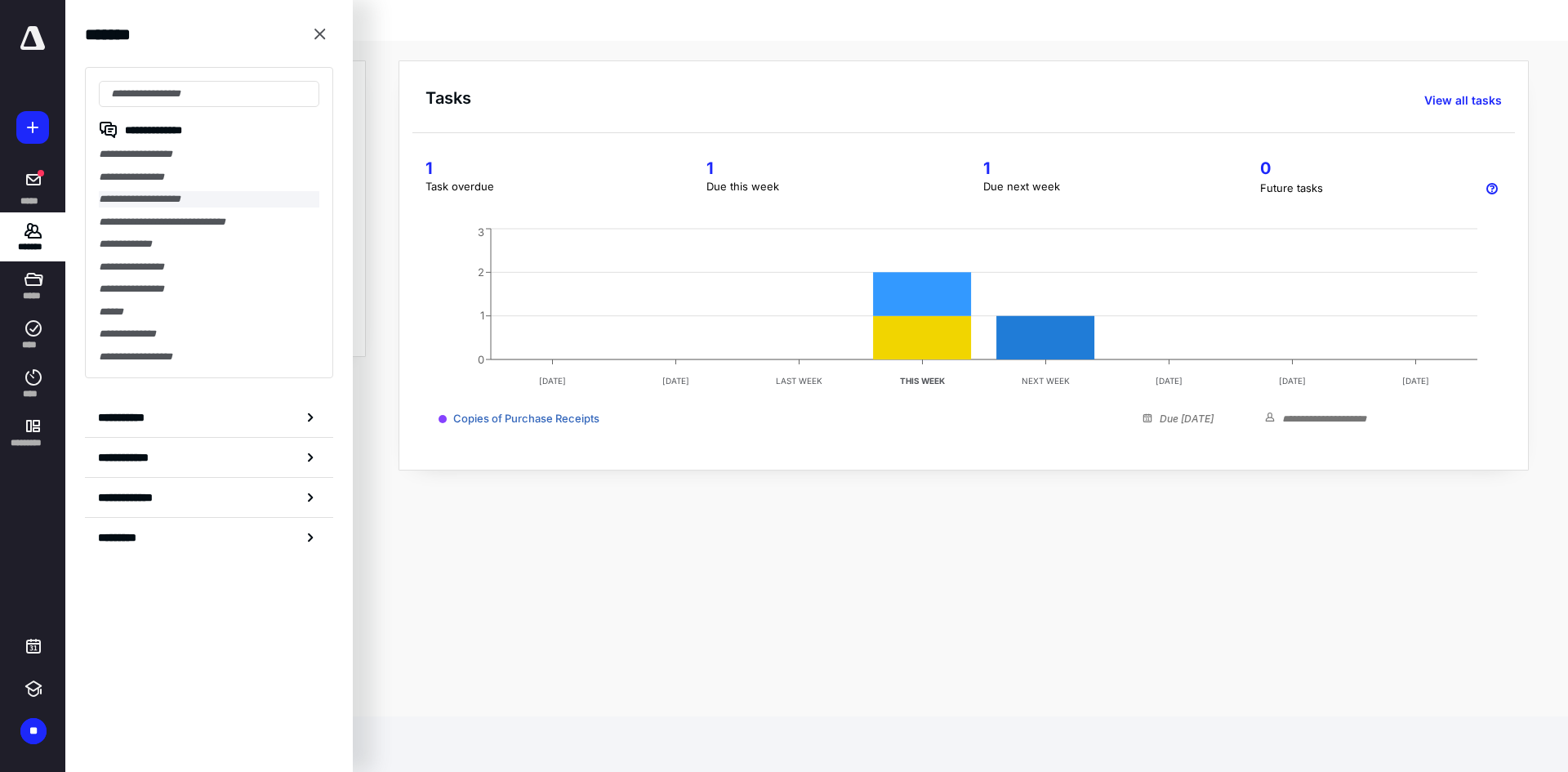click on "**********" at bounding box center (209, 199) 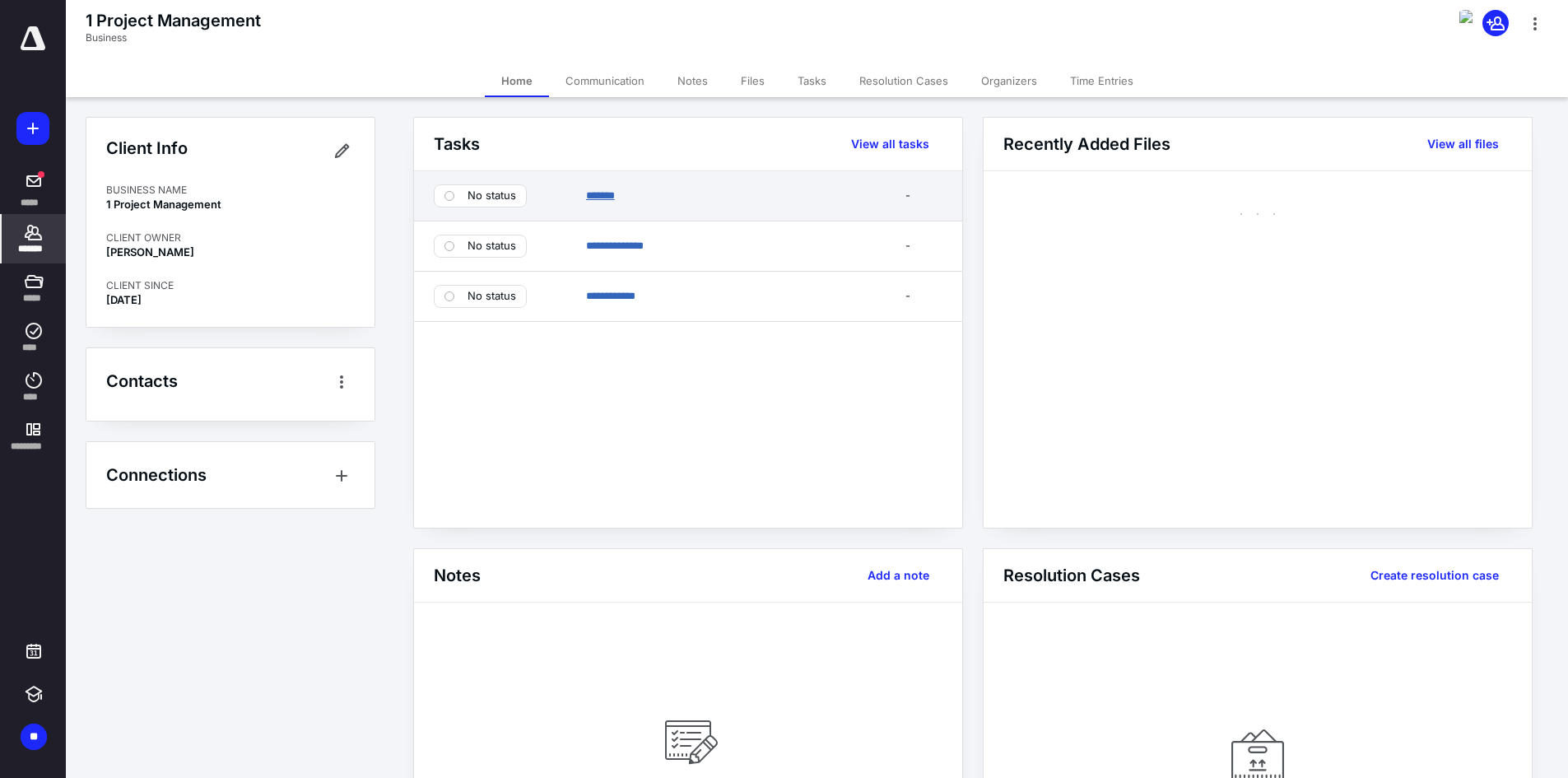 click on "*******" at bounding box center (600, 195) 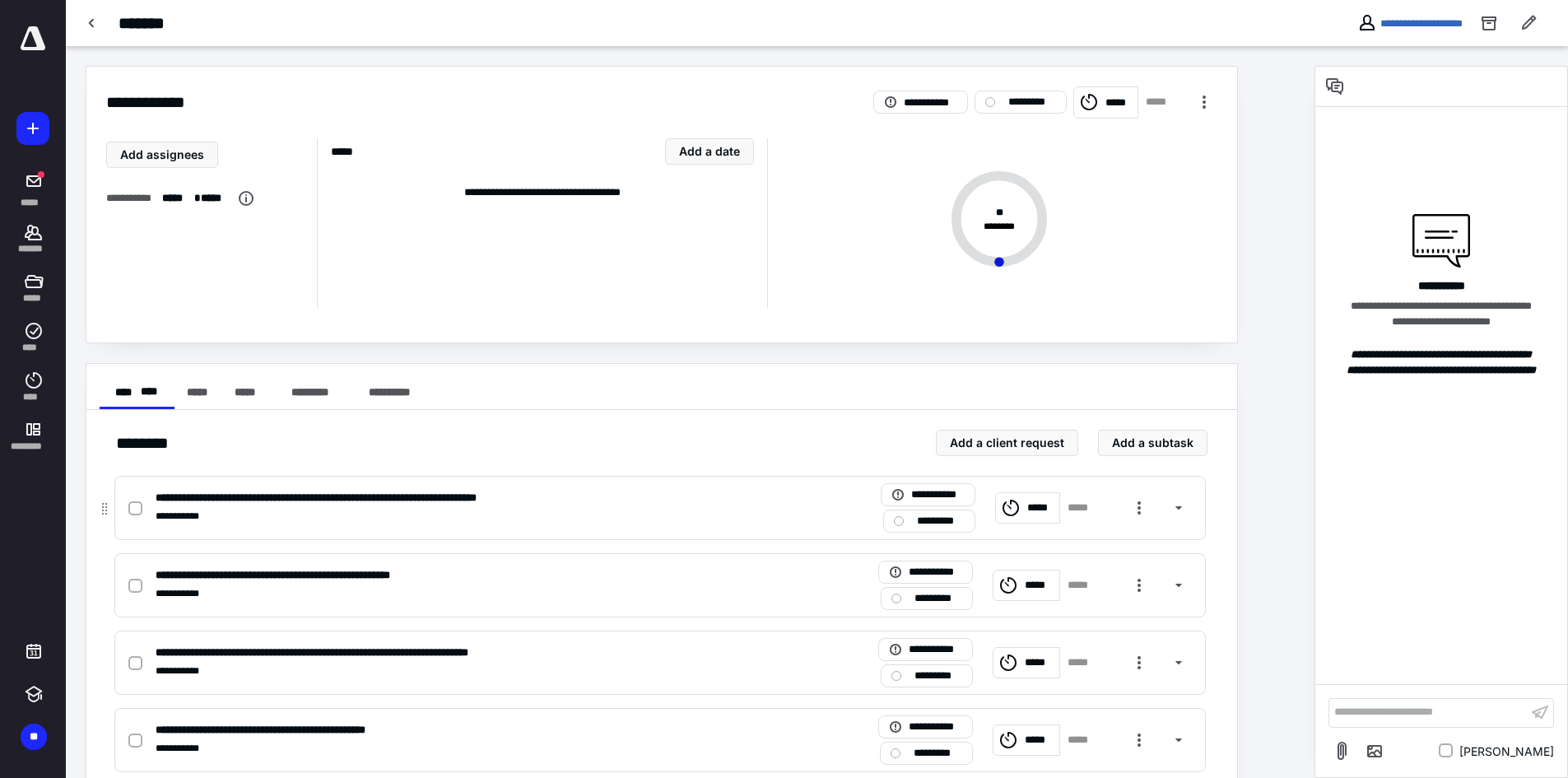 click on "*****" at bounding box center [1040, 508] 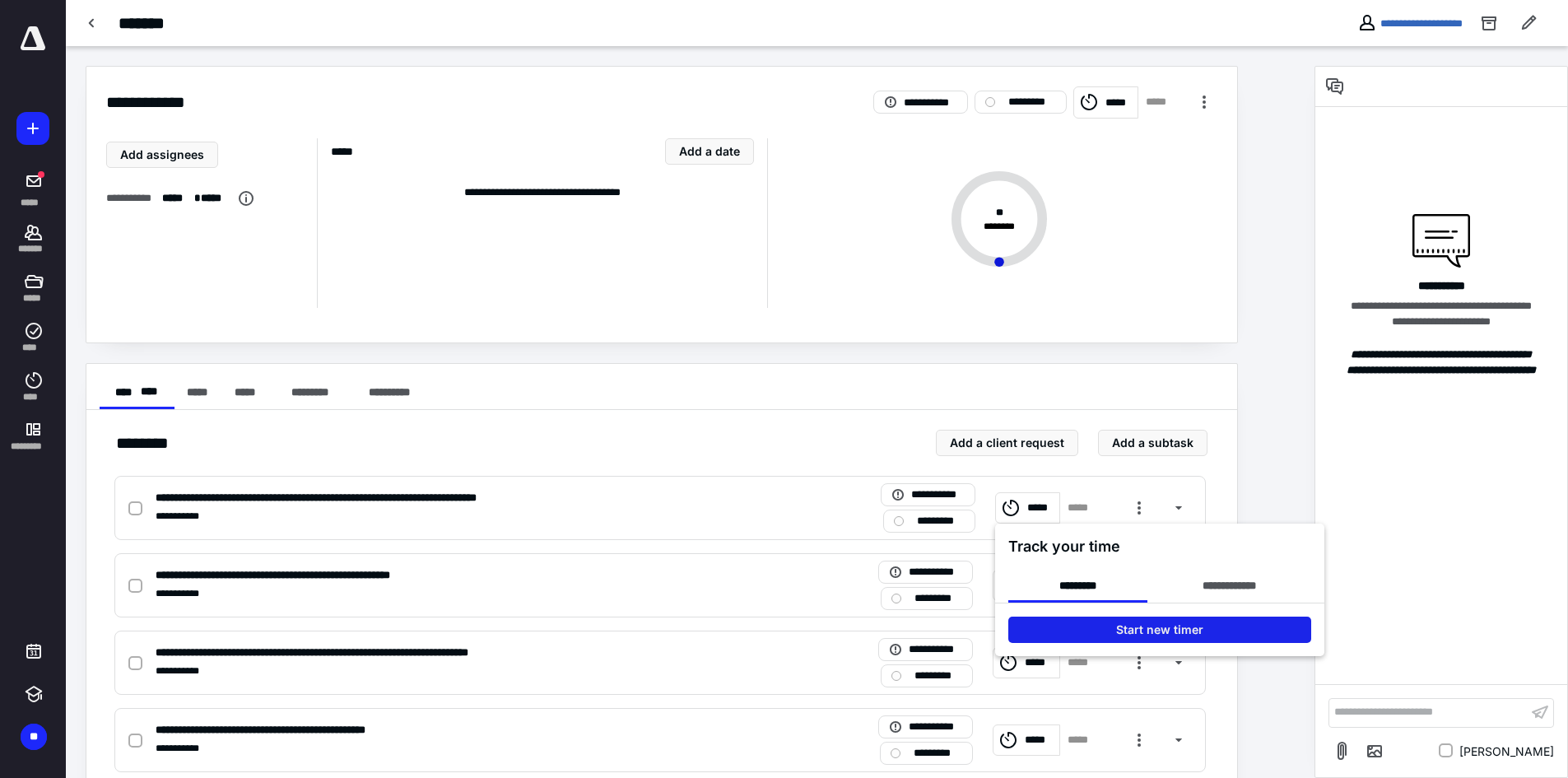 click on "Start new timer" at bounding box center (1160, 630) 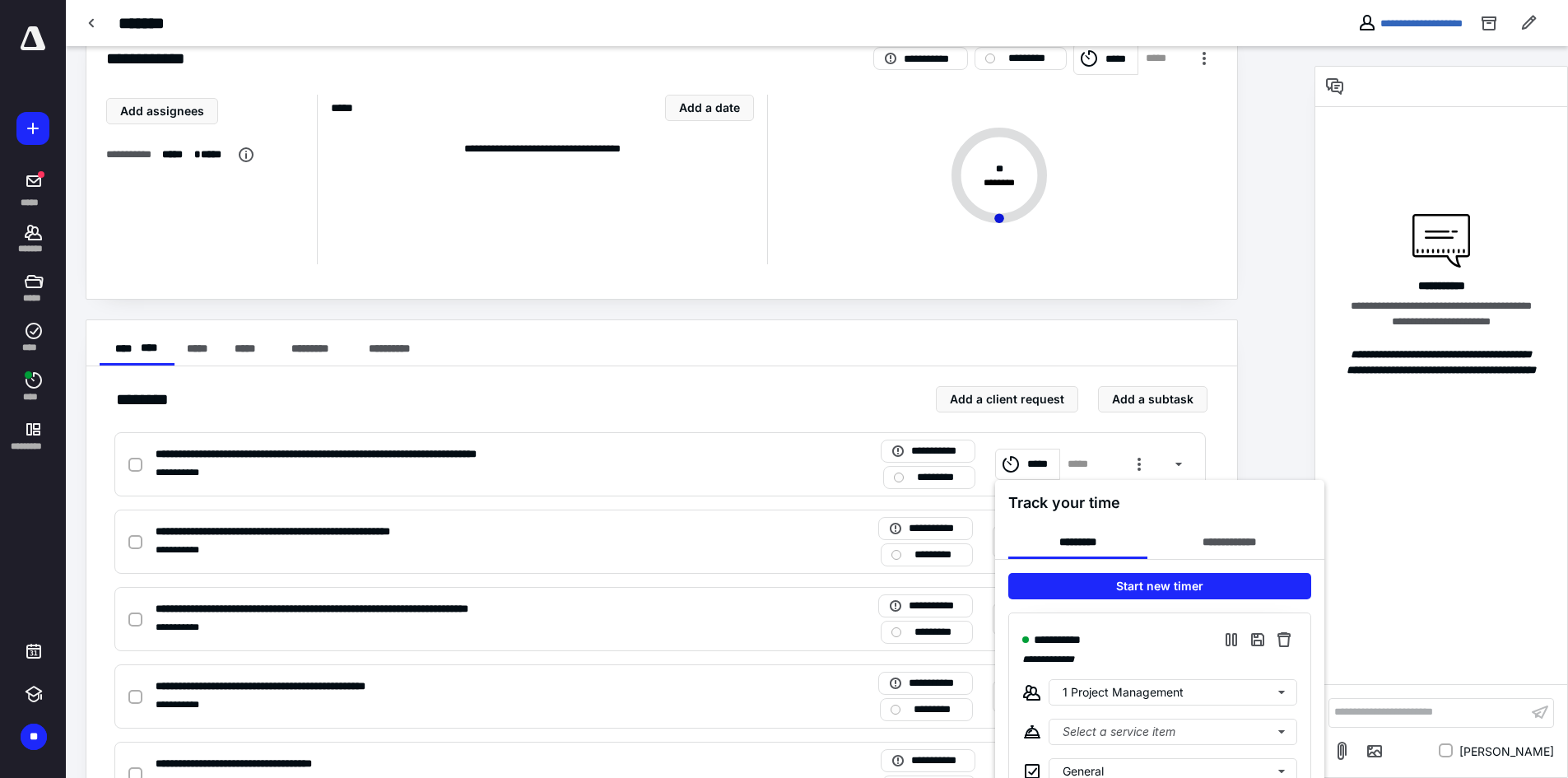 scroll, scrollTop: 82, scrollLeft: 0, axis: vertical 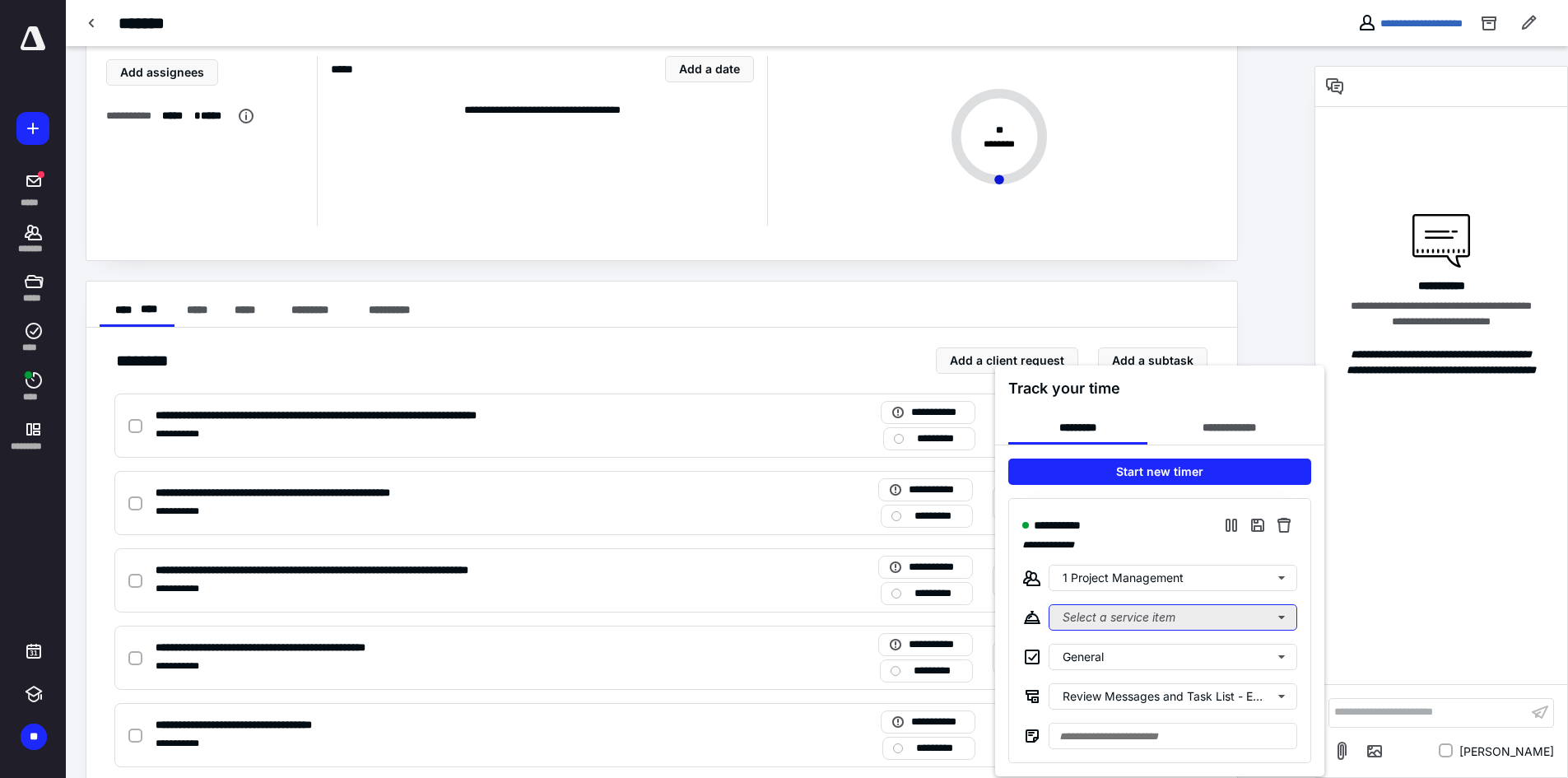 click on "Select a service item" at bounding box center (1173, 617) 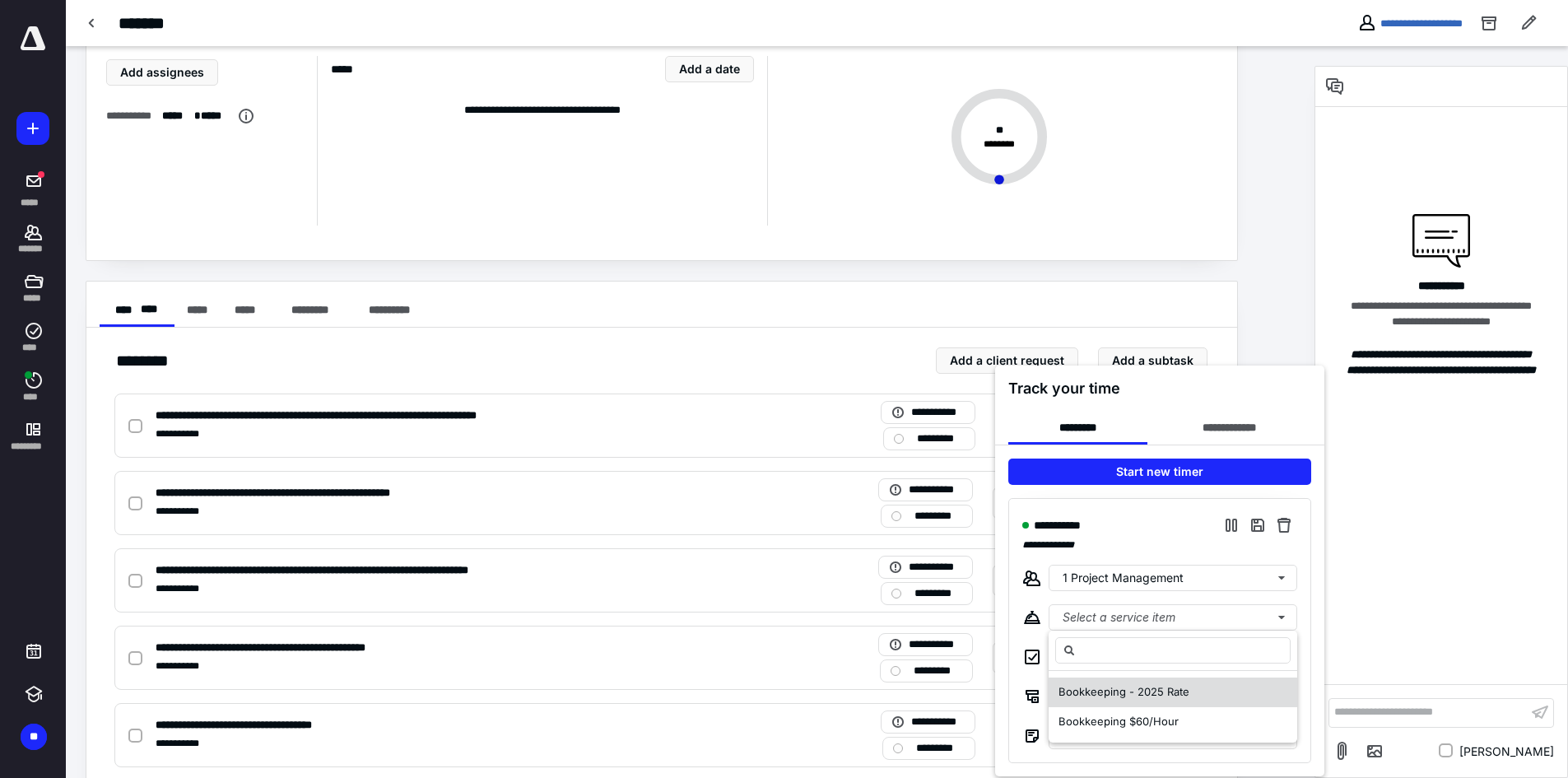 click on "Bookkeeping - 2025 Rate" at bounding box center [1124, 692] 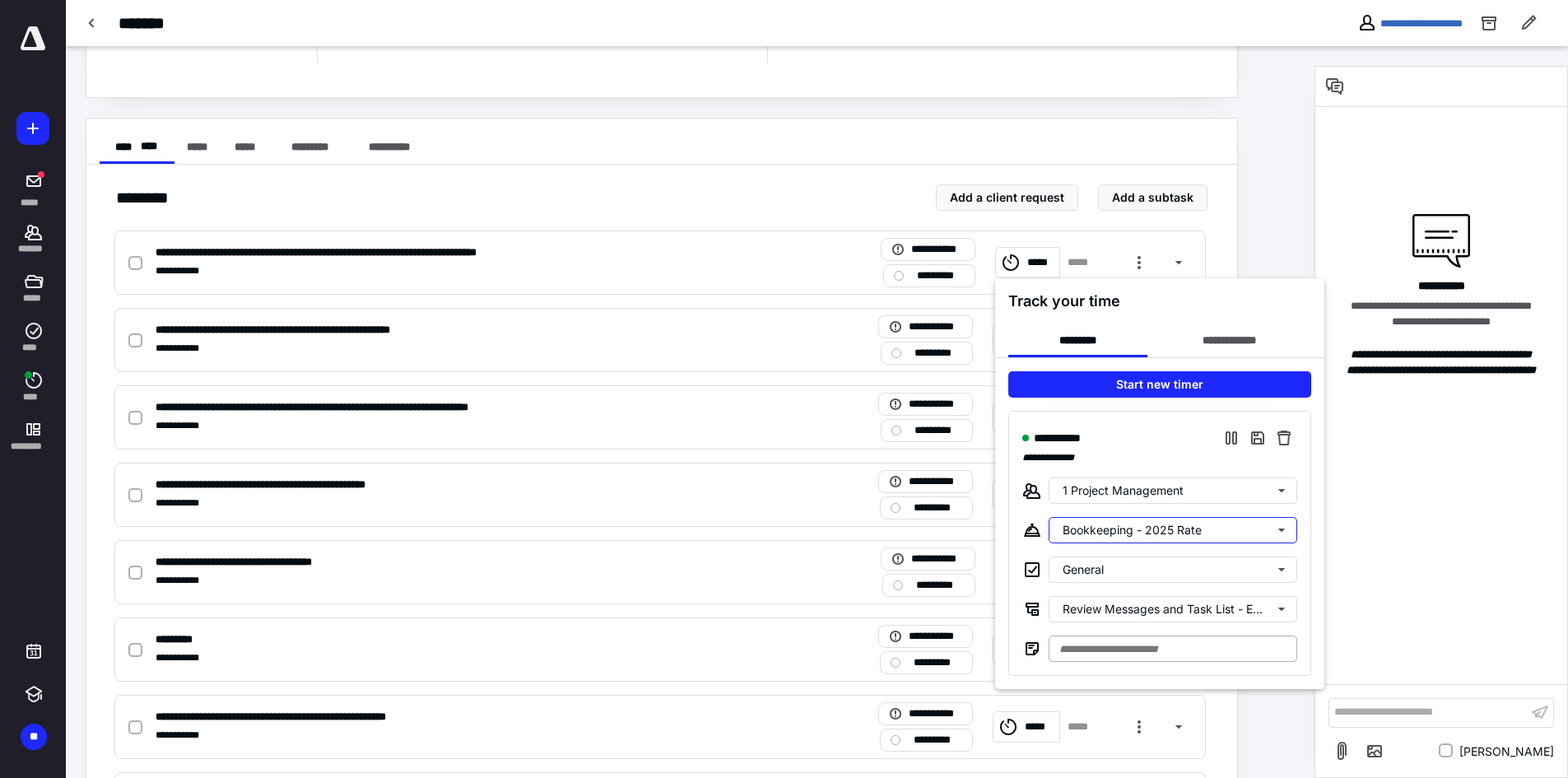 scroll, scrollTop: 247, scrollLeft: 0, axis: vertical 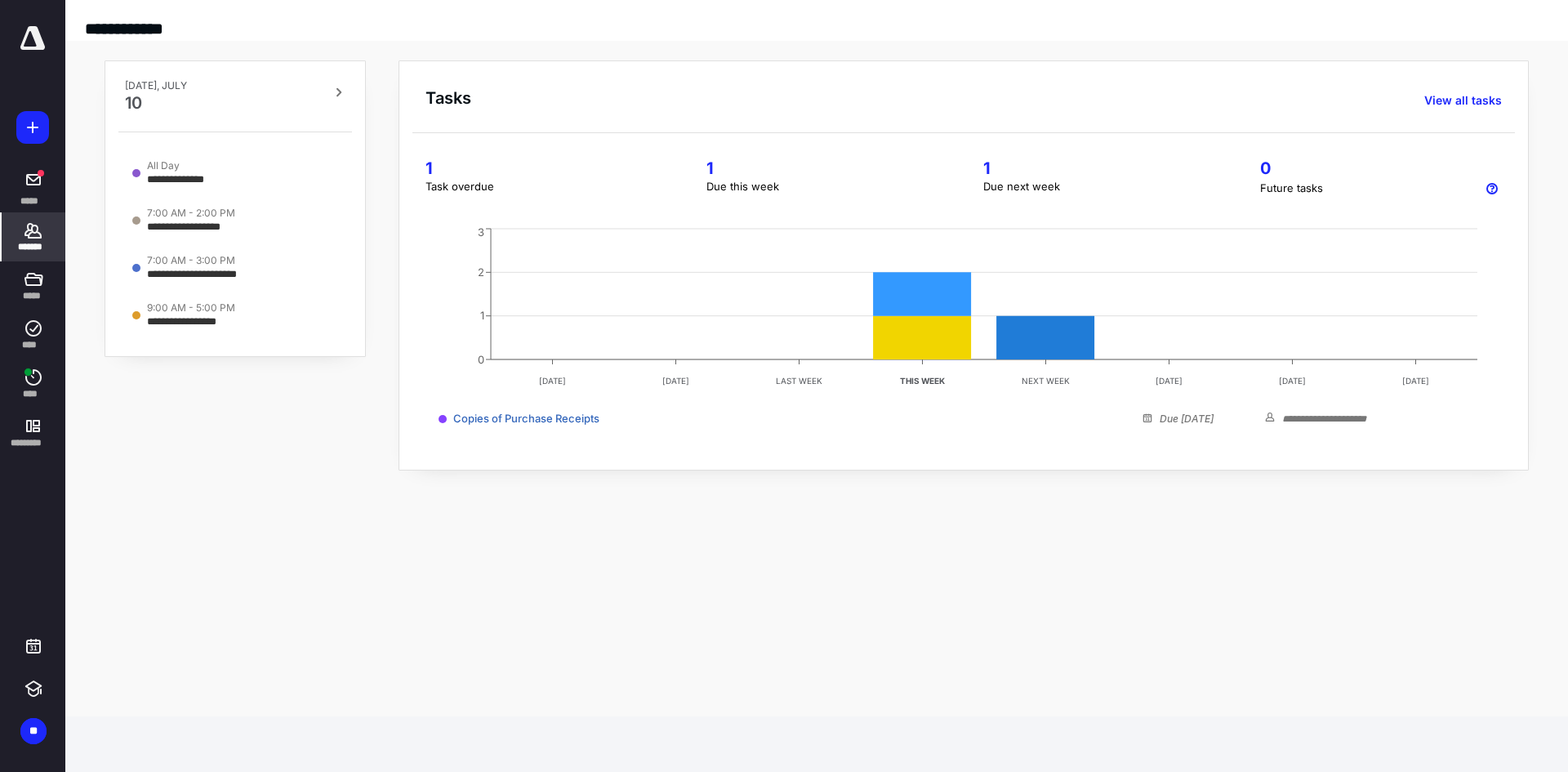 click 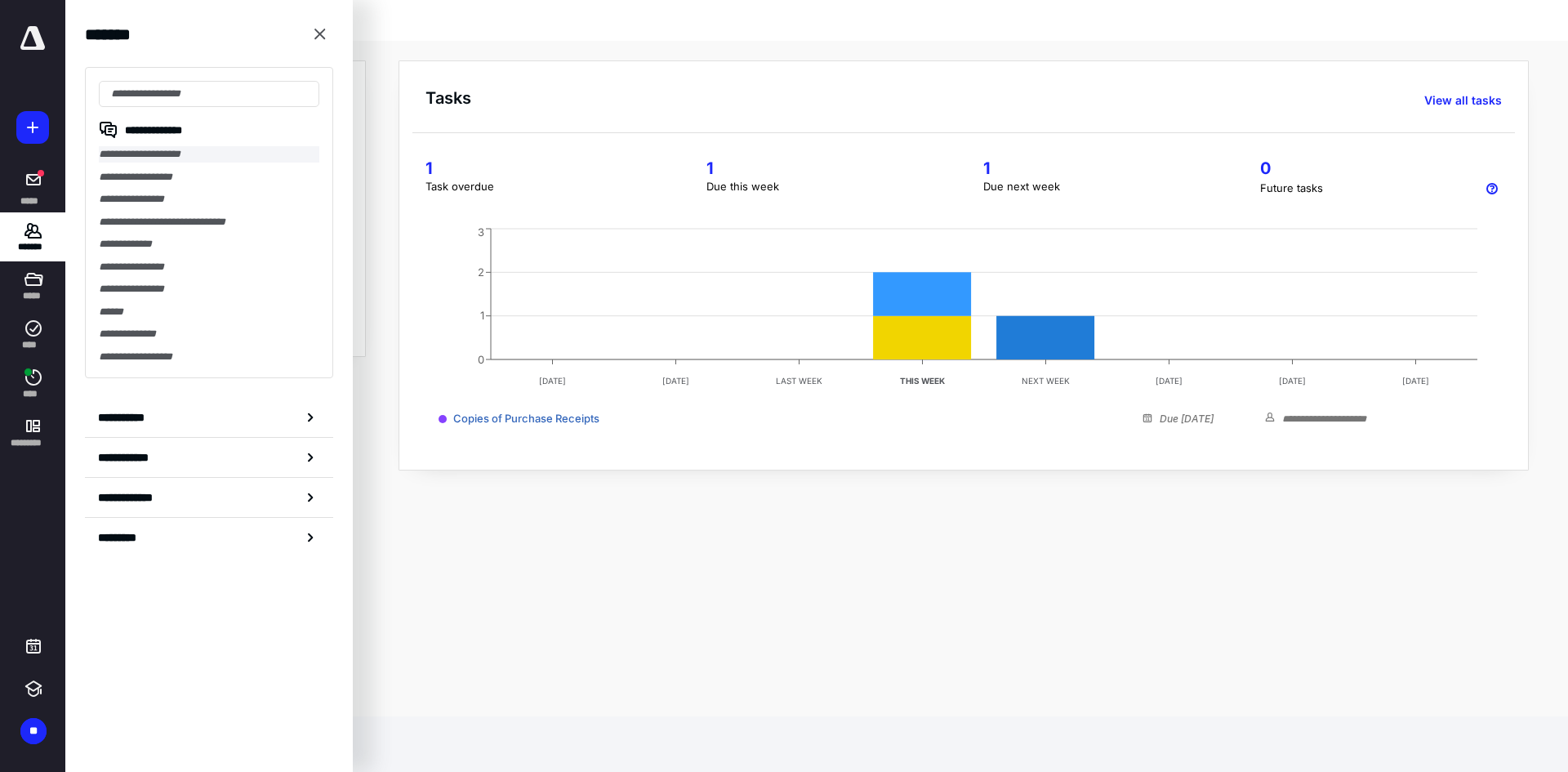 click on "**********" at bounding box center (209, 154) 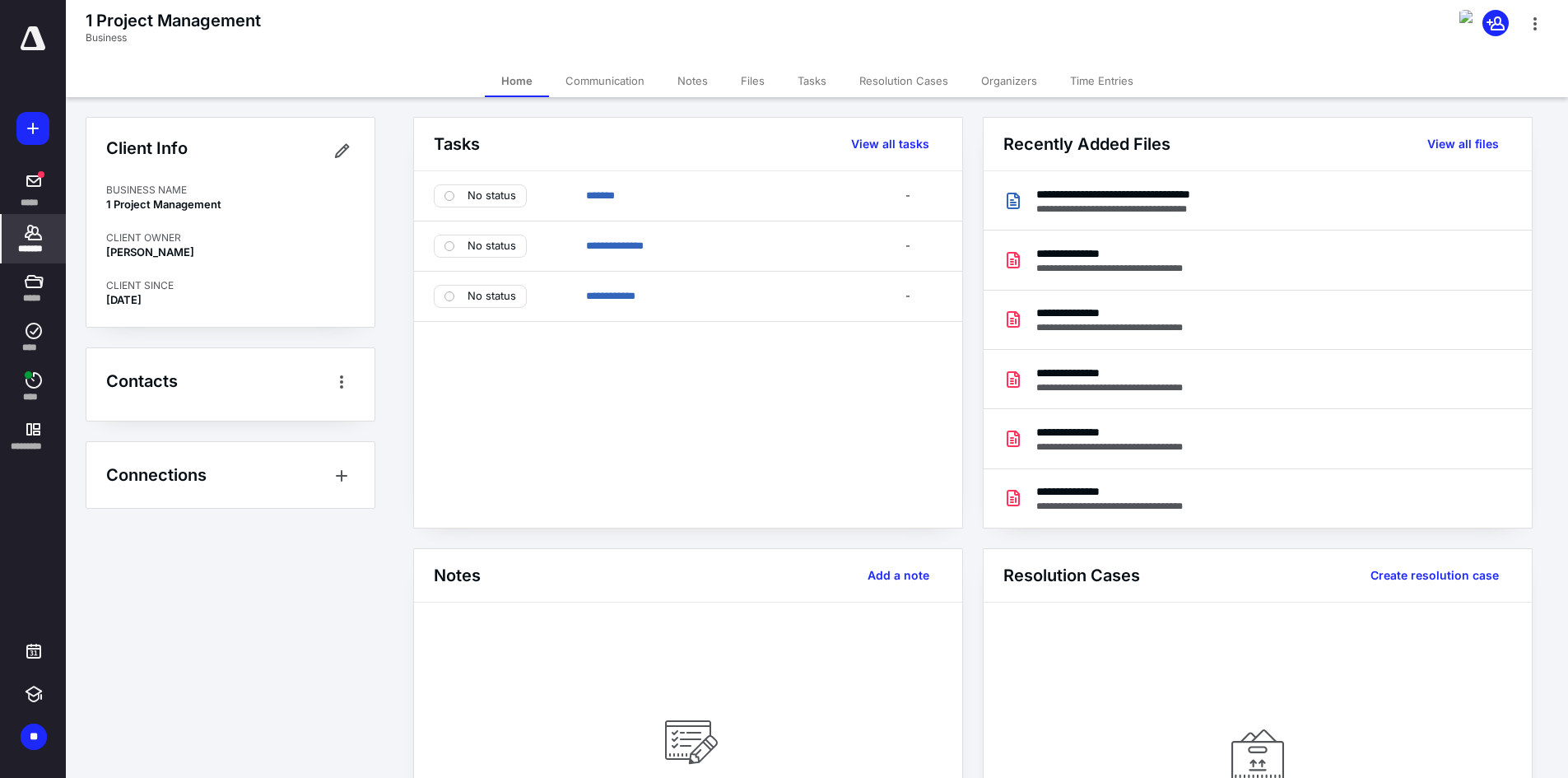 click 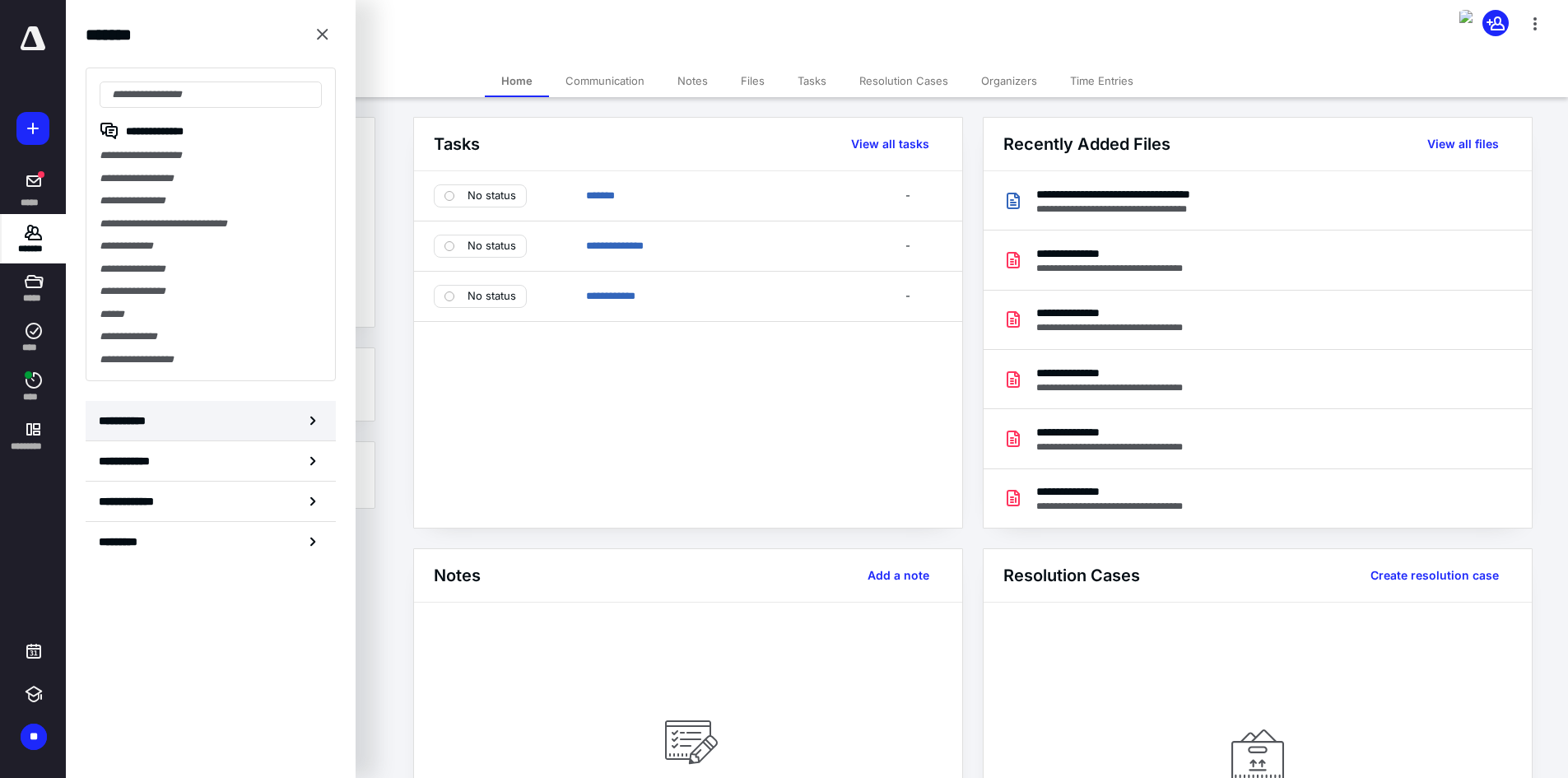 click on "**********" at bounding box center [126, 421] 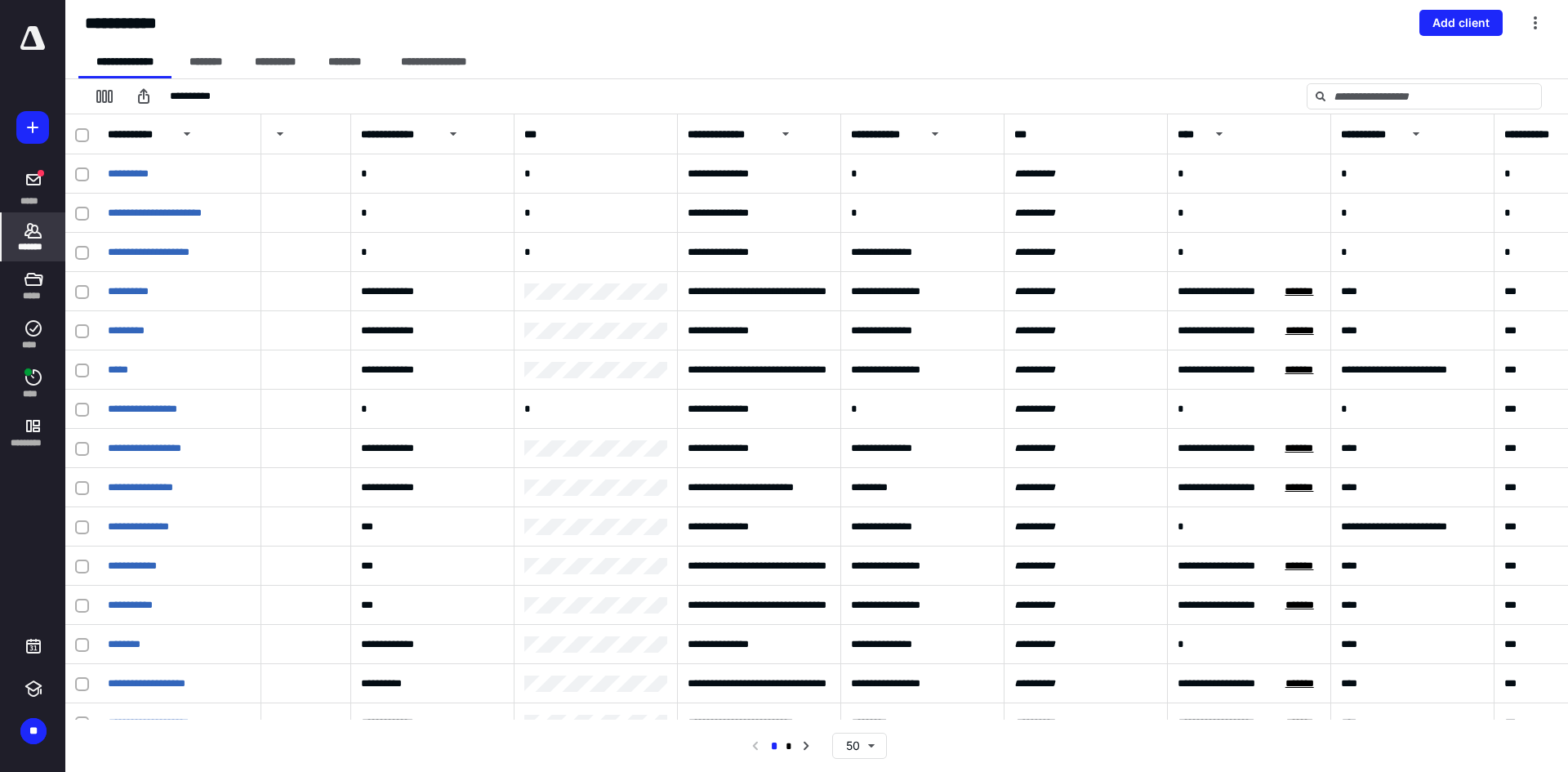 scroll, scrollTop: 0, scrollLeft: 570, axis: horizontal 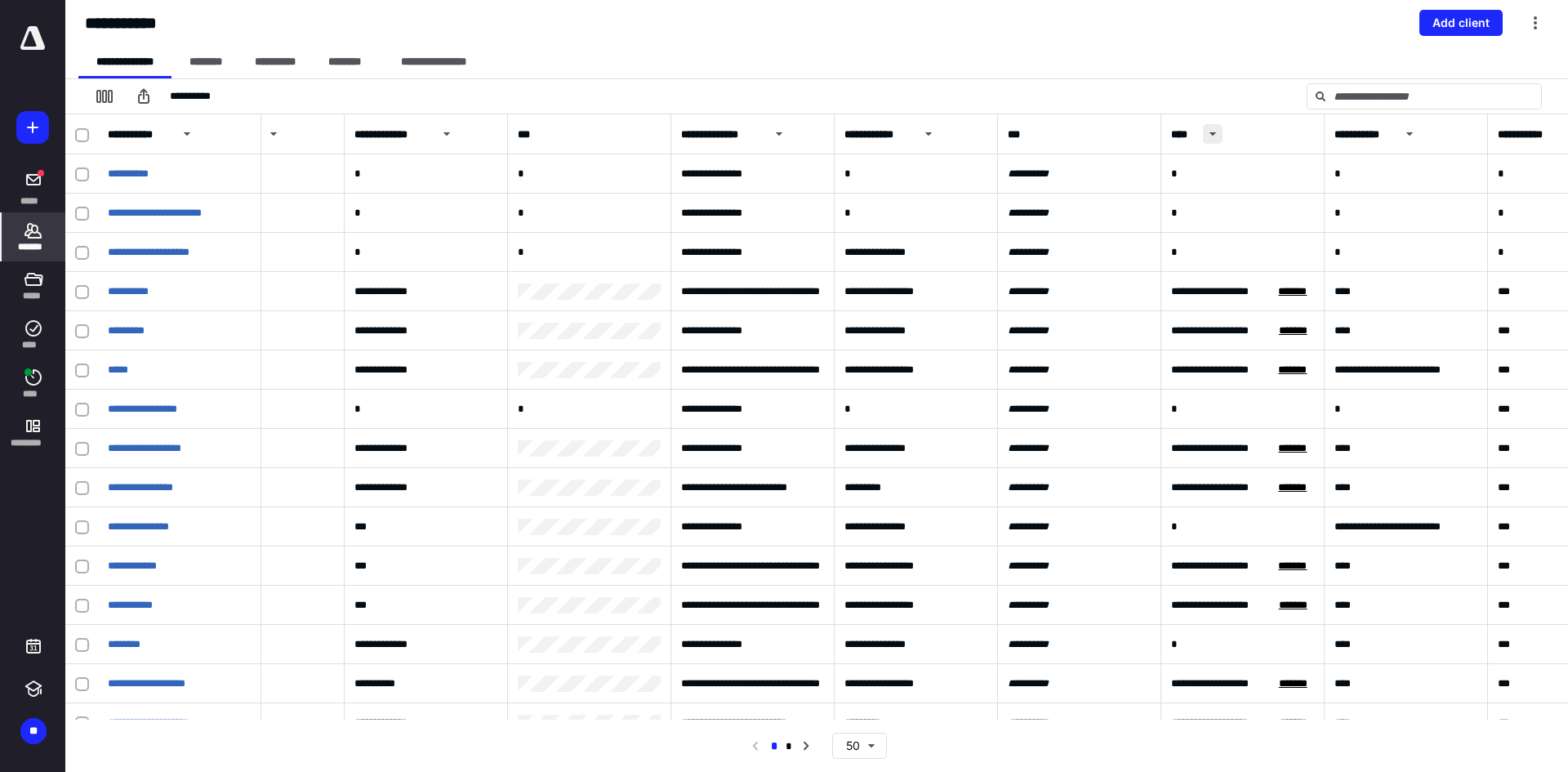 click at bounding box center [1213, 134] 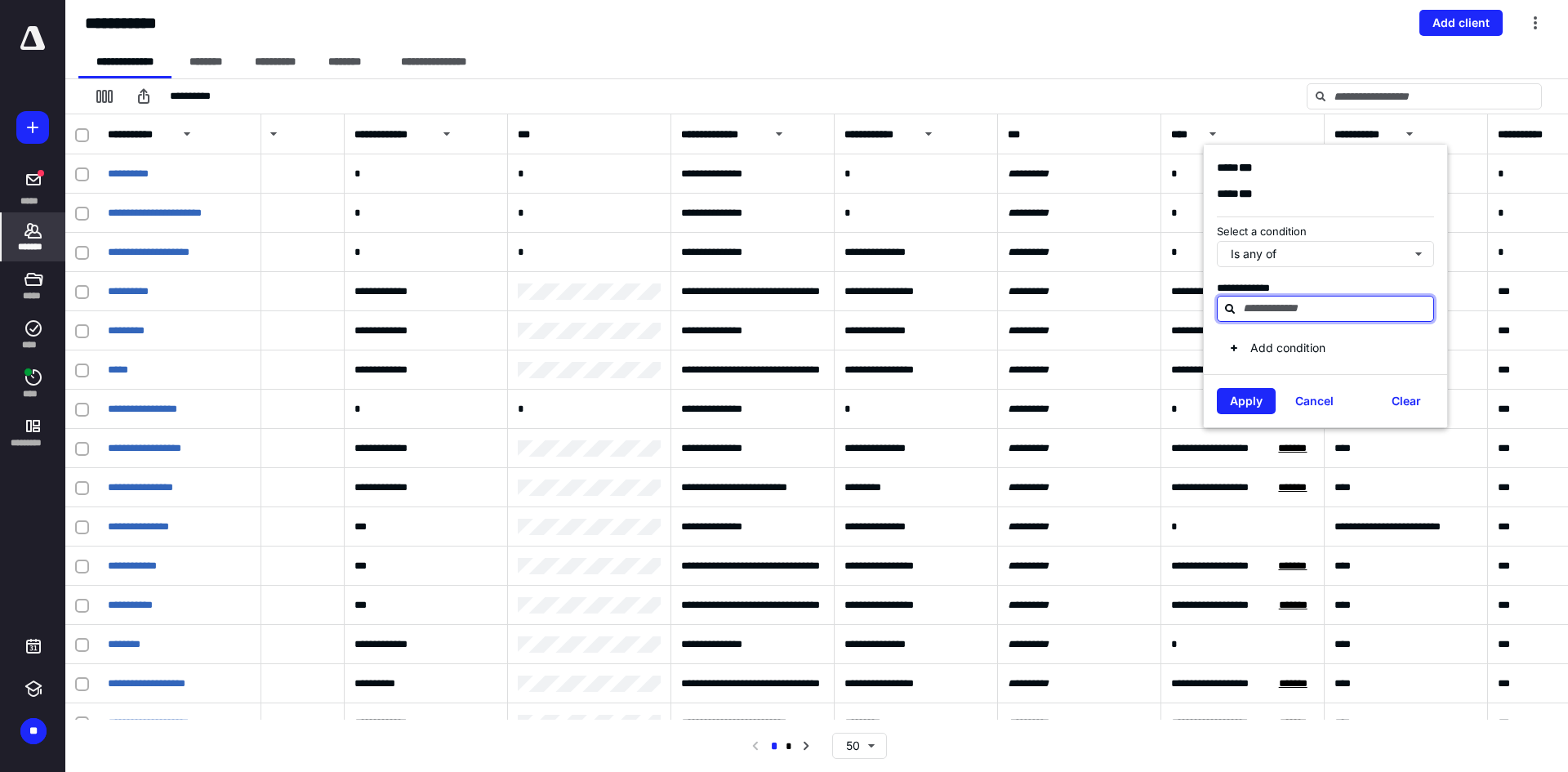 click at bounding box center (1335, 308) 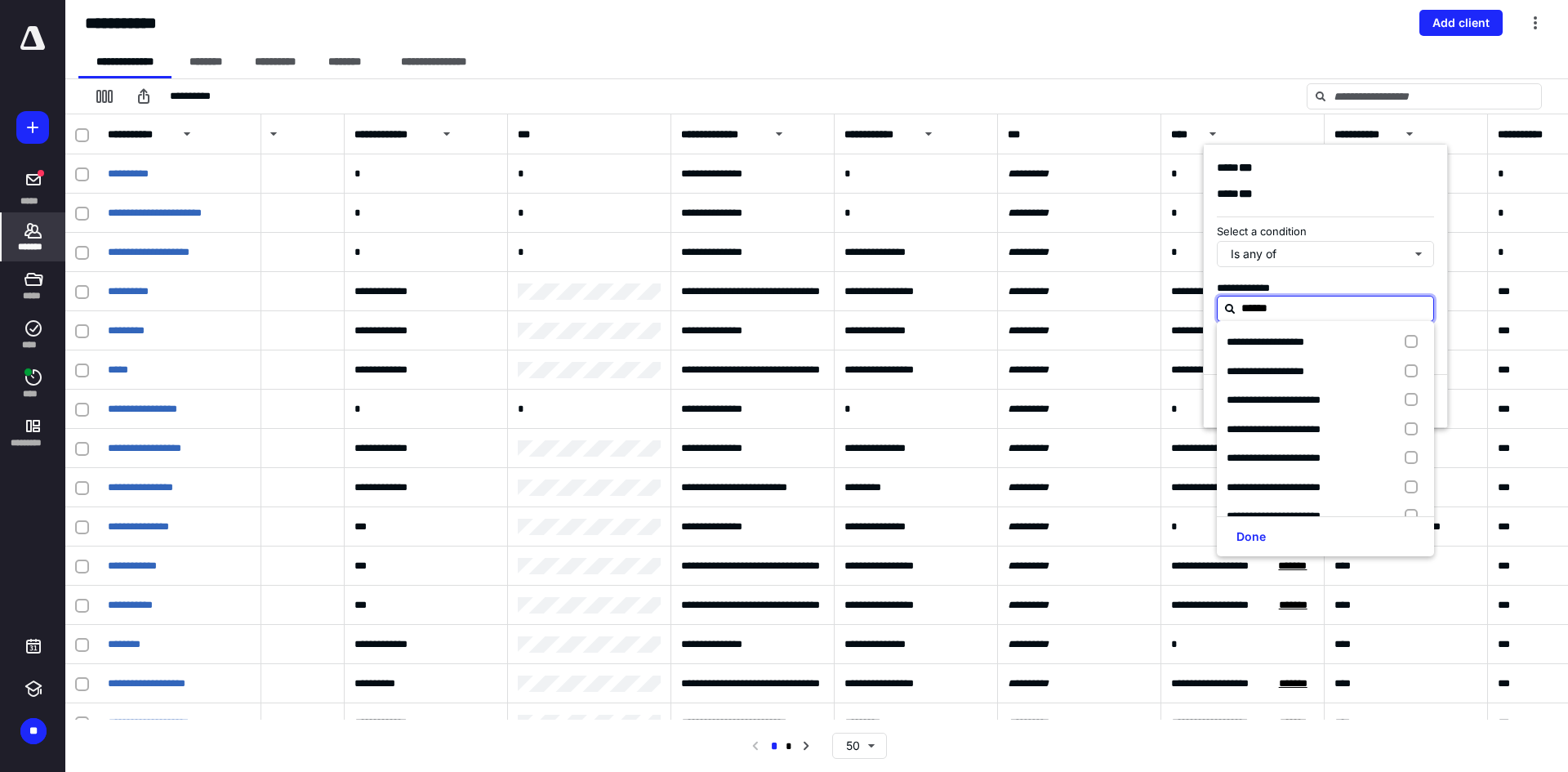 type on "*******" 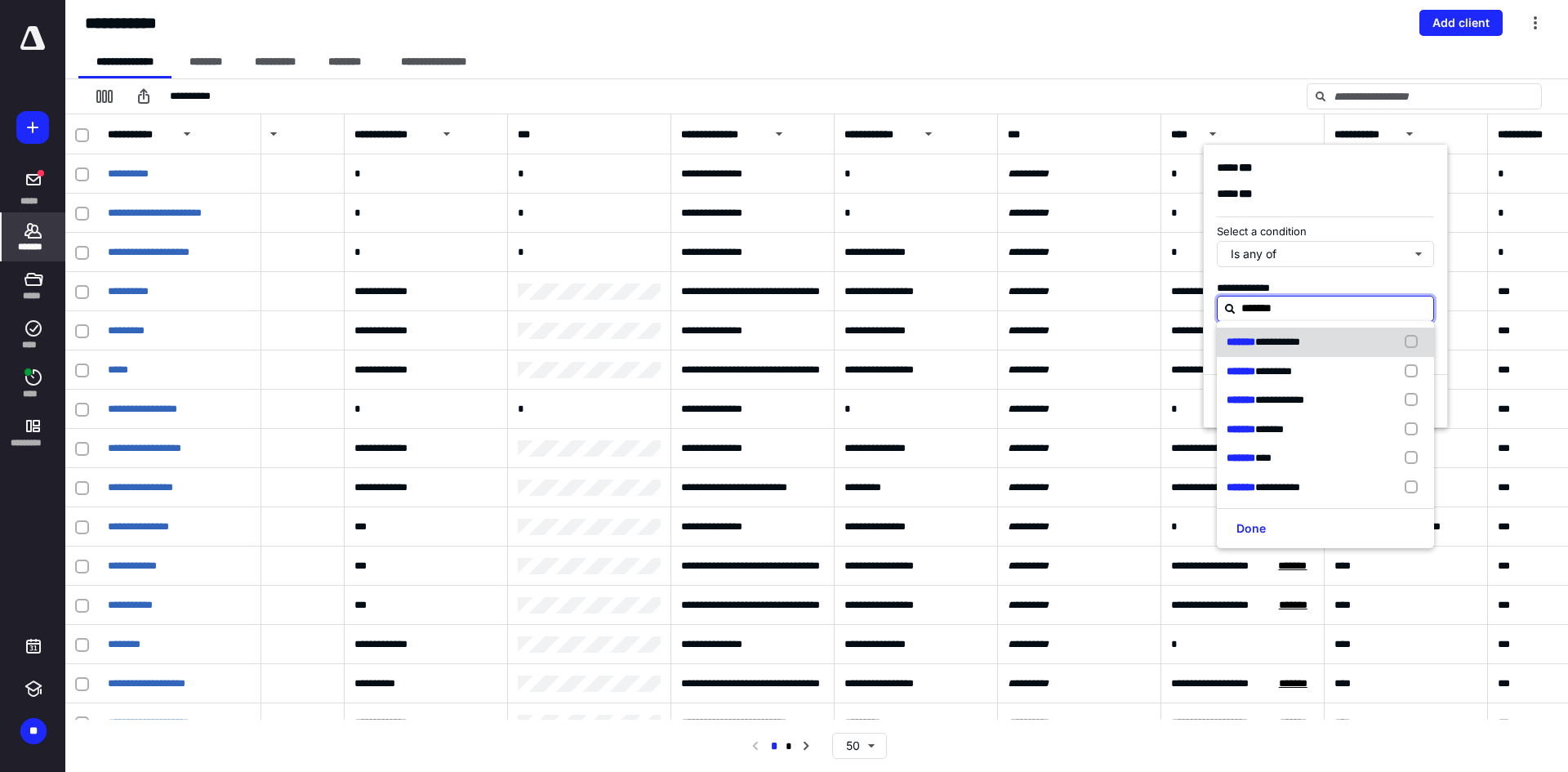 click at bounding box center (1414, 342) 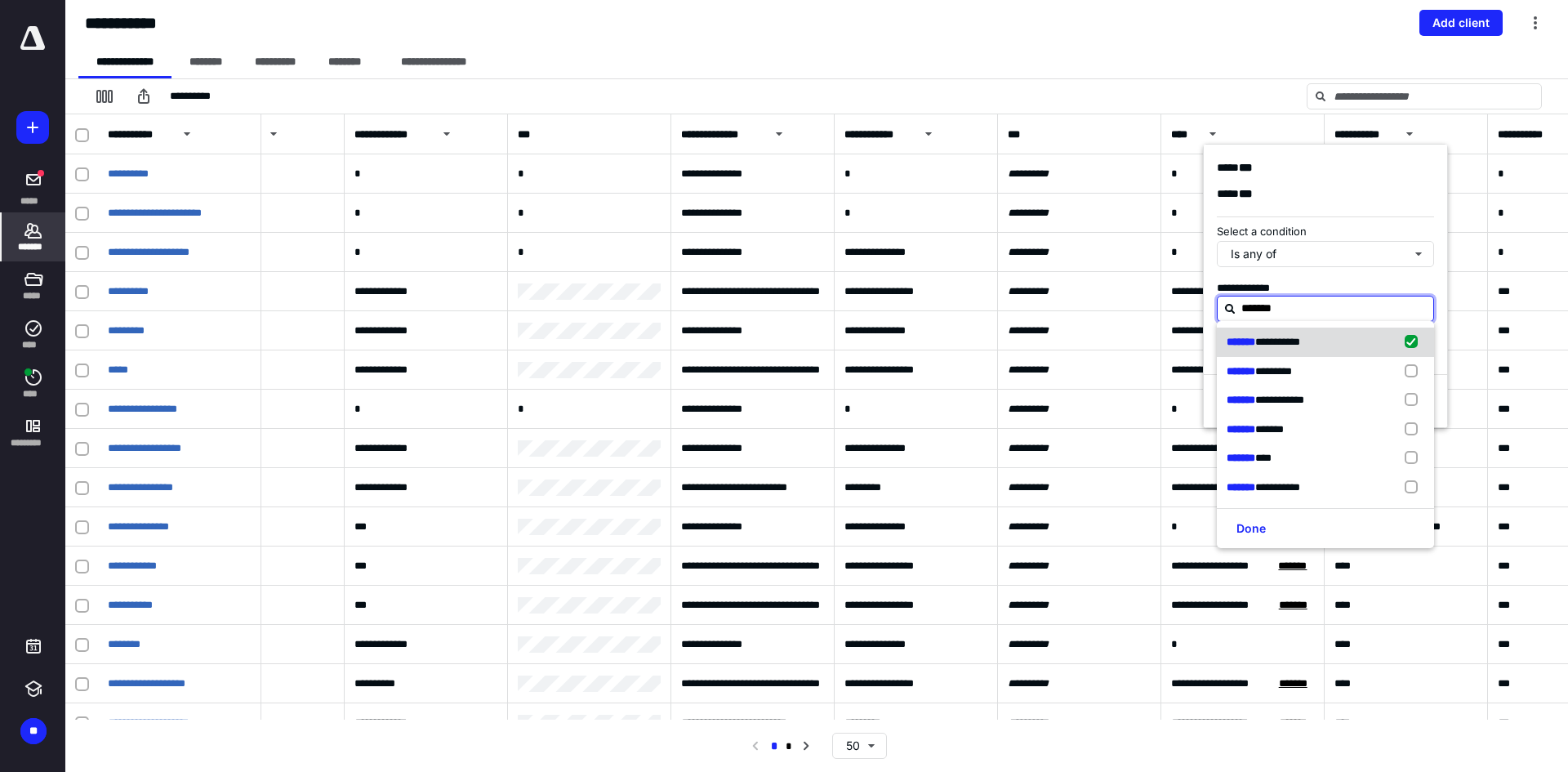 checkbox on "true" 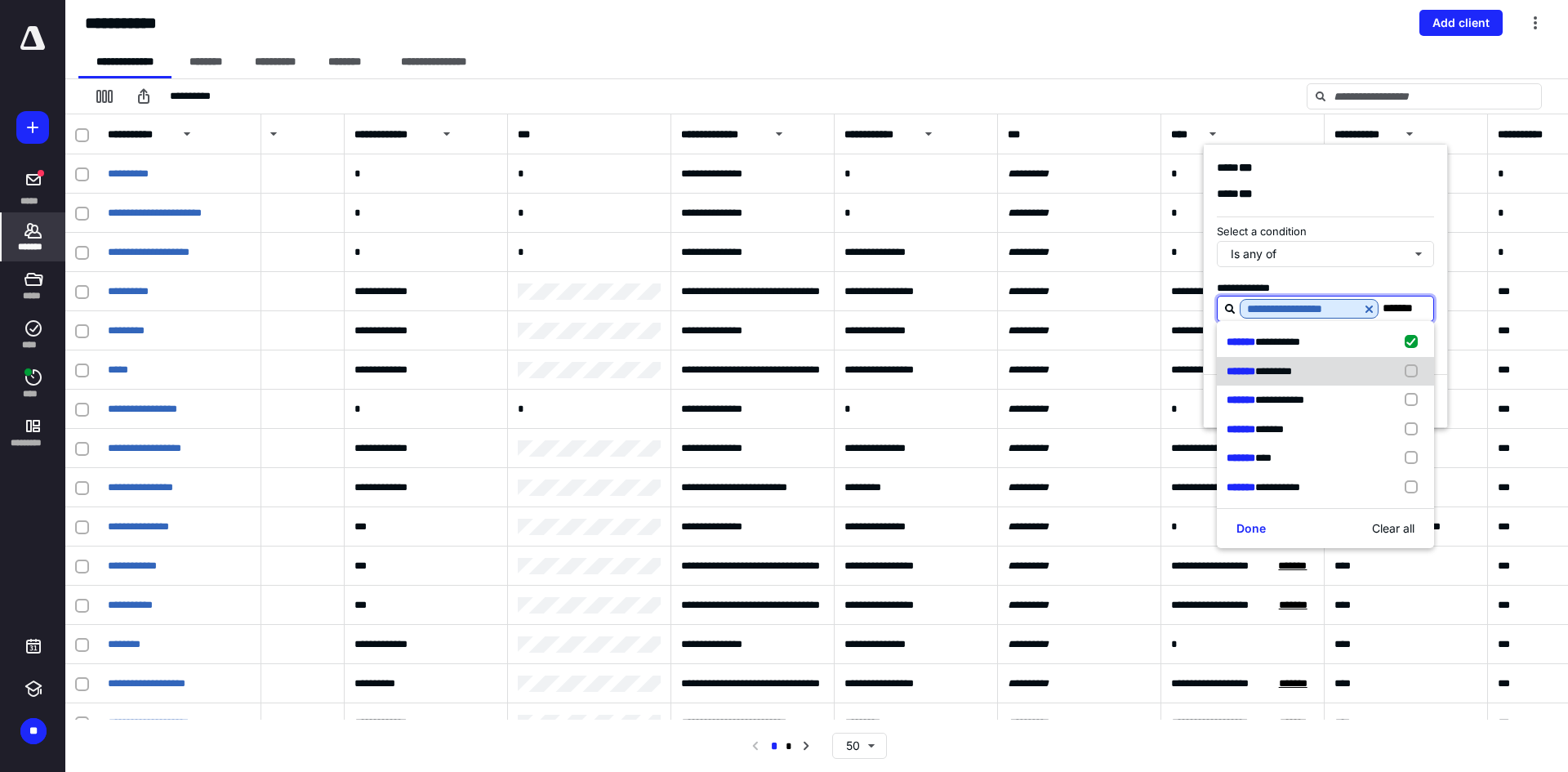 click at bounding box center [1414, 372] 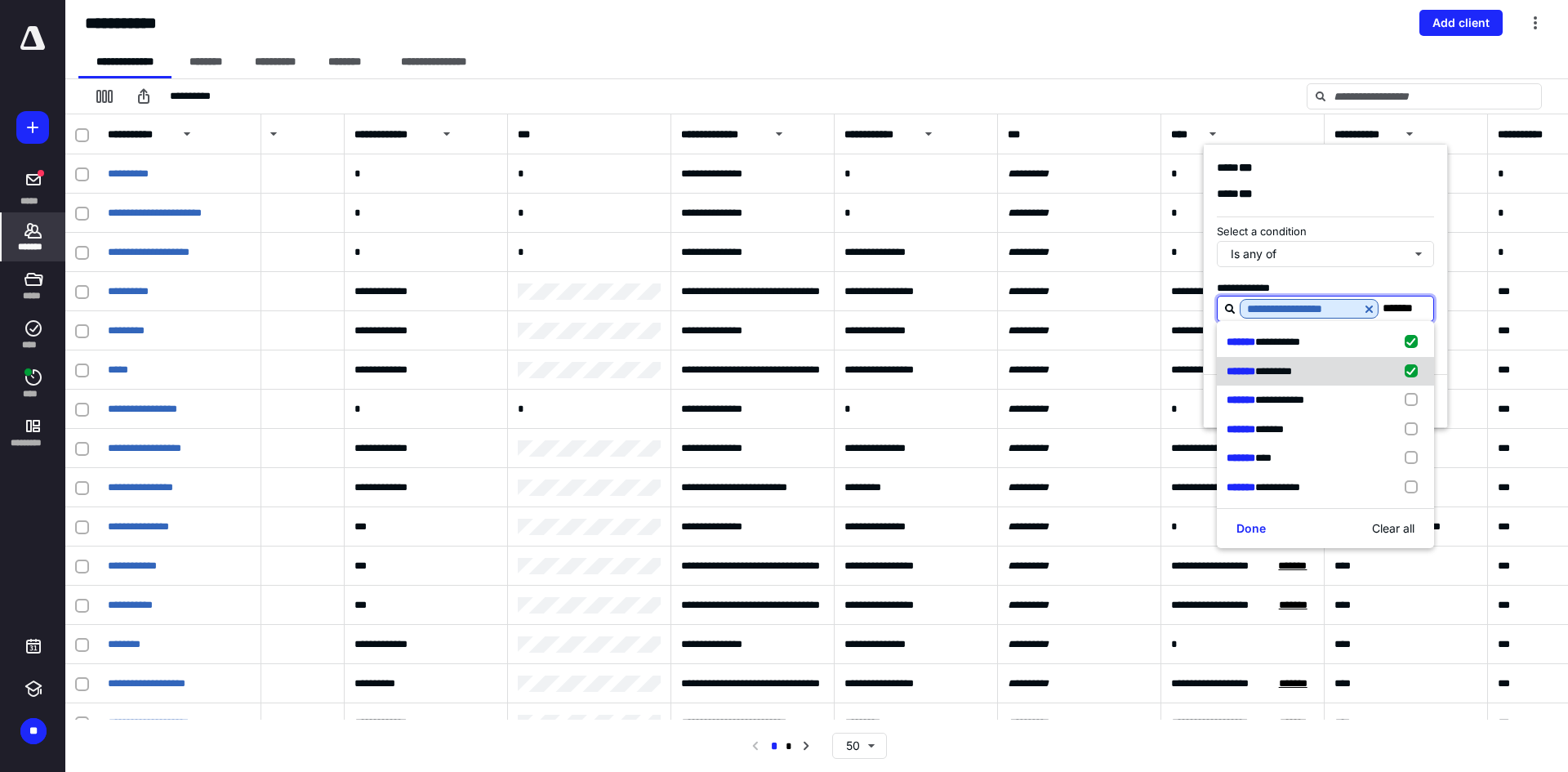 checkbox on "true" 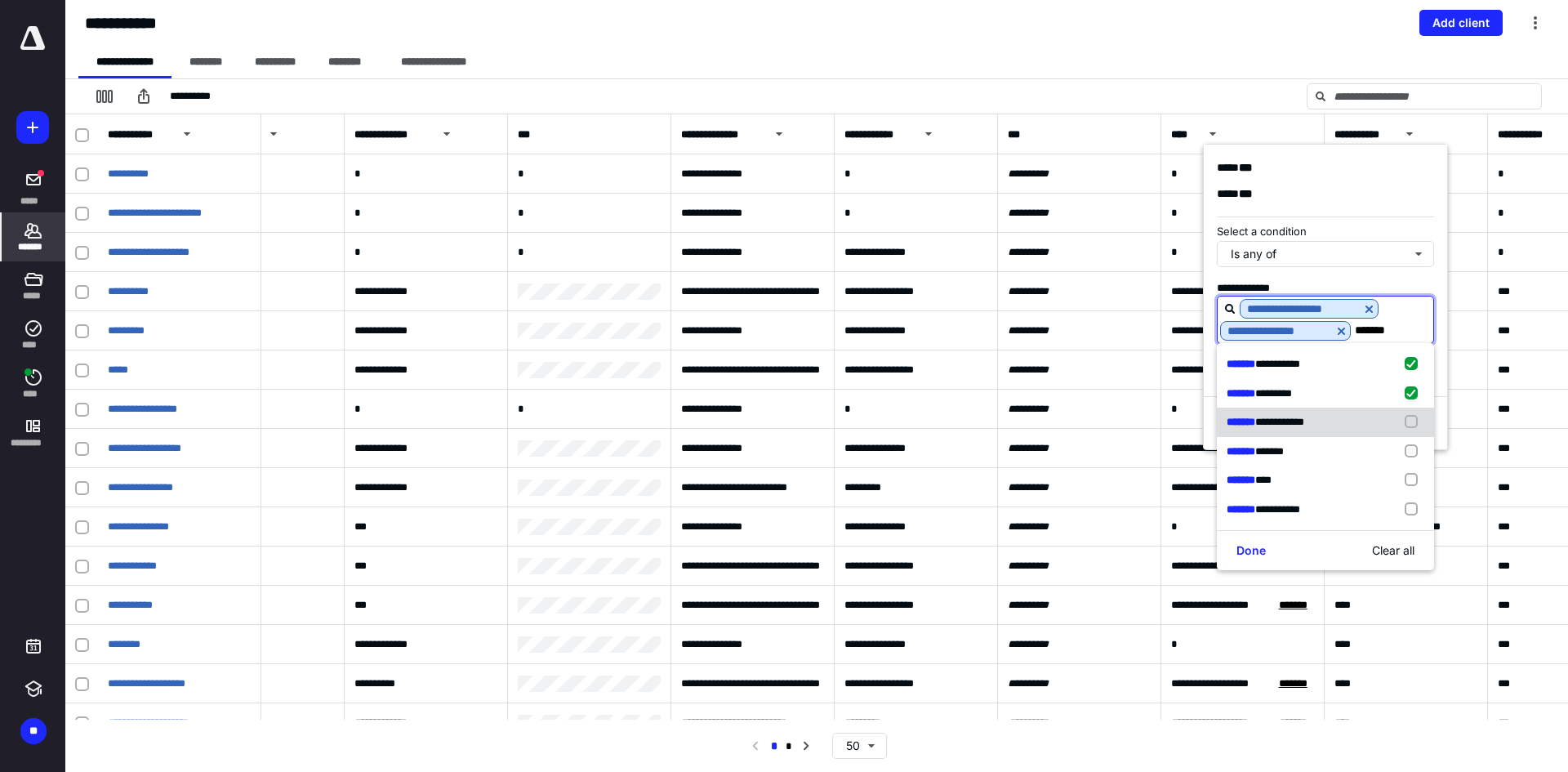 click at bounding box center [1414, 422] 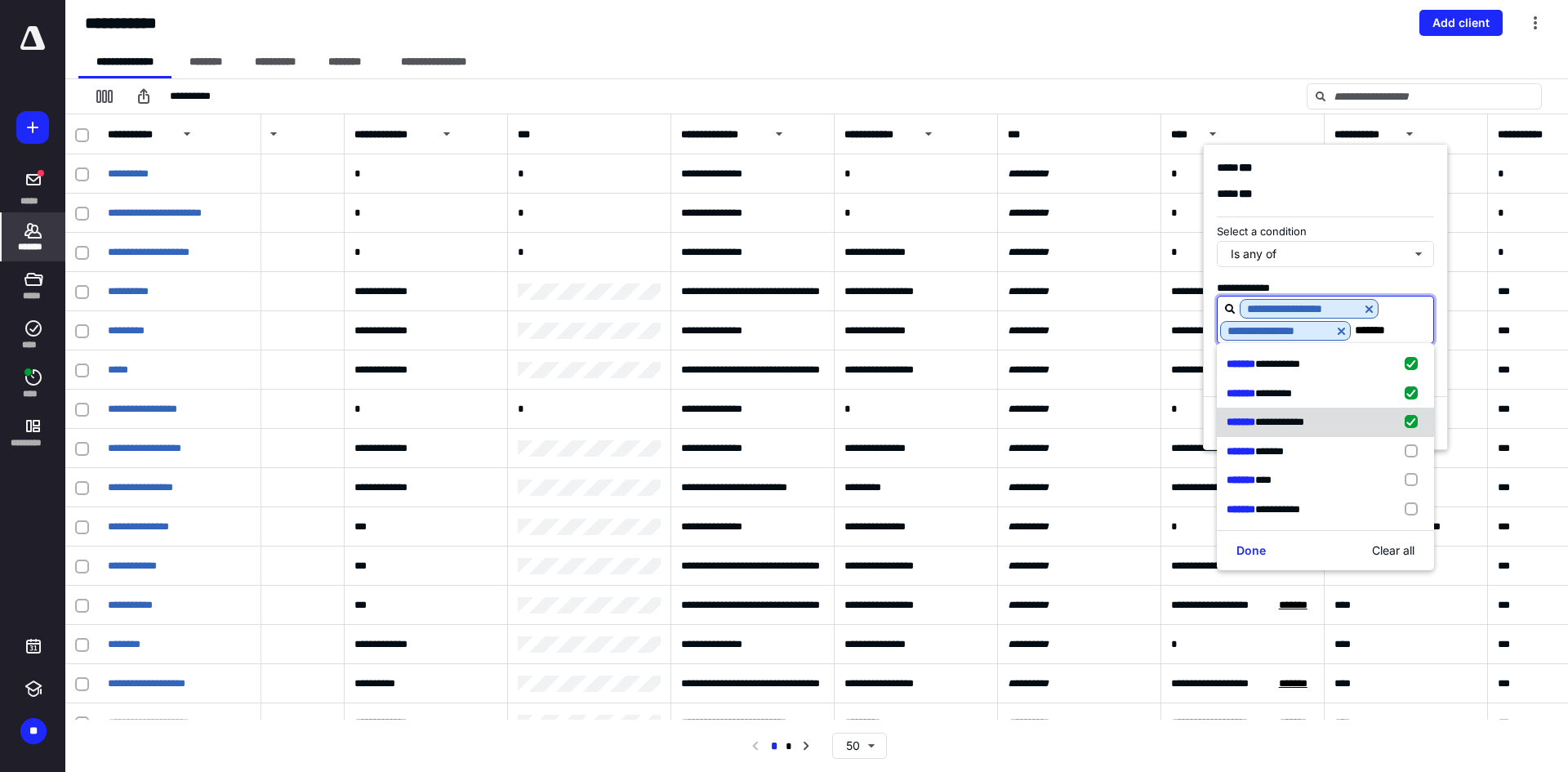 checkbox on "true" 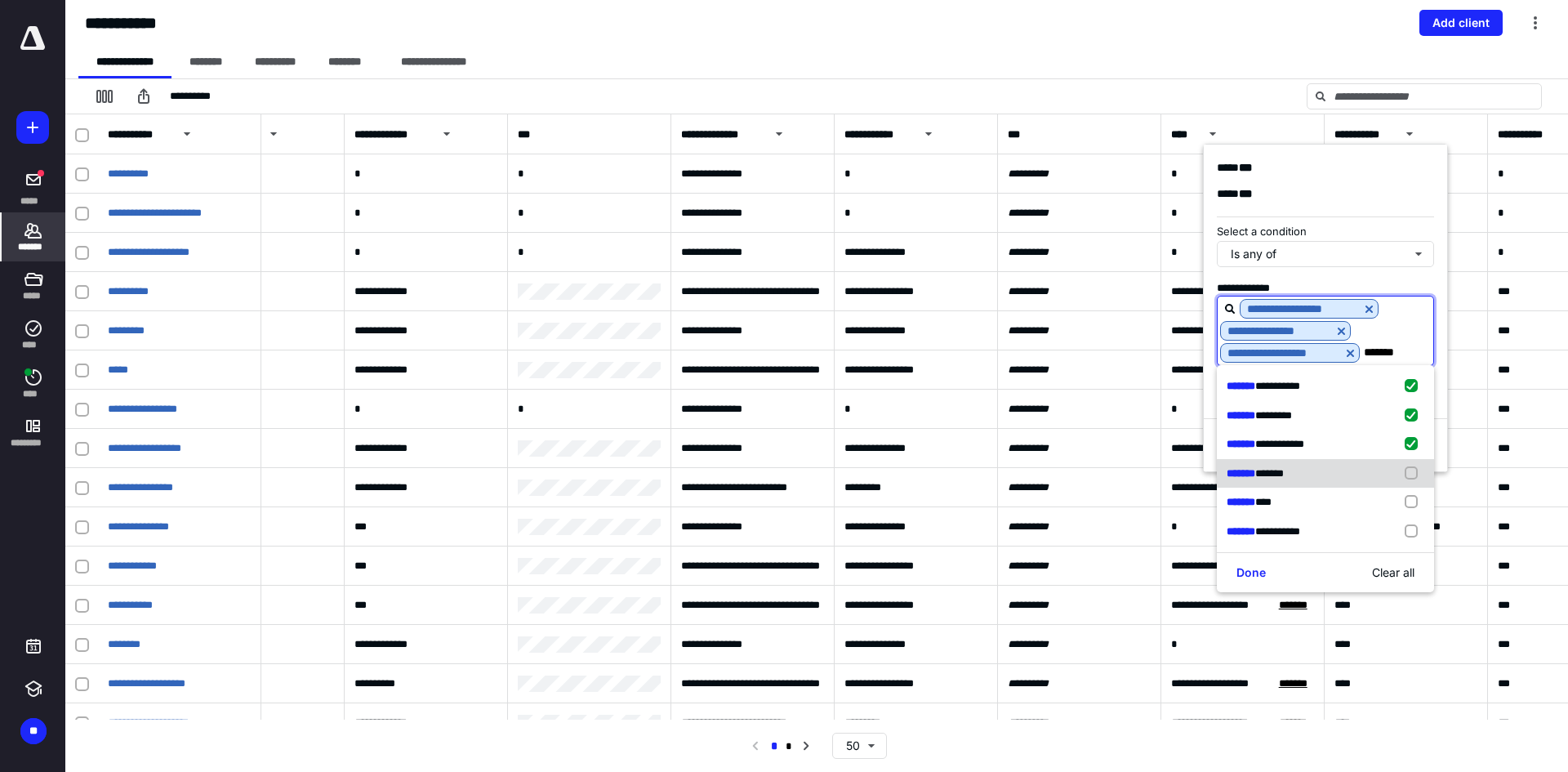 click at bounding box center [1414, 474] 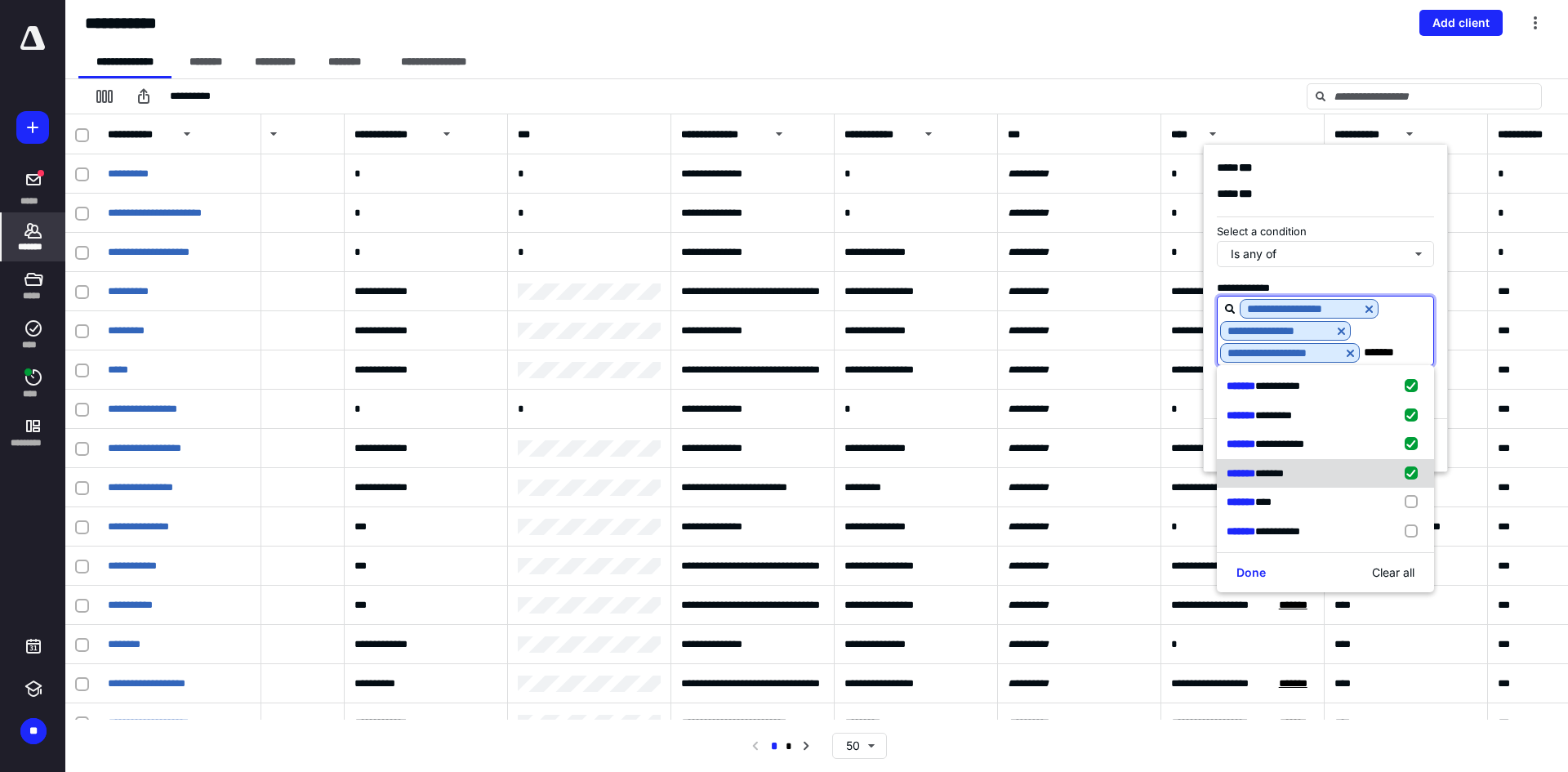 checkbox on "true" 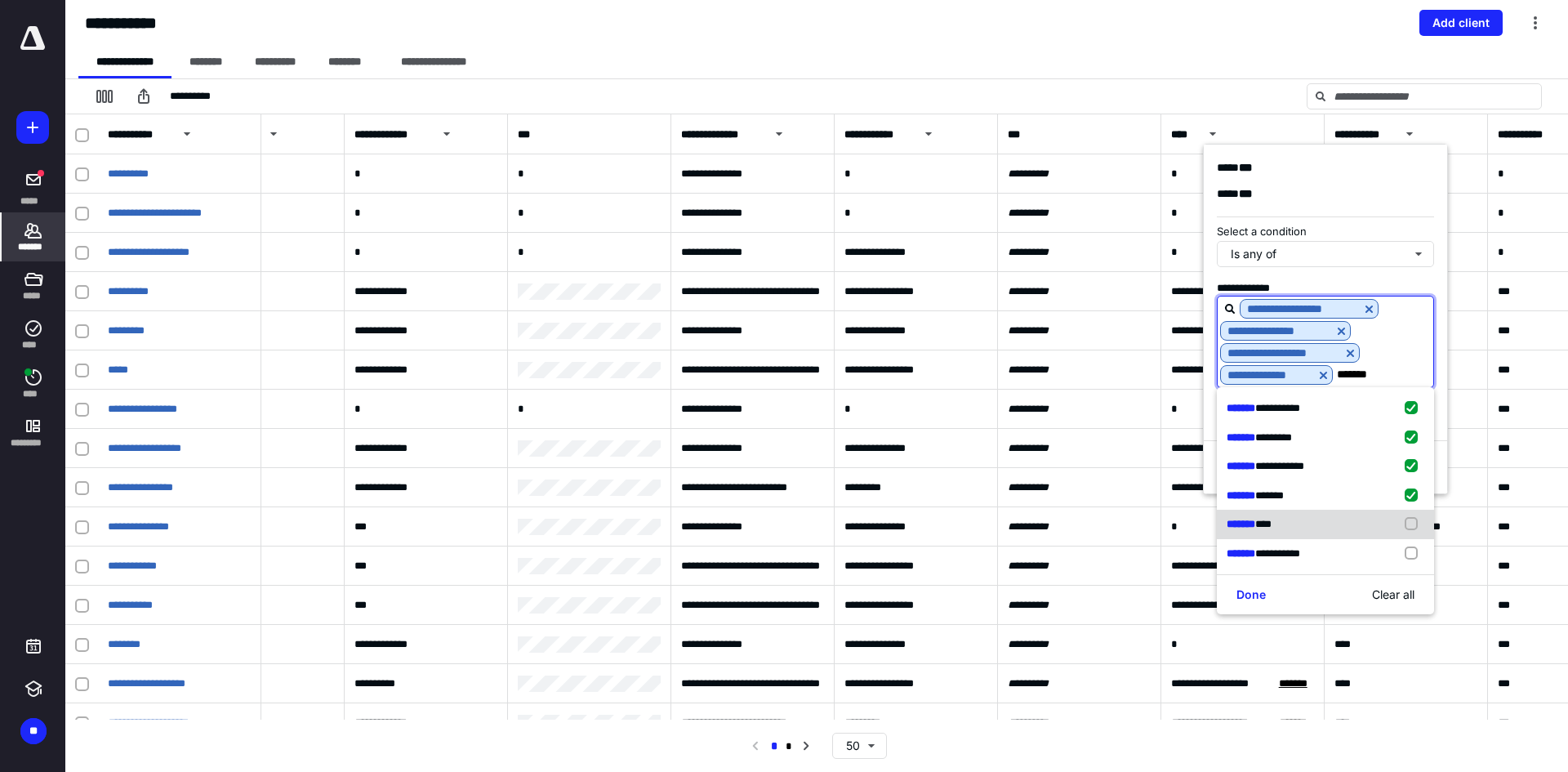 click at bounding box center [1414, 524] 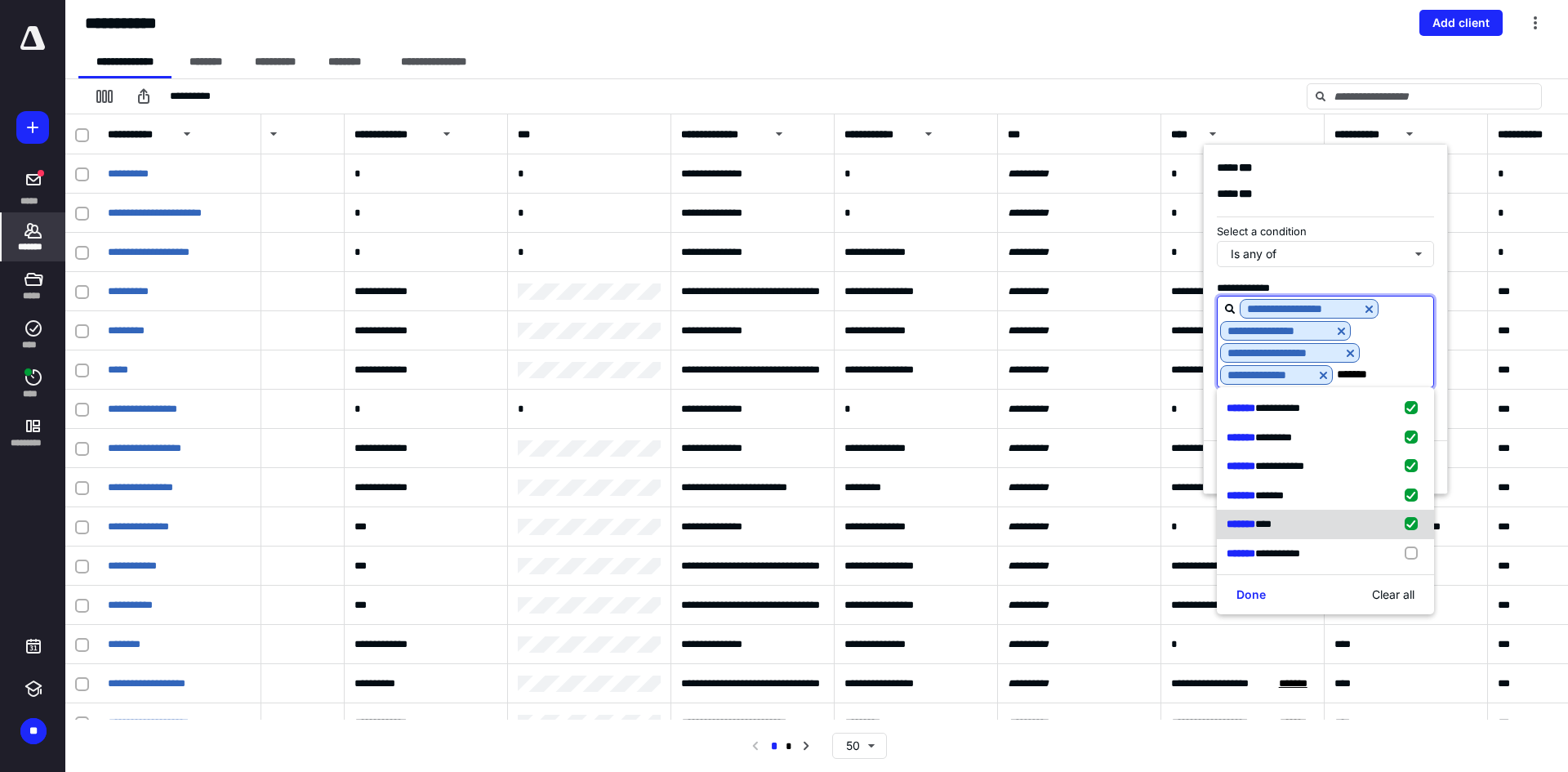 checkbox on "true" 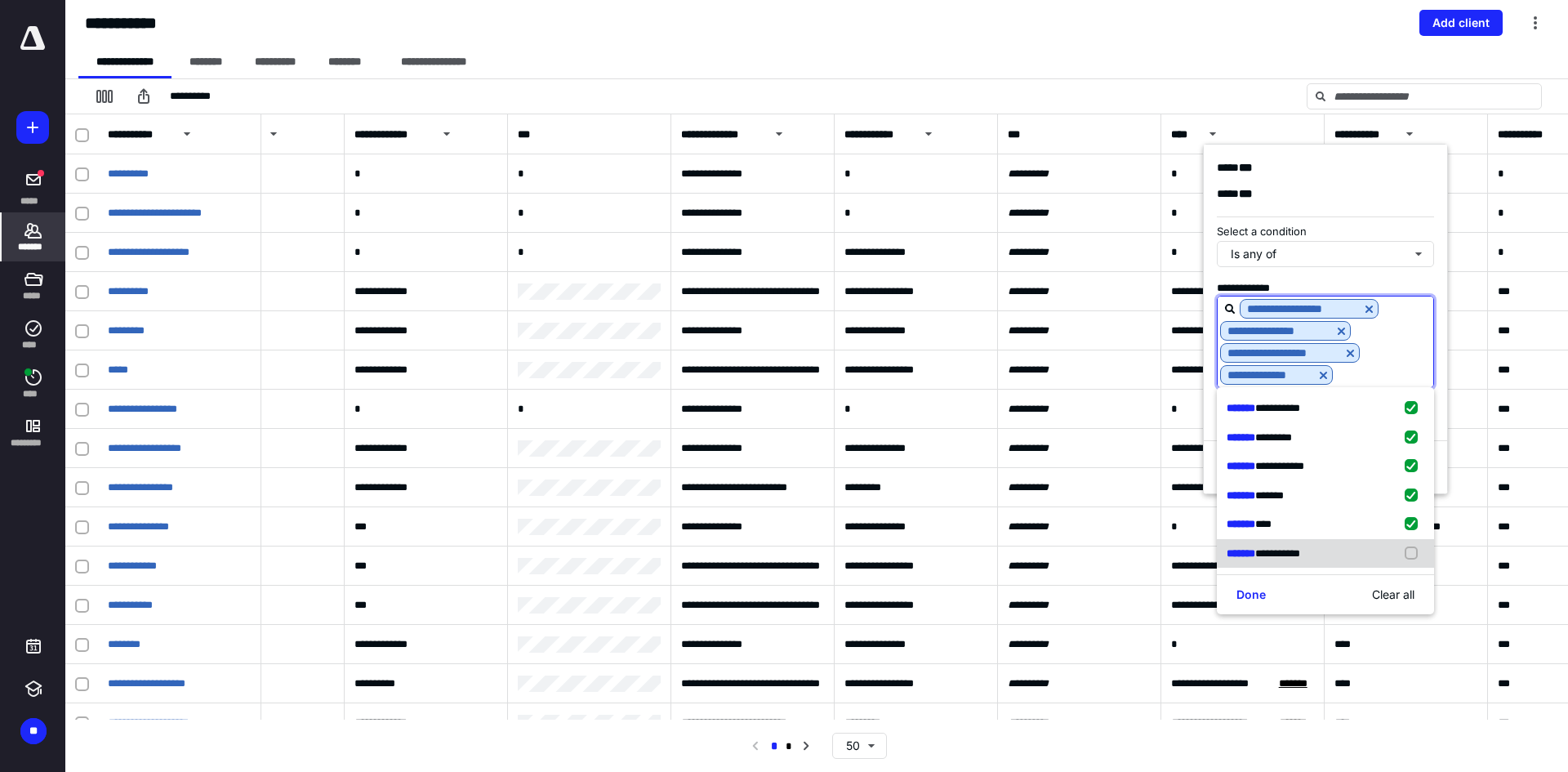 click at bounding box center [1414, 554] 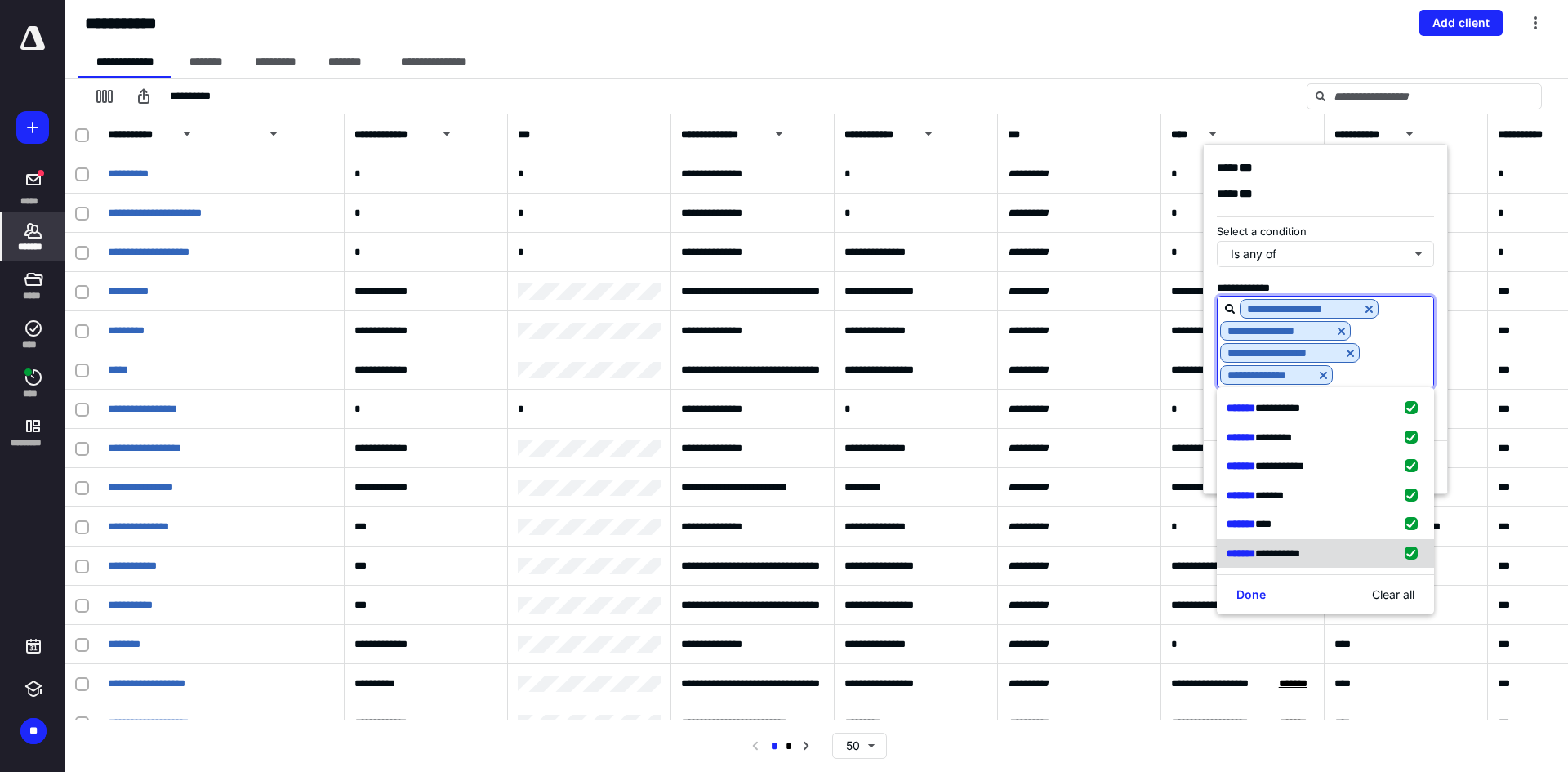 checkbox on "true" 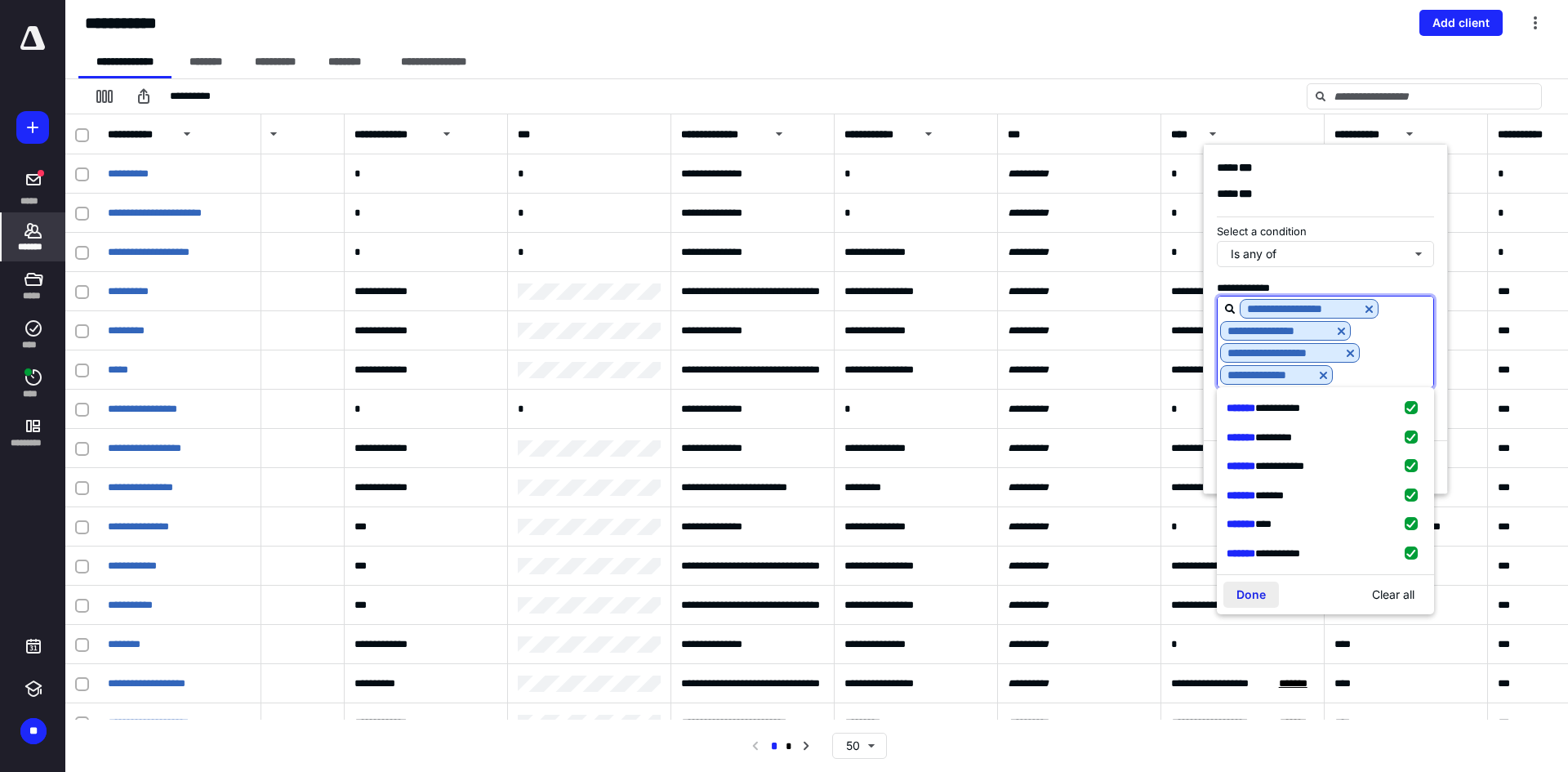 type on "*******" 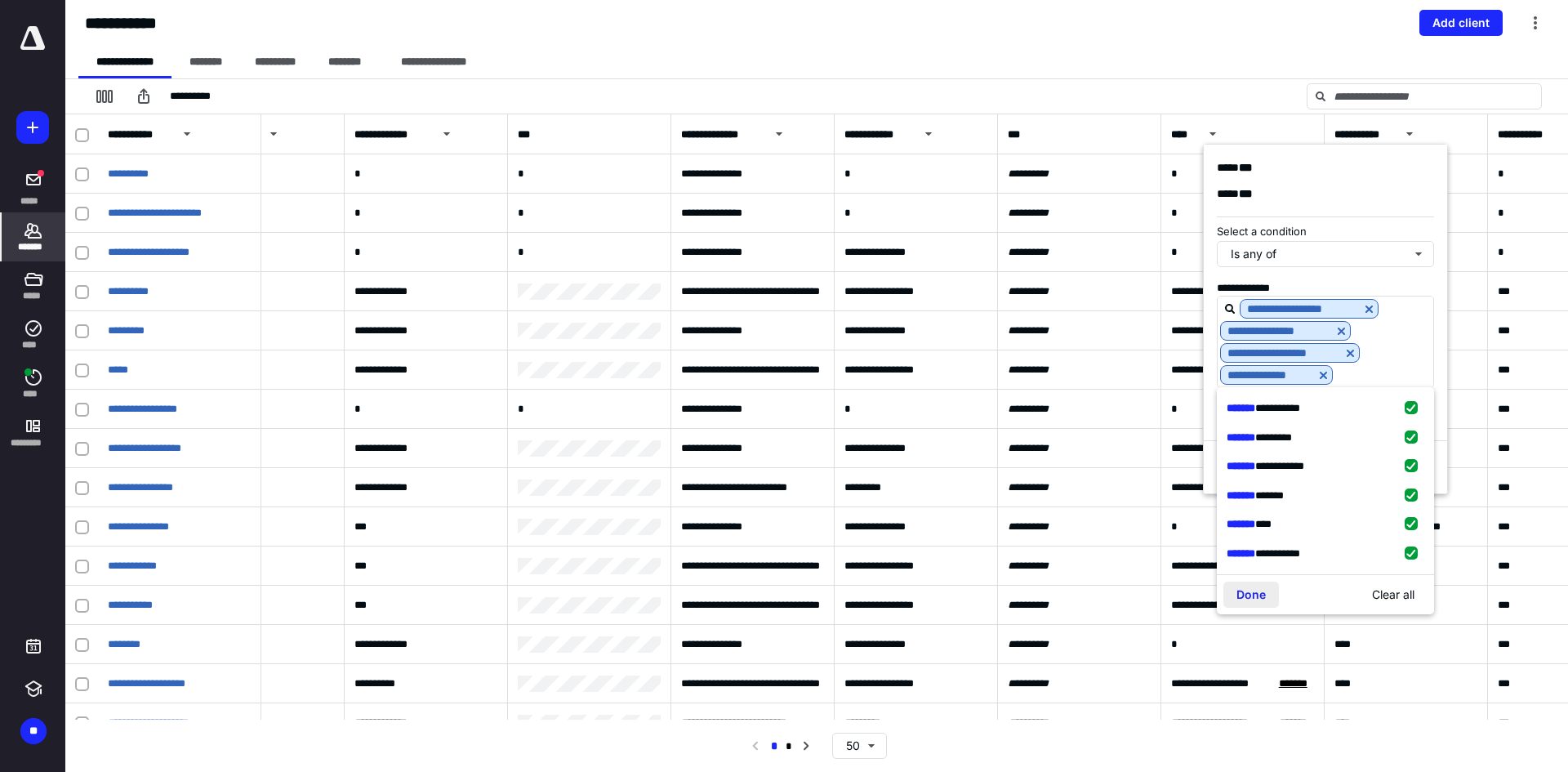 click on "Done" at bounding box center (1251, 595) 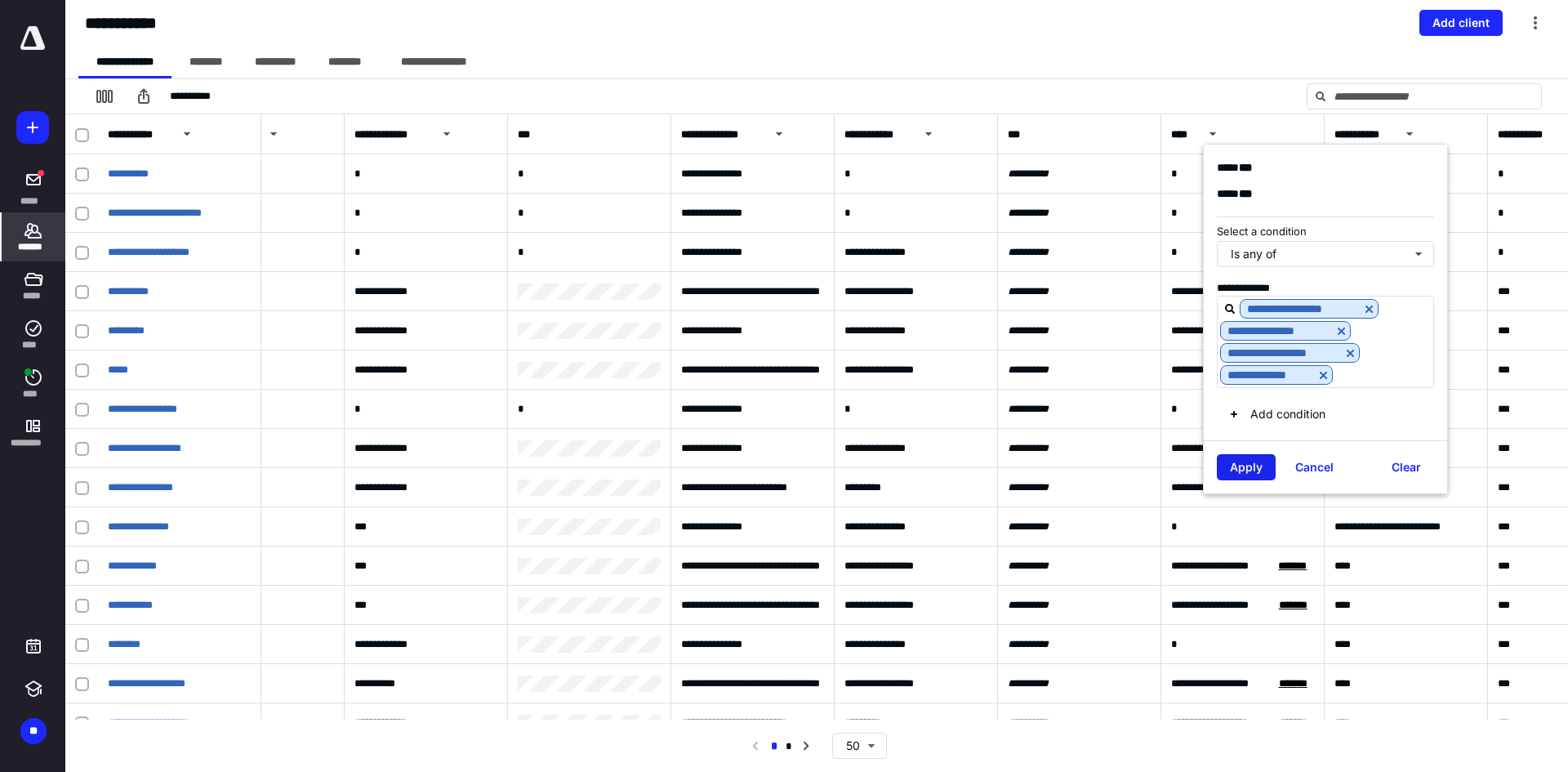 click on "Apply" at bounding box center [1246, 467] 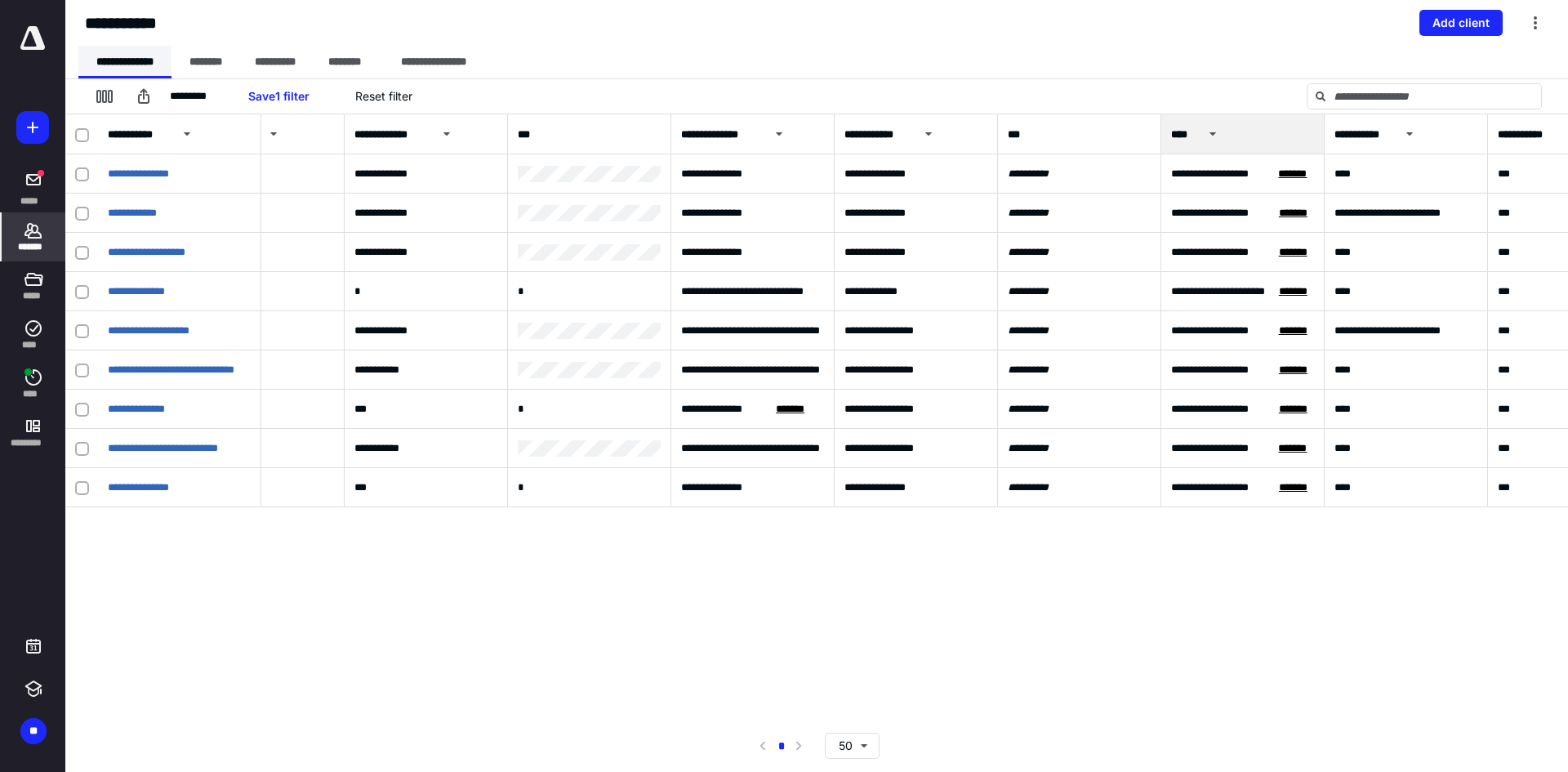 click on "**********" at bounding box center [125, 62] 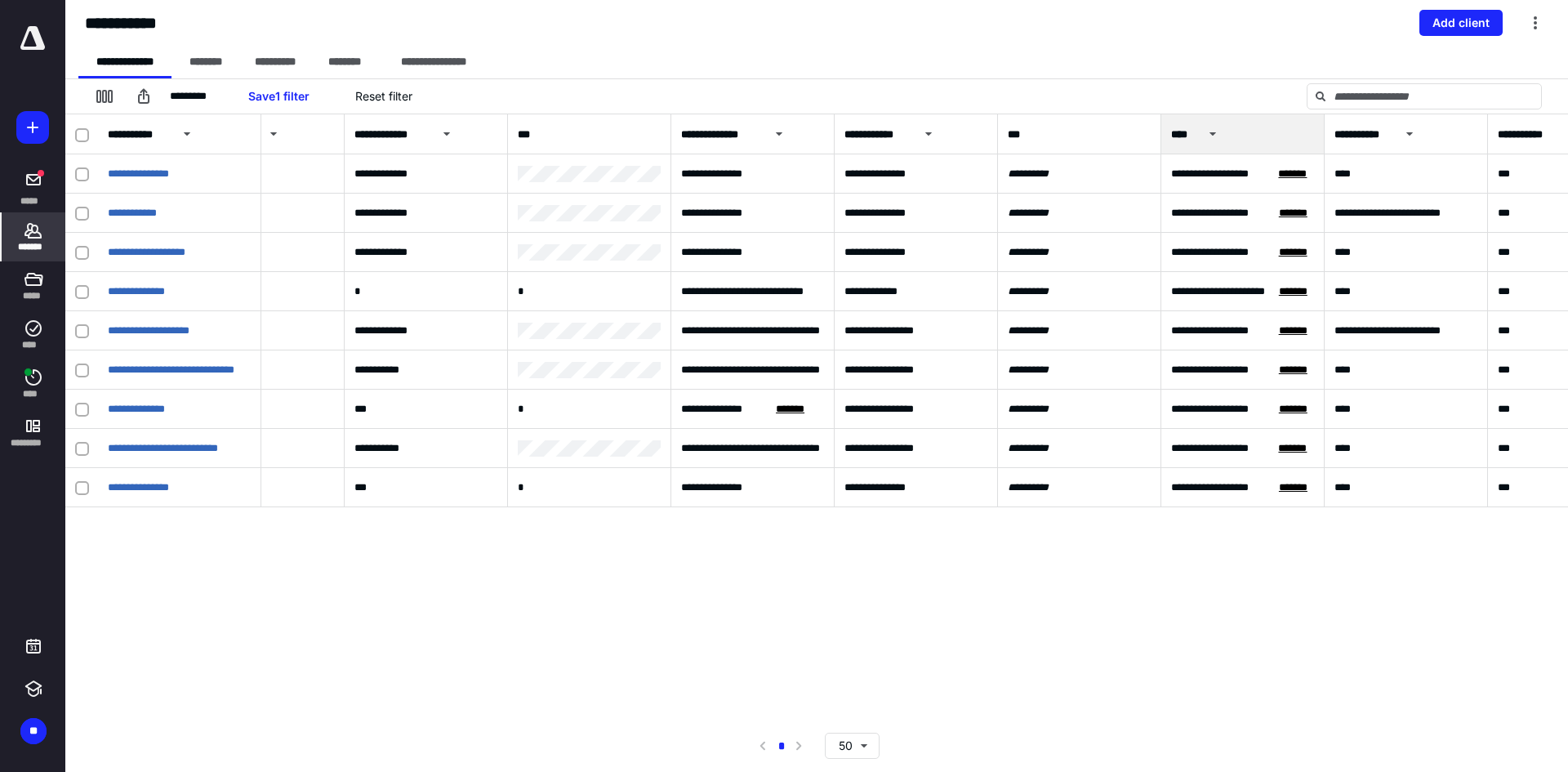 click 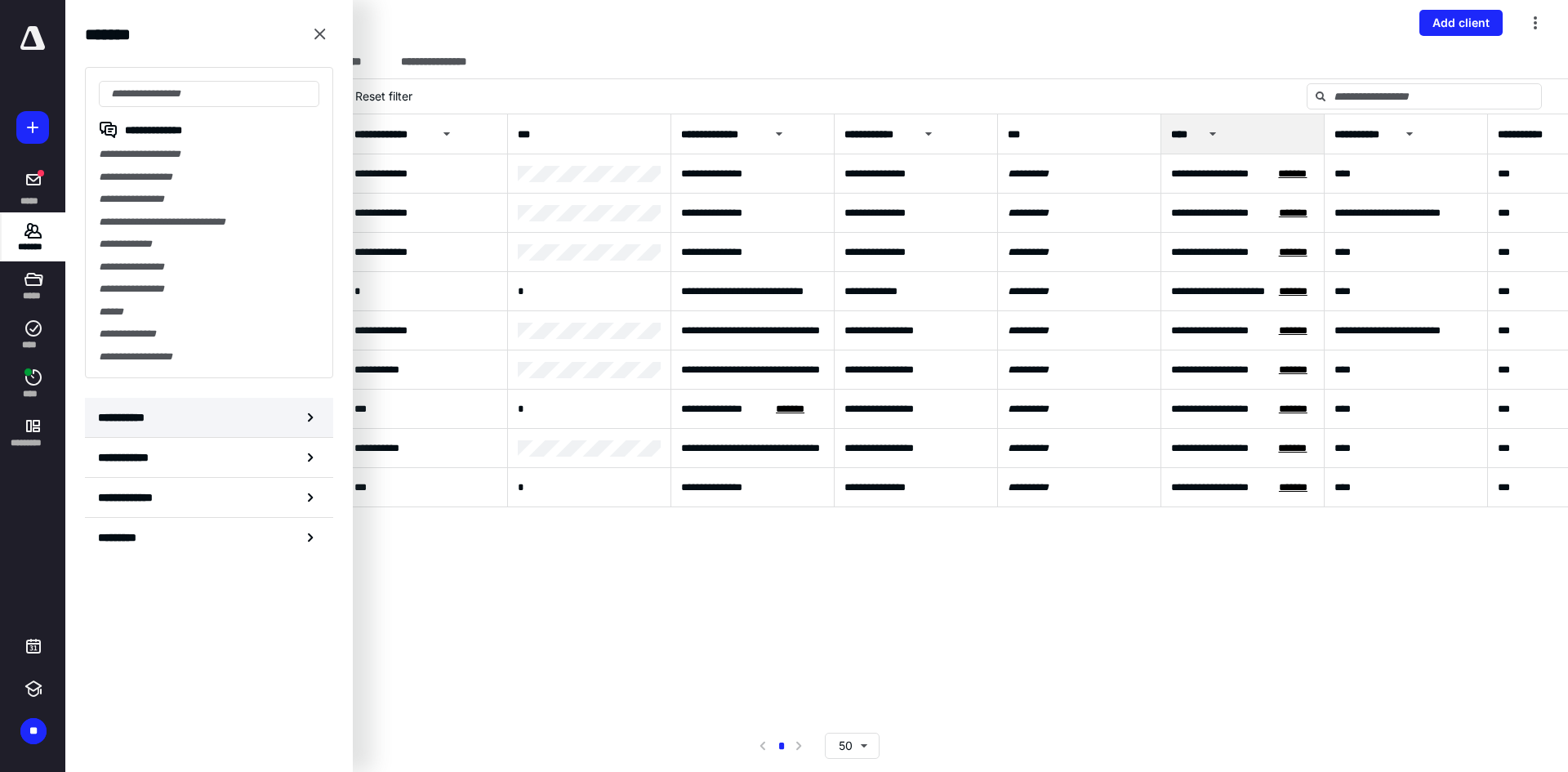 click on "**********" at bounding box center [125, 417] 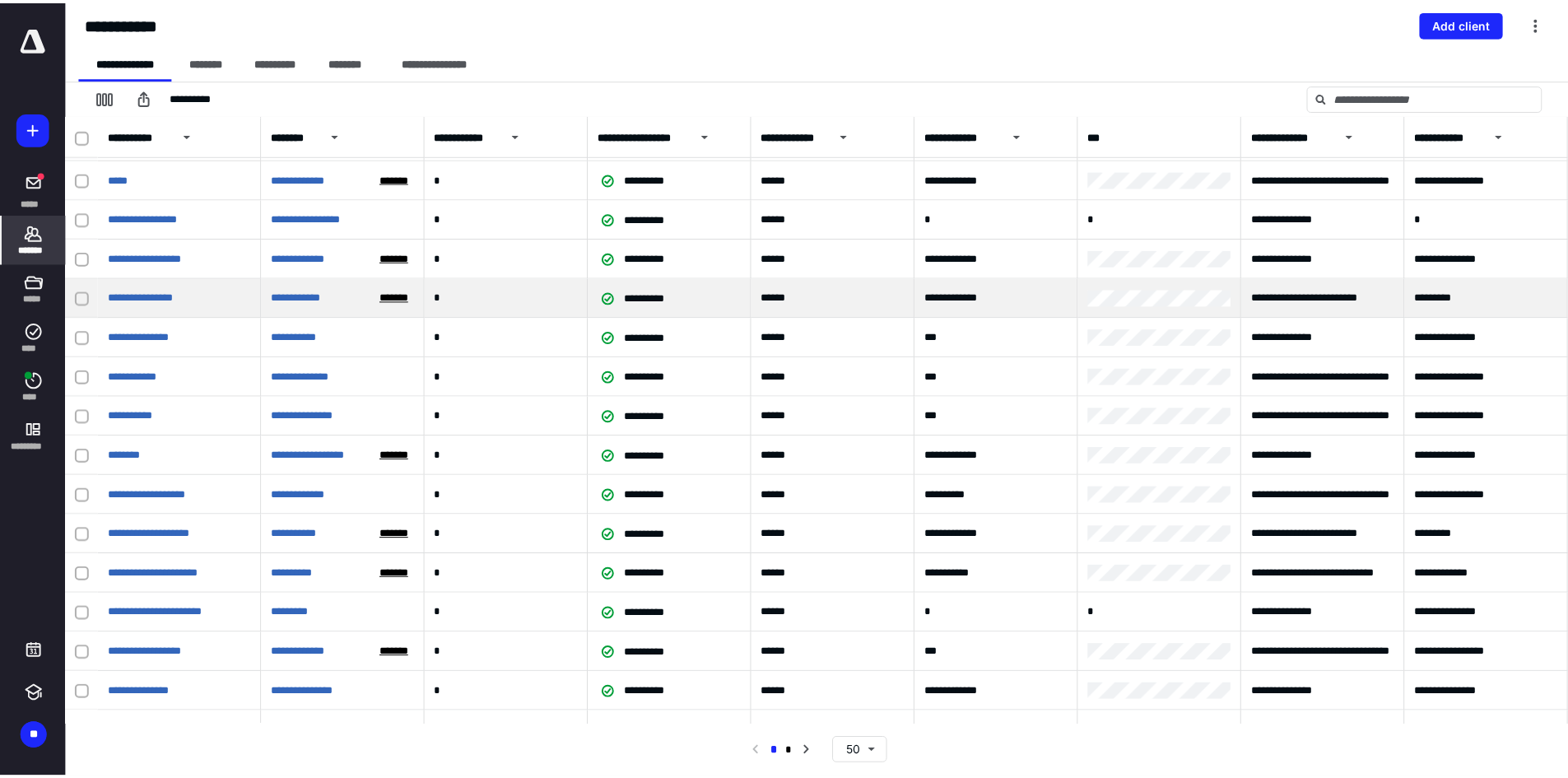 scroll, scrollTop: 247, scrollLeft: 0, axis: vertical 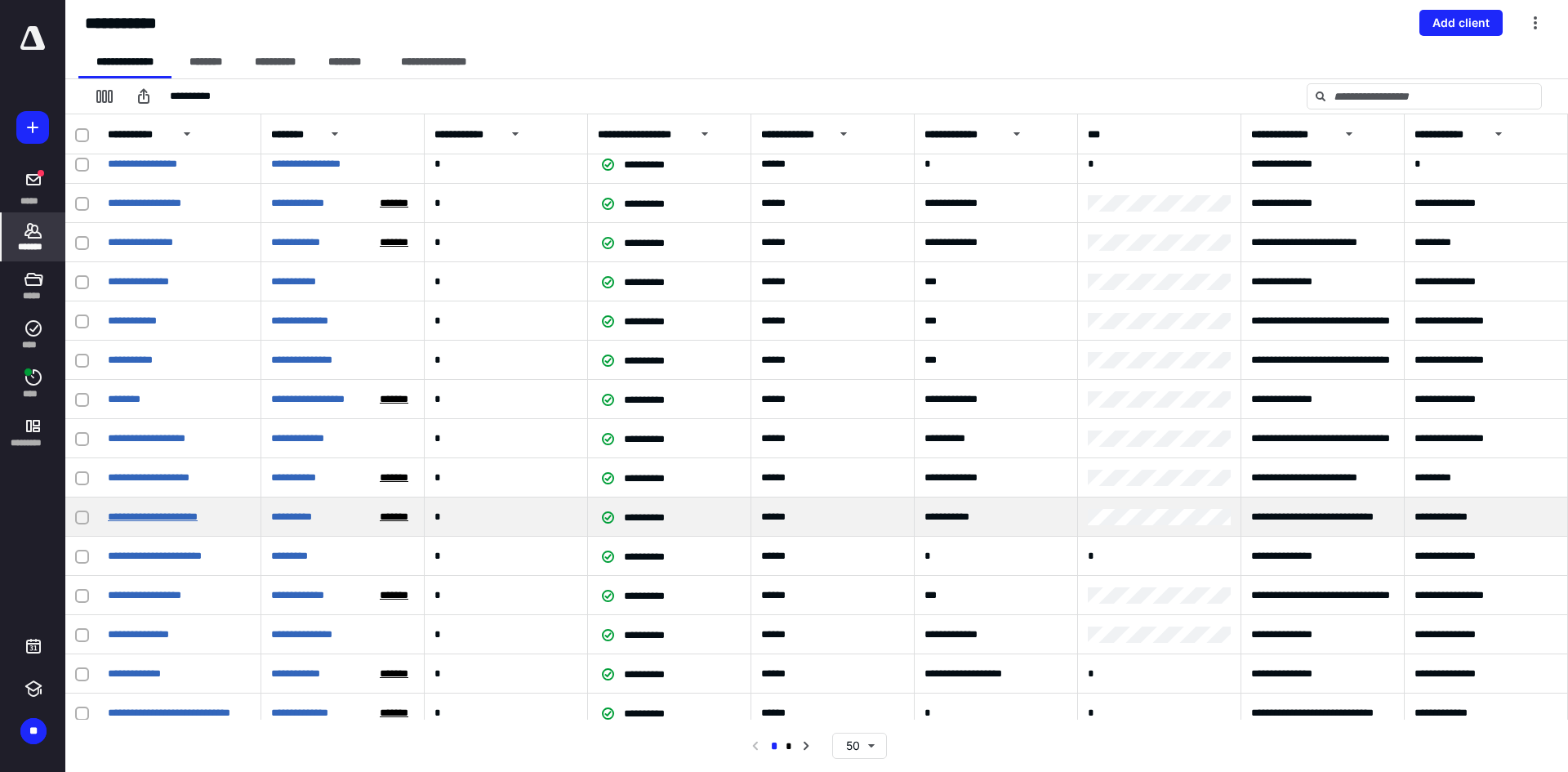 click on "**********" at bounding box center [153, 516] 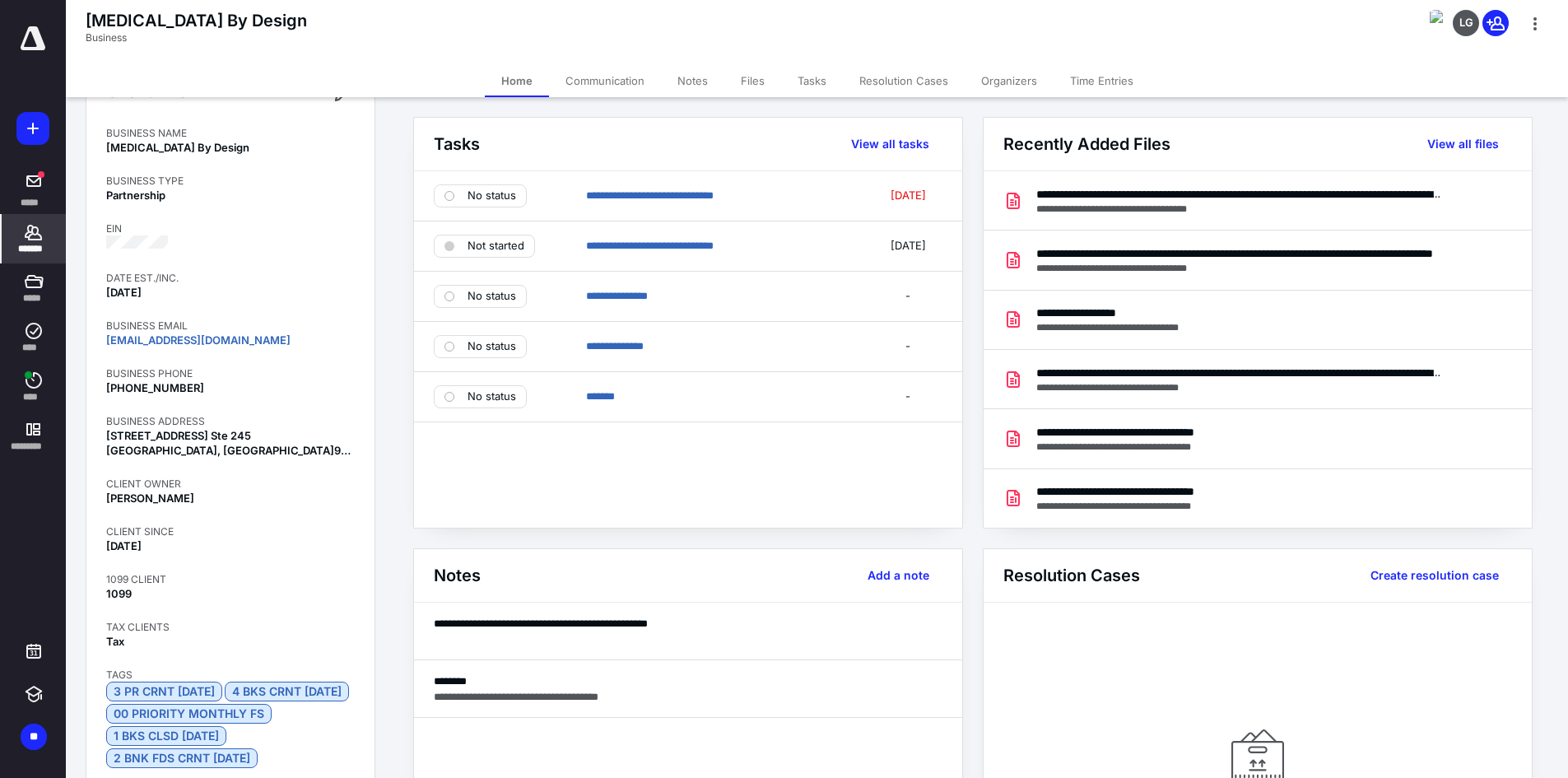 scroll, scrollTop: 0, scrollLeft: 0, axis: both 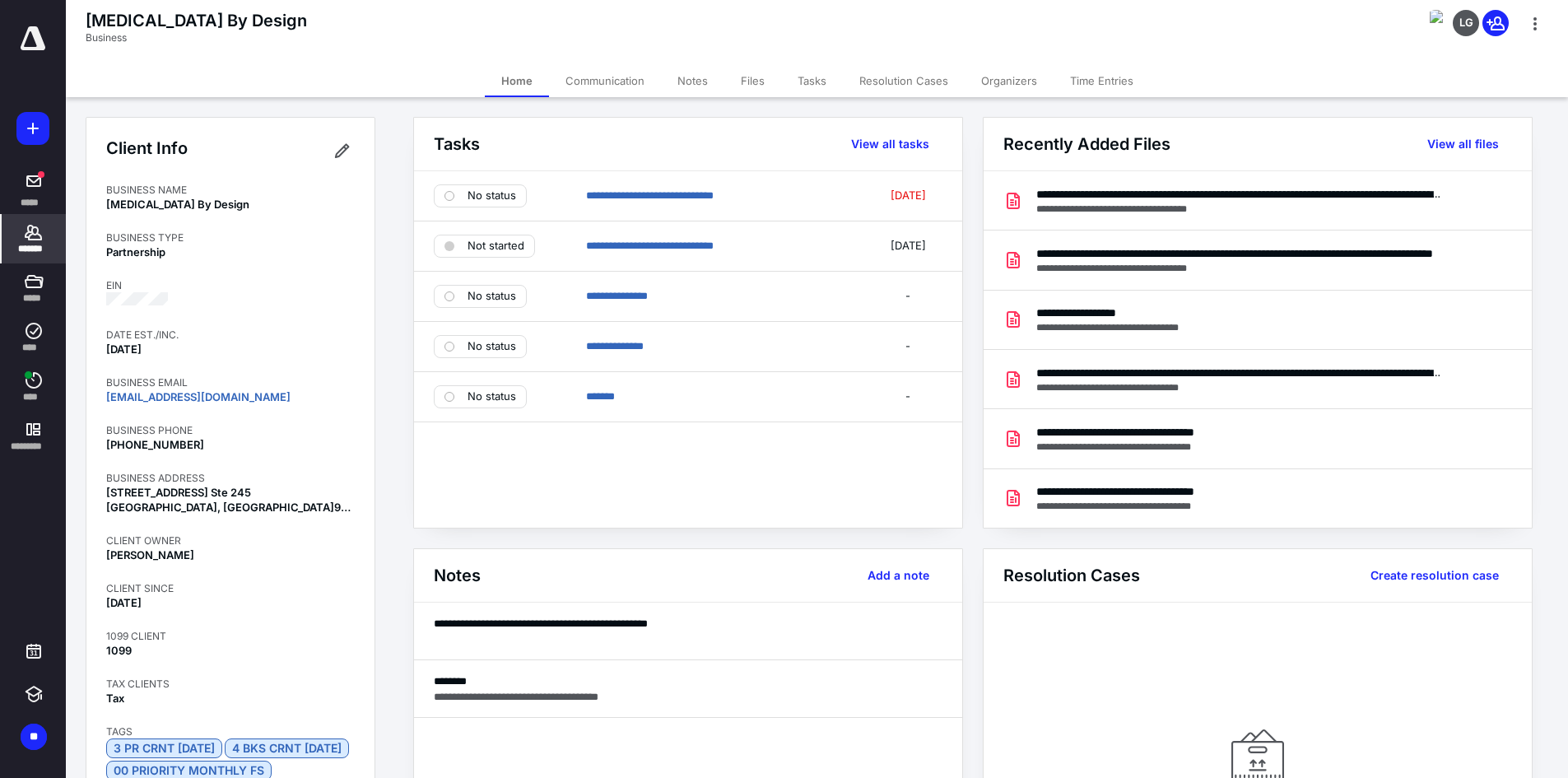 click 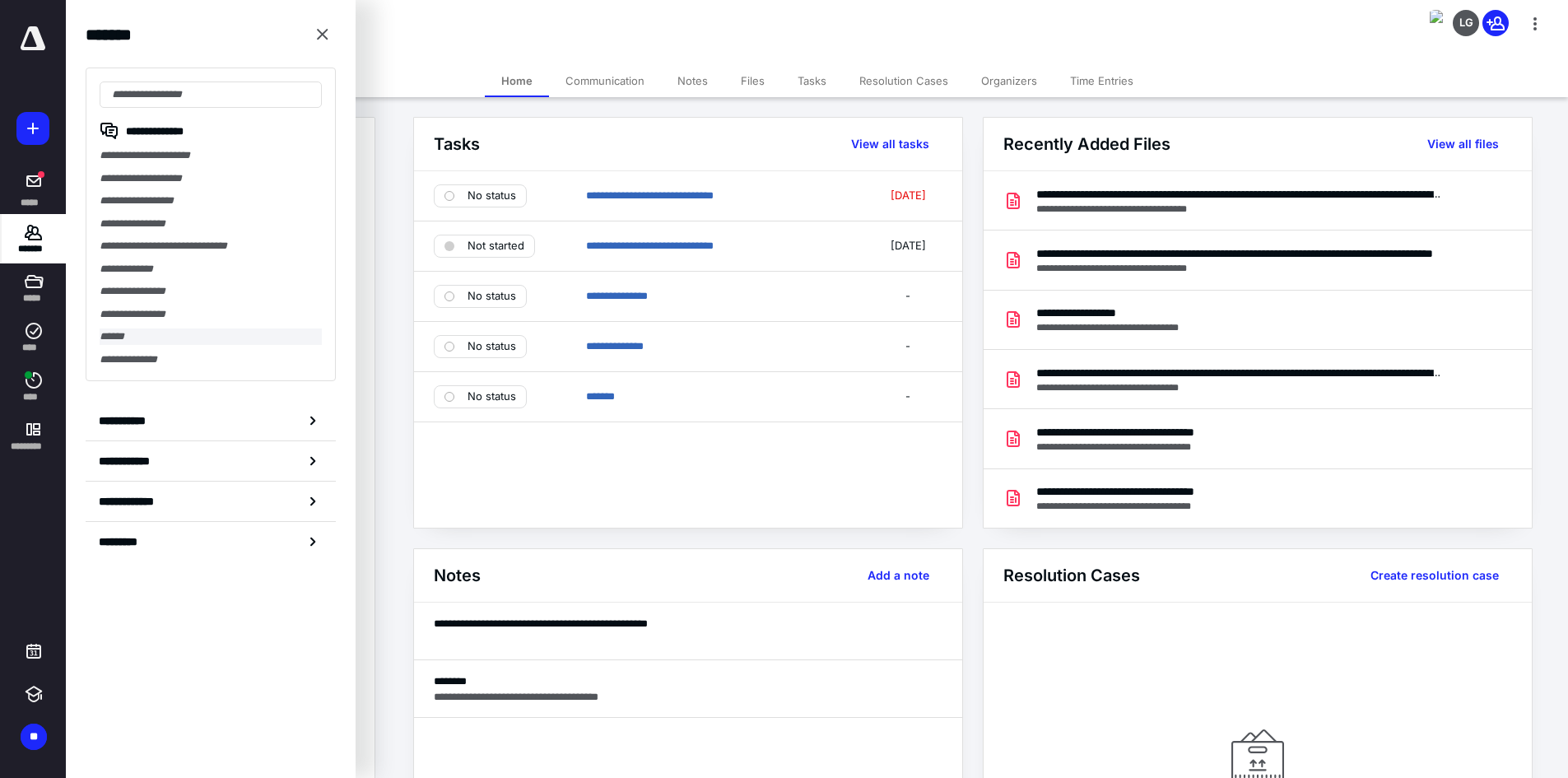 click on "******" at bounding box center [211, 337] 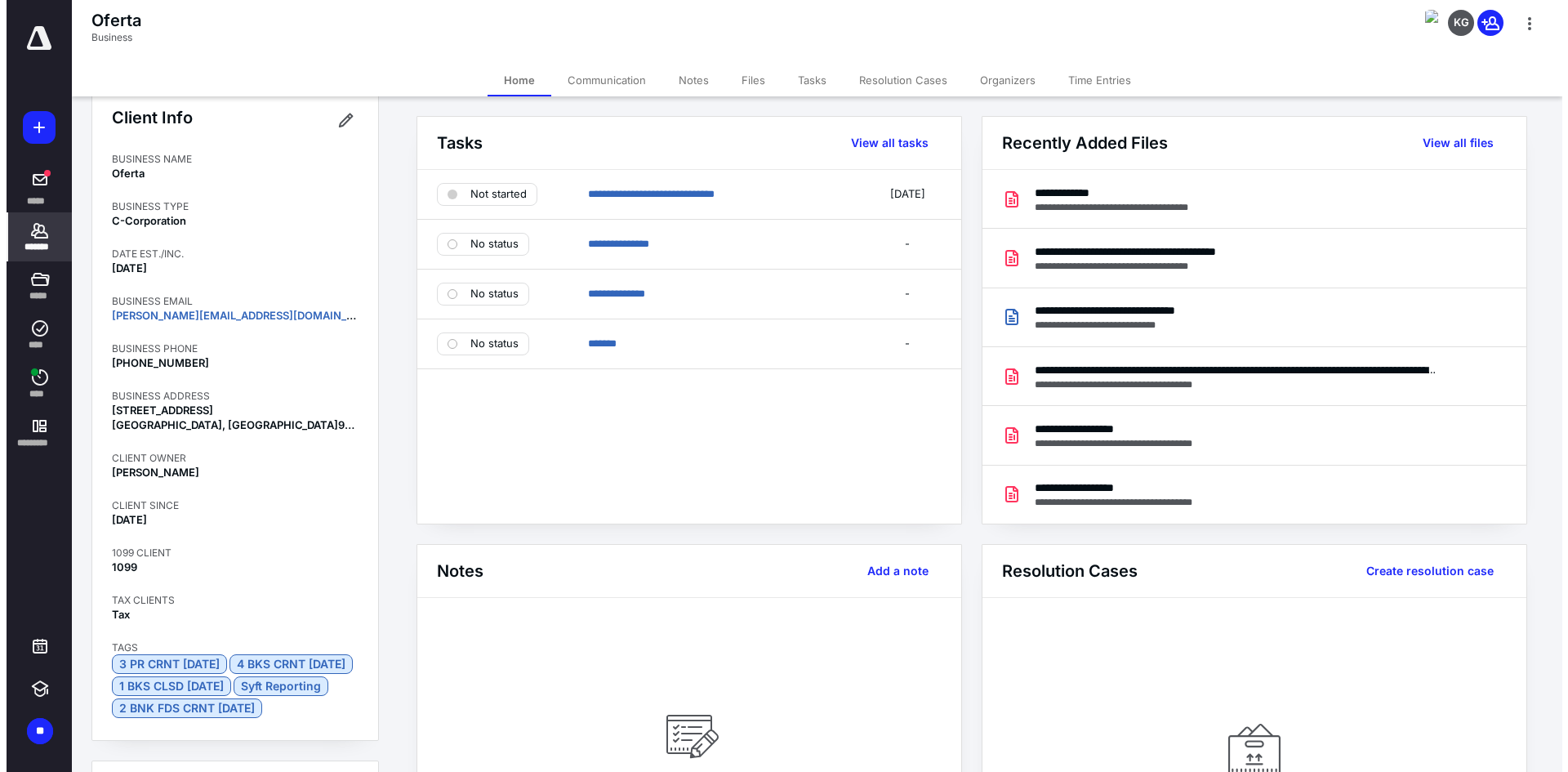 scroll, scrollTop: 0, scrollLeft: 0, axis: both 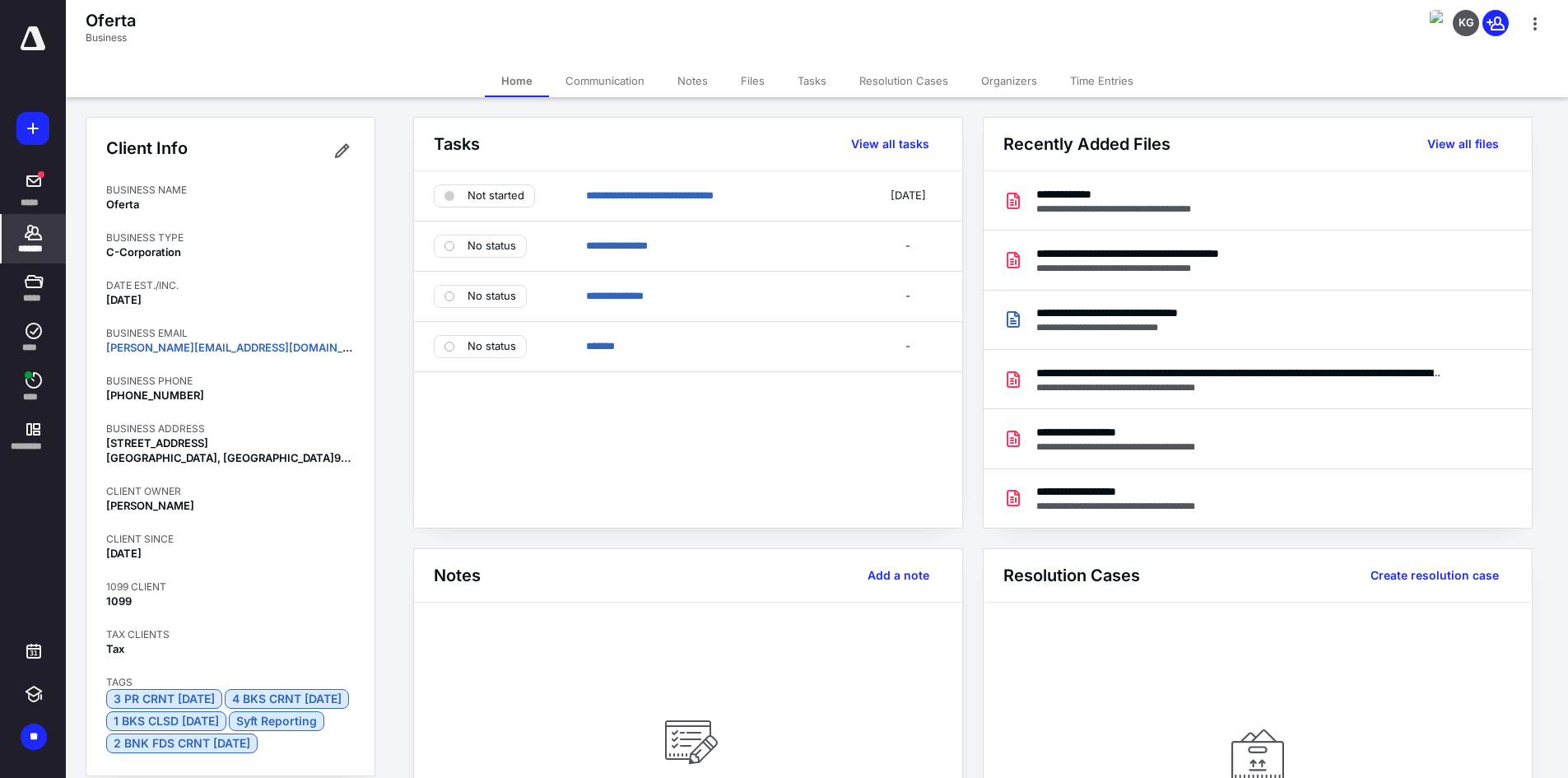 click 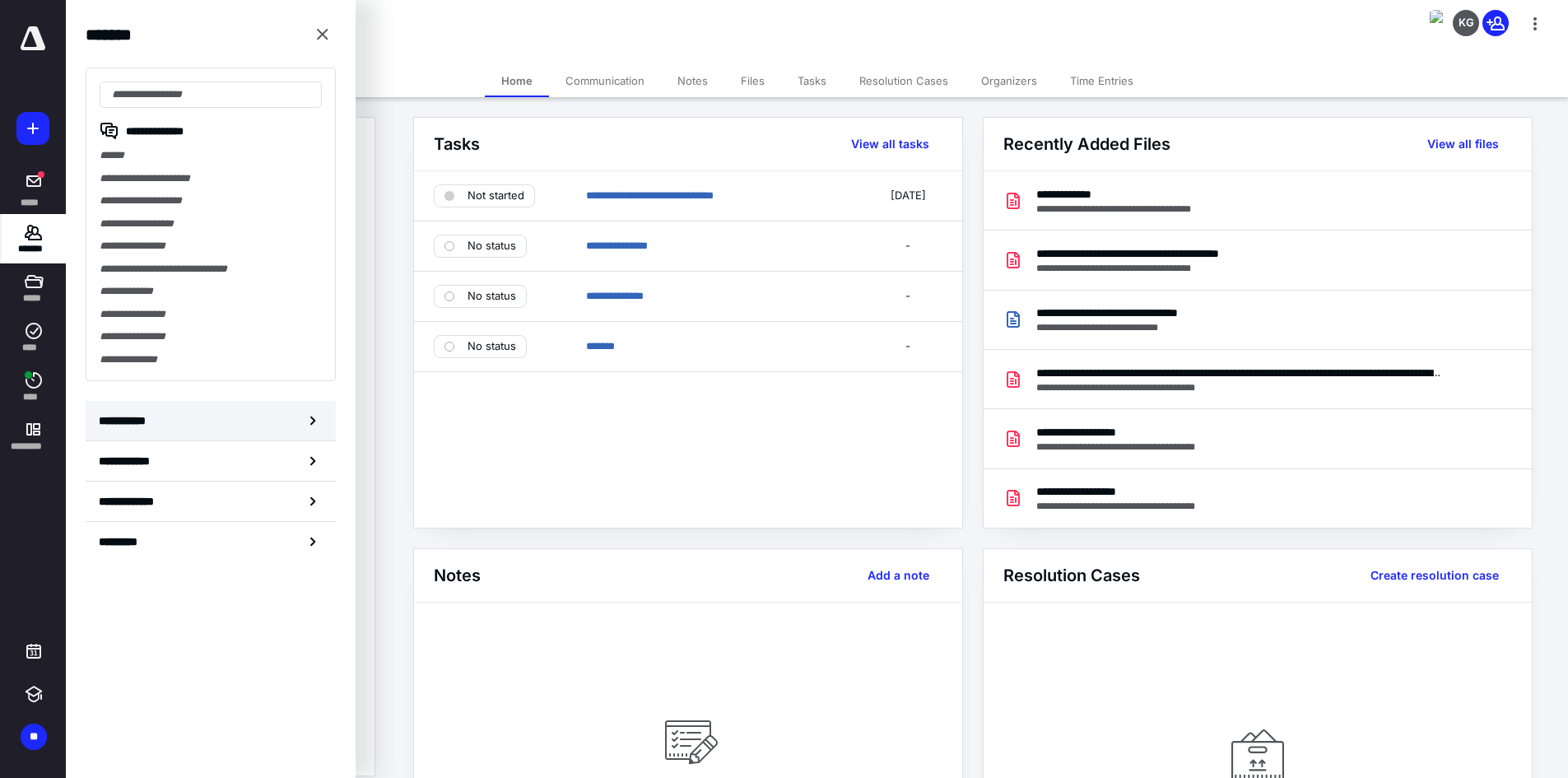 click on "**********" at bounding box center [126, 421] 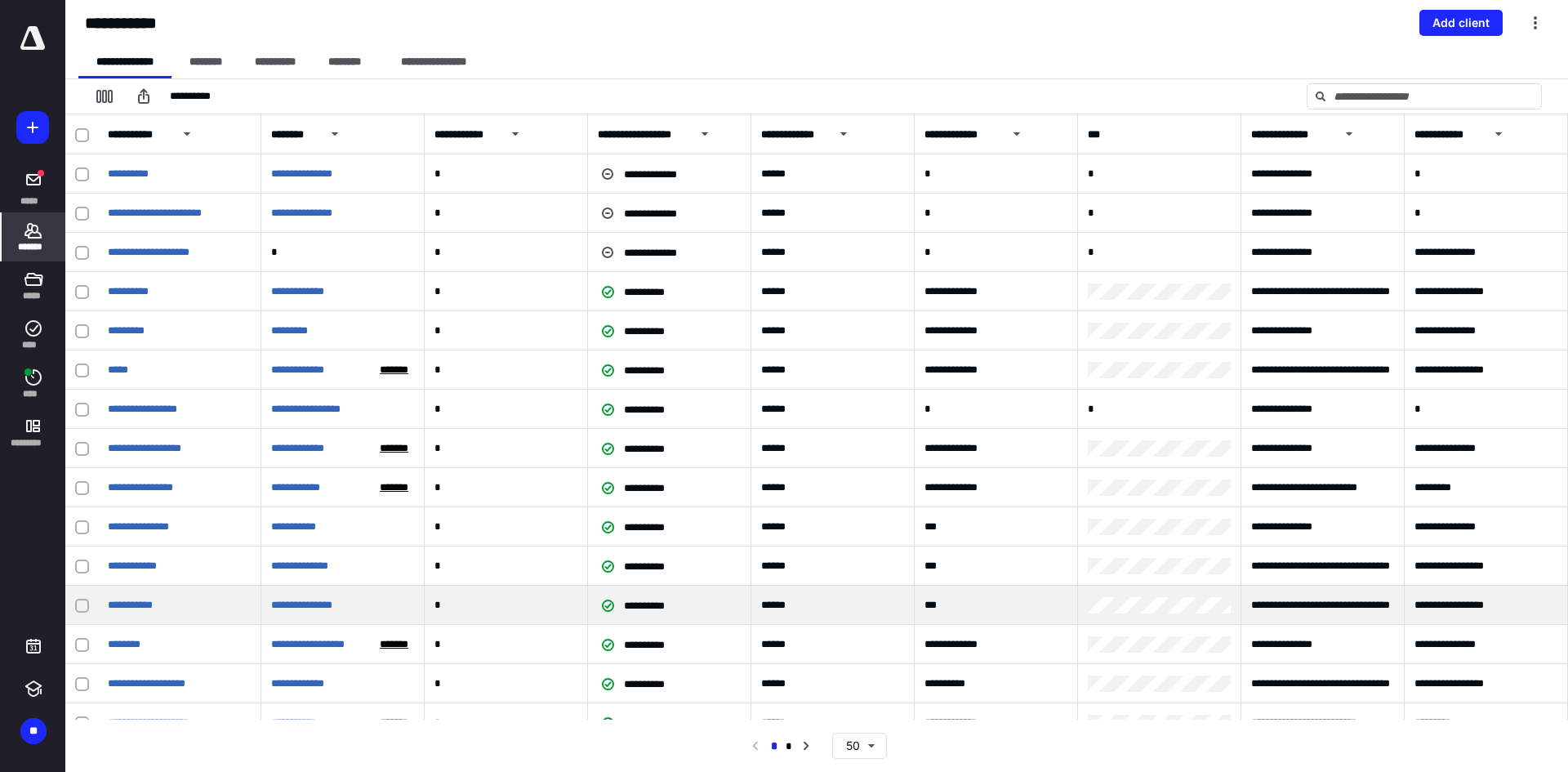 scroll, scrollTop: 163, scrollLeft: 0, axis: vertical 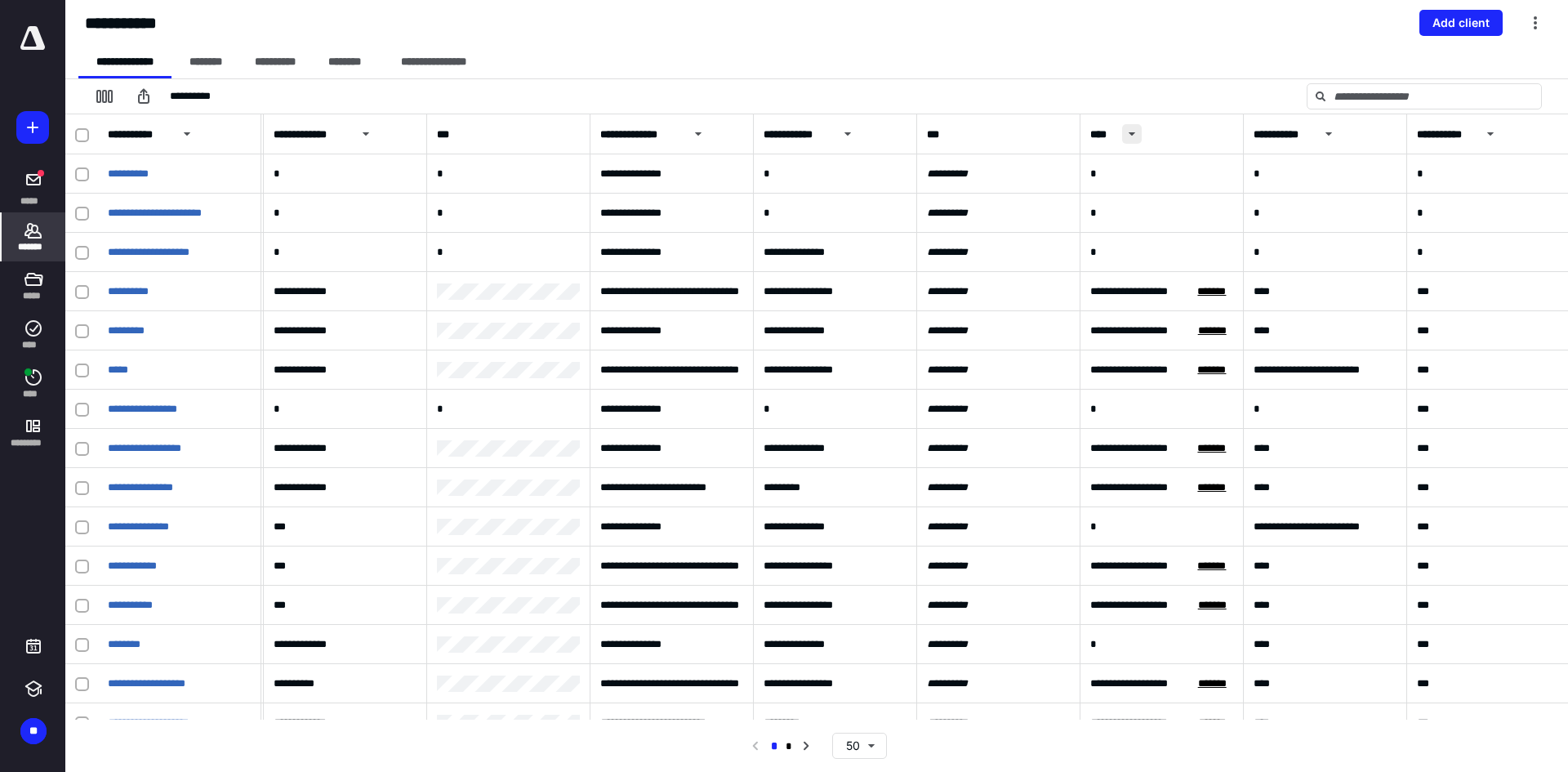 click at bounding box center (1132, 134) 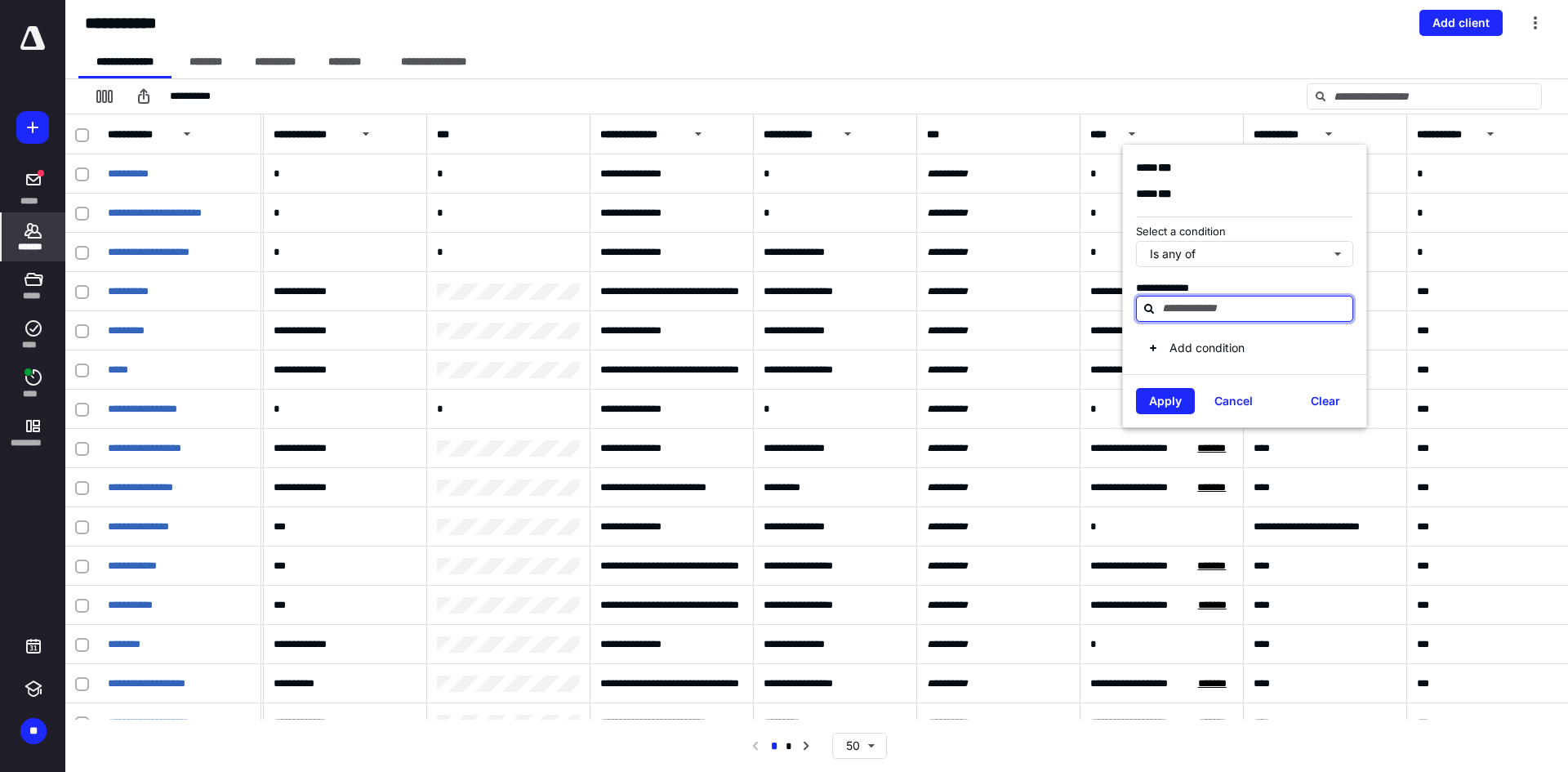 click at bounding box center [1254, 308] 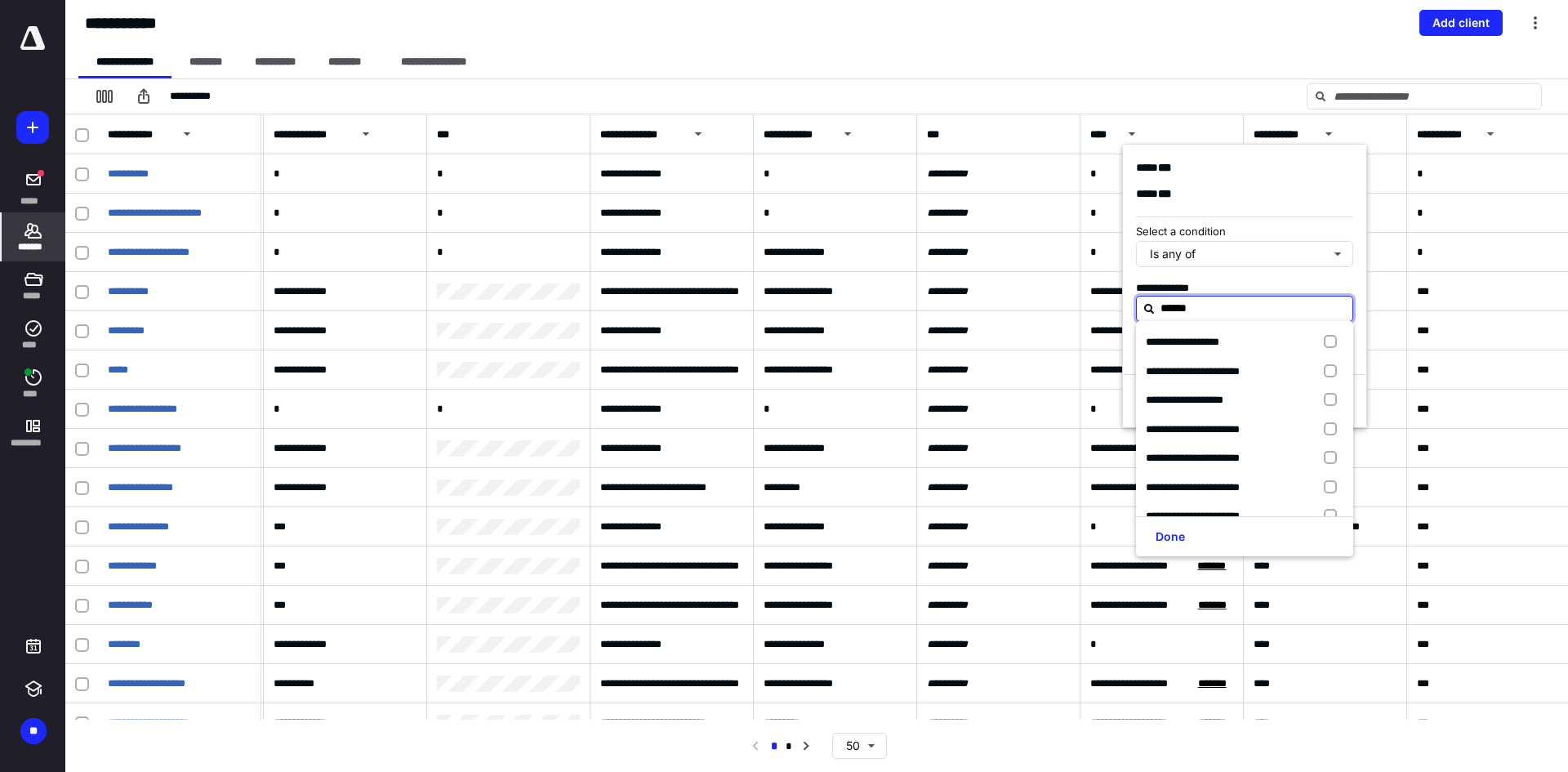 type on "*******" 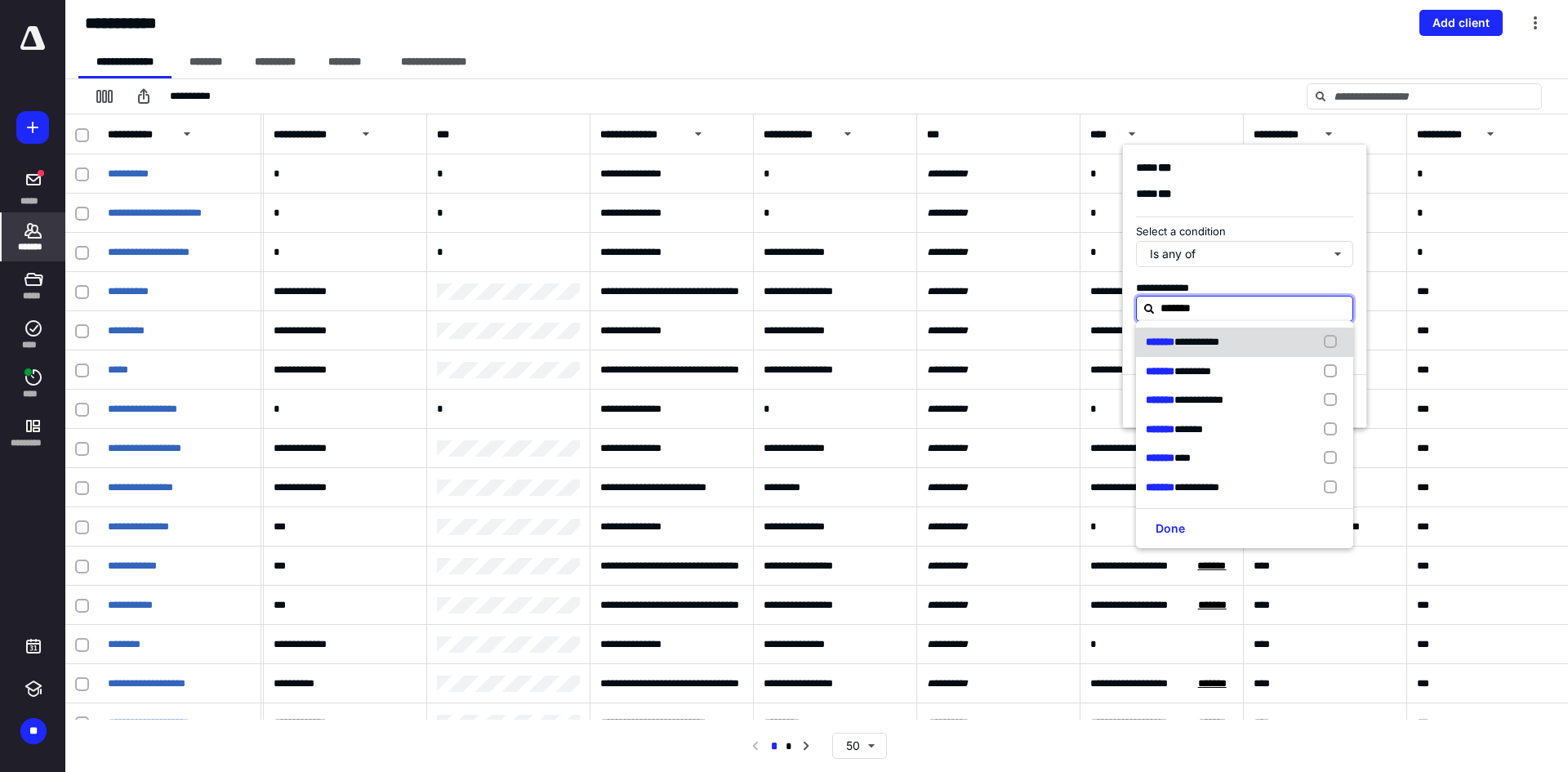 click at bounding box center [1334, 342] 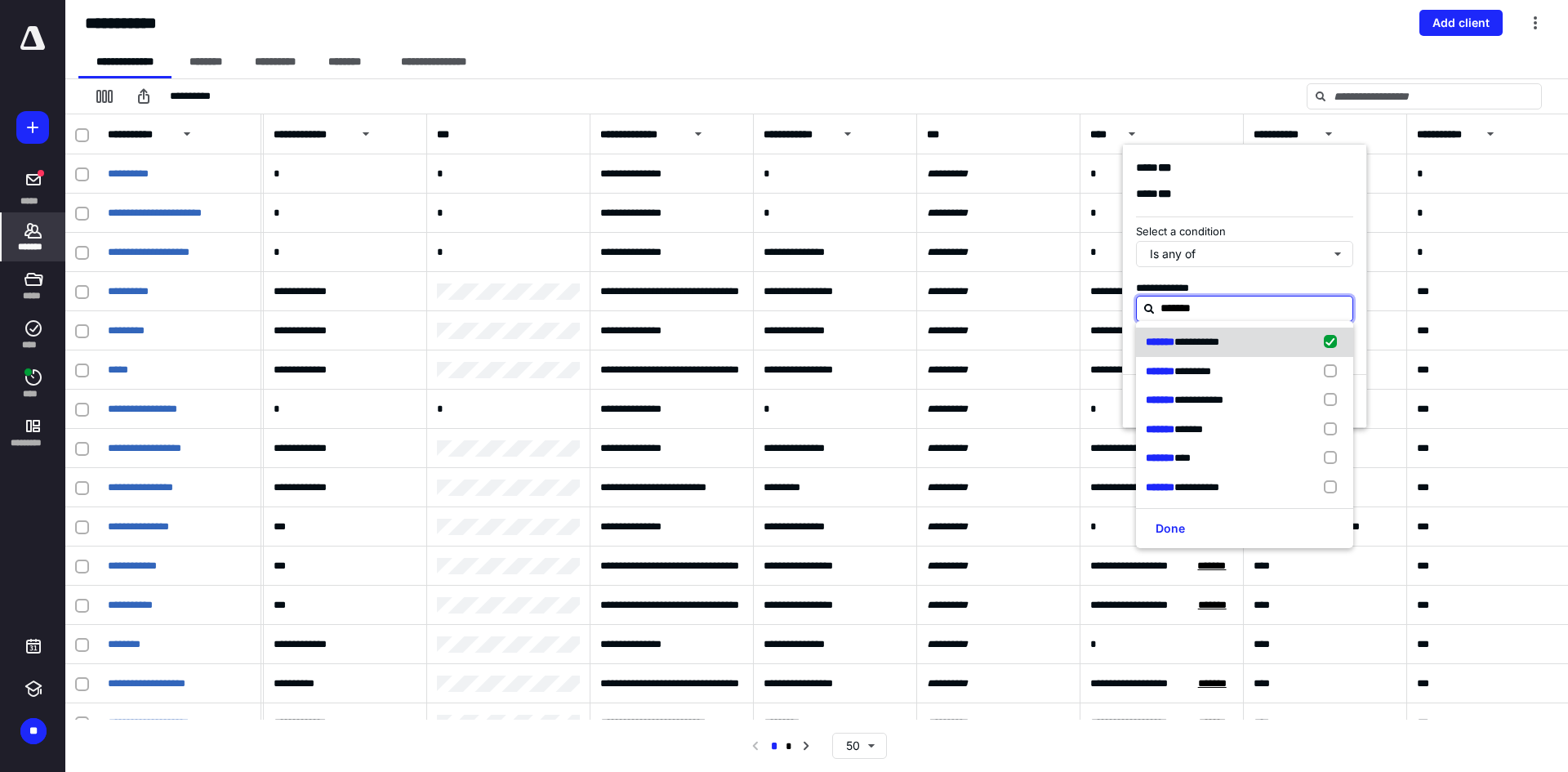 checkbox on "true" 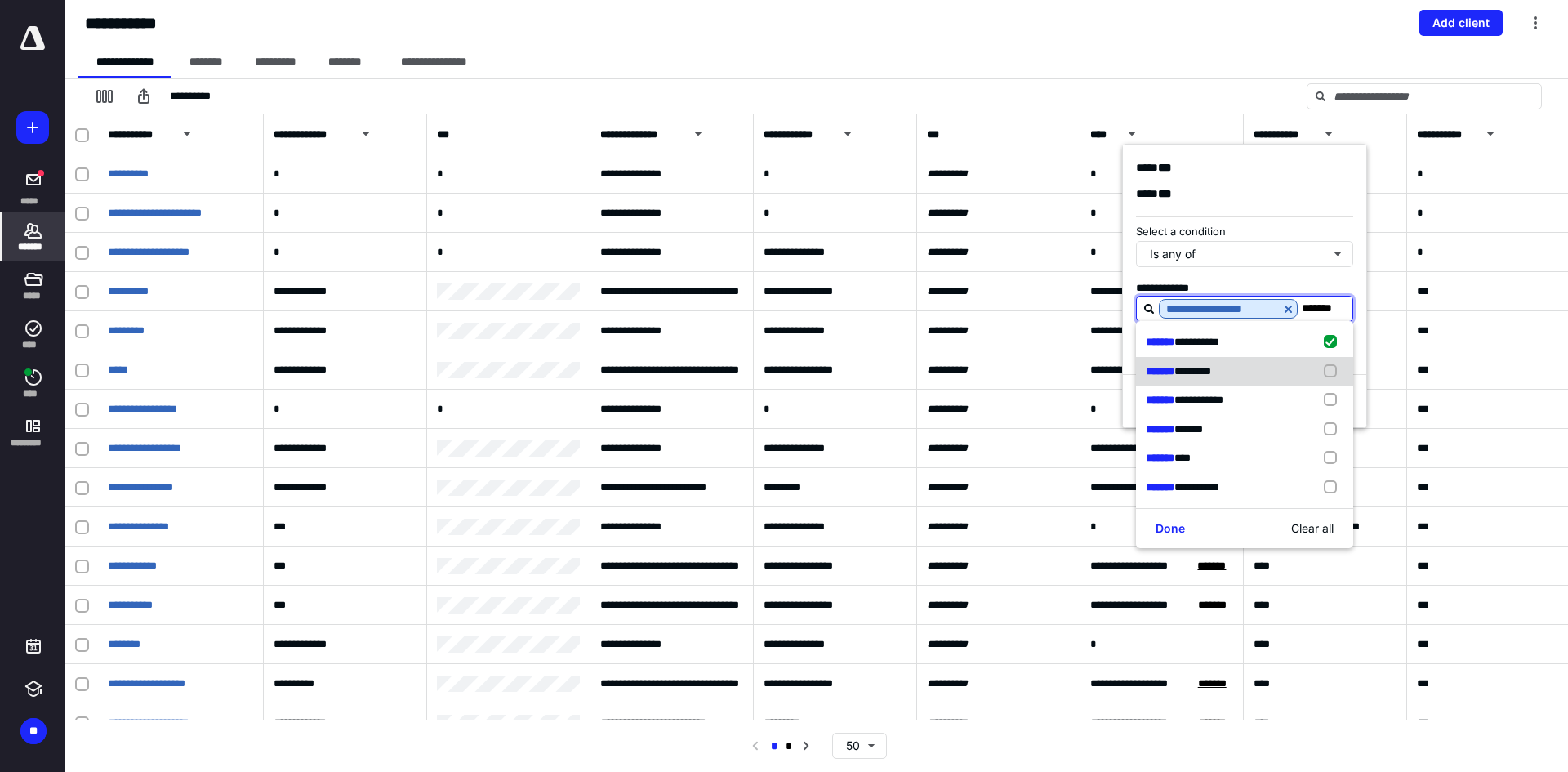 click at bounding box center [1334, 372] 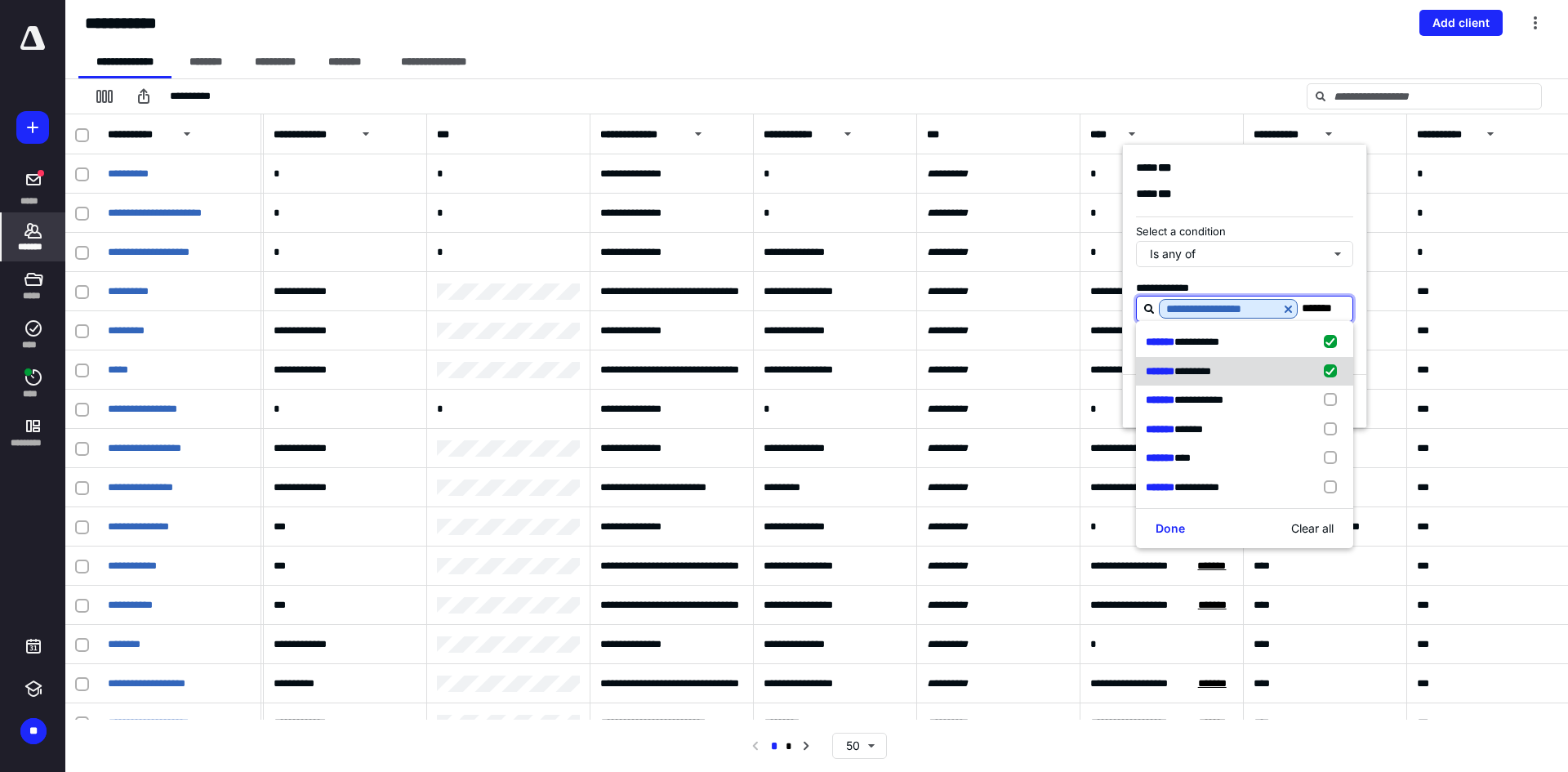checkbox on "true" 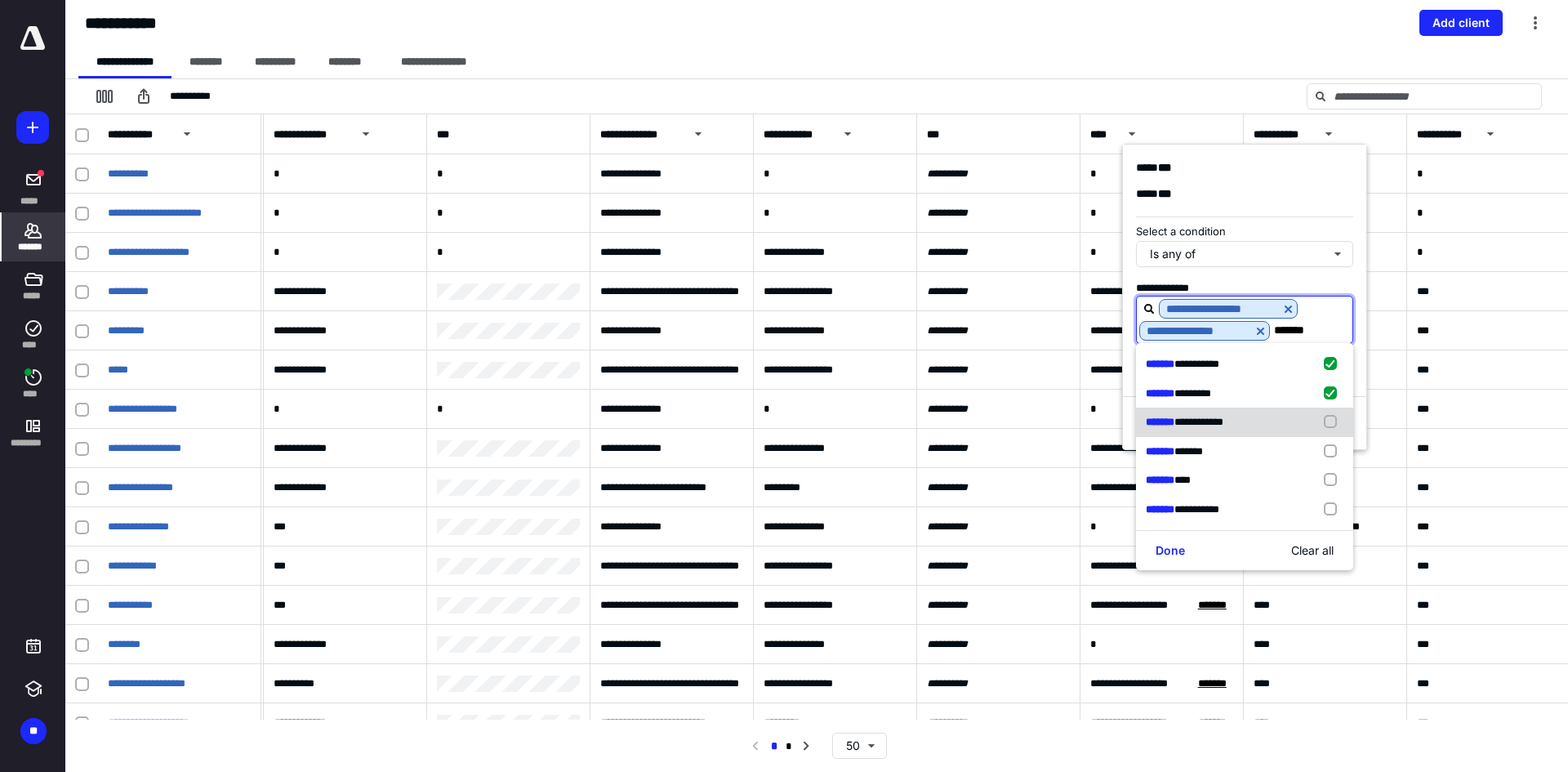 drag, startPoint x: 1327, startPoint y: 417, endPoint x: 1332, endPoint y: 439, distance: 22.561028 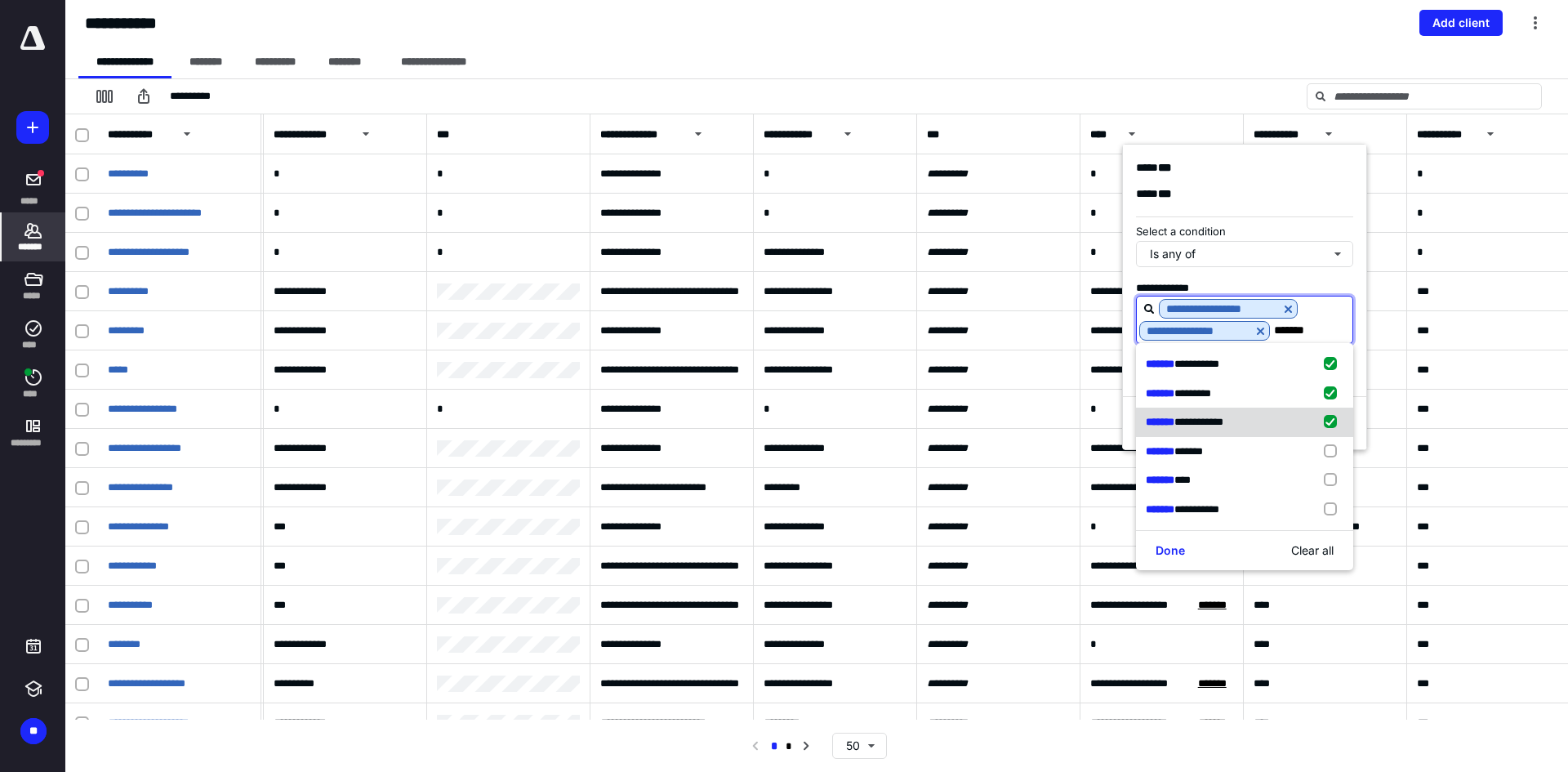 checkbox on "true" 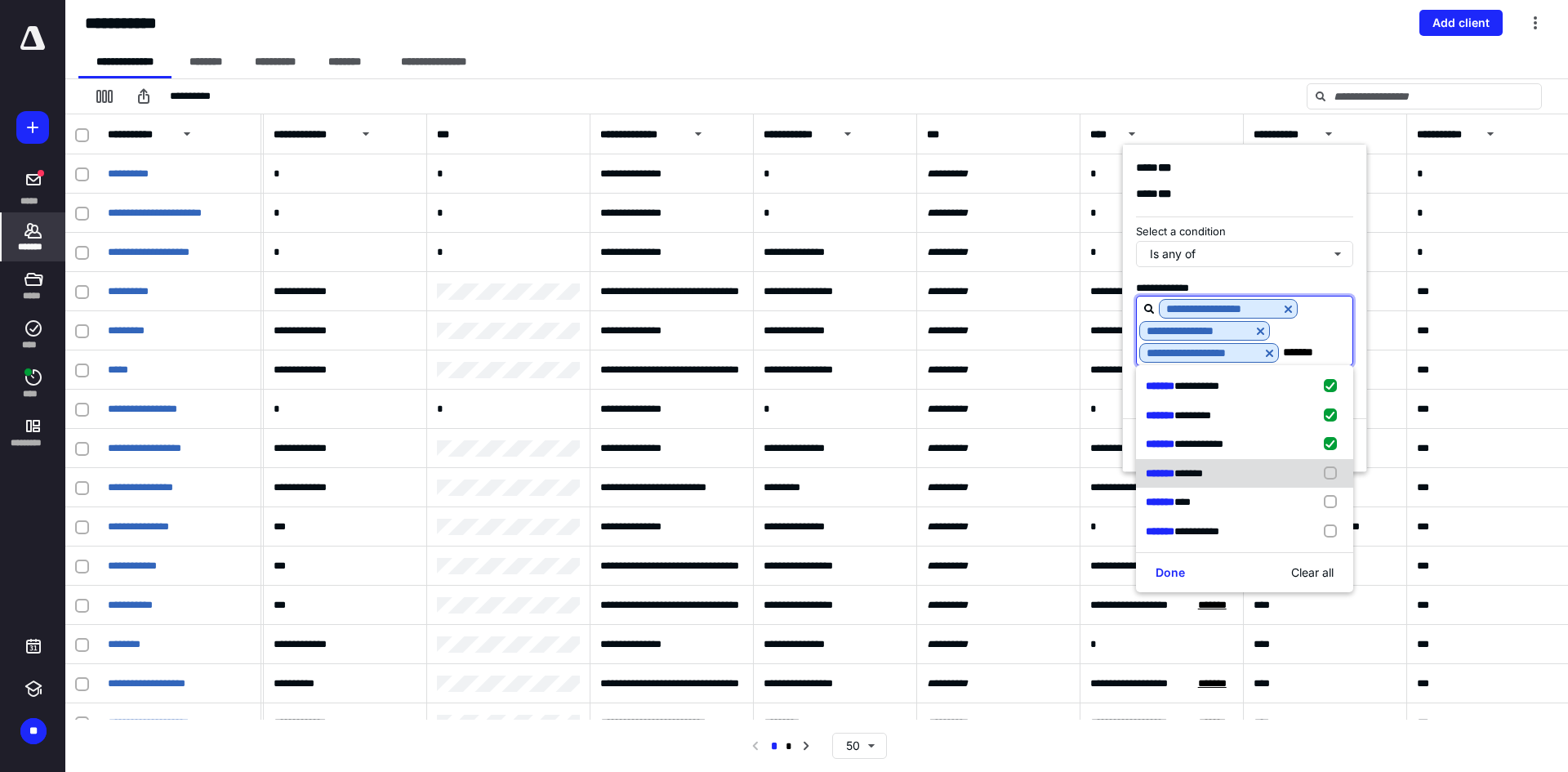 click at bounding box center (1334, 474) 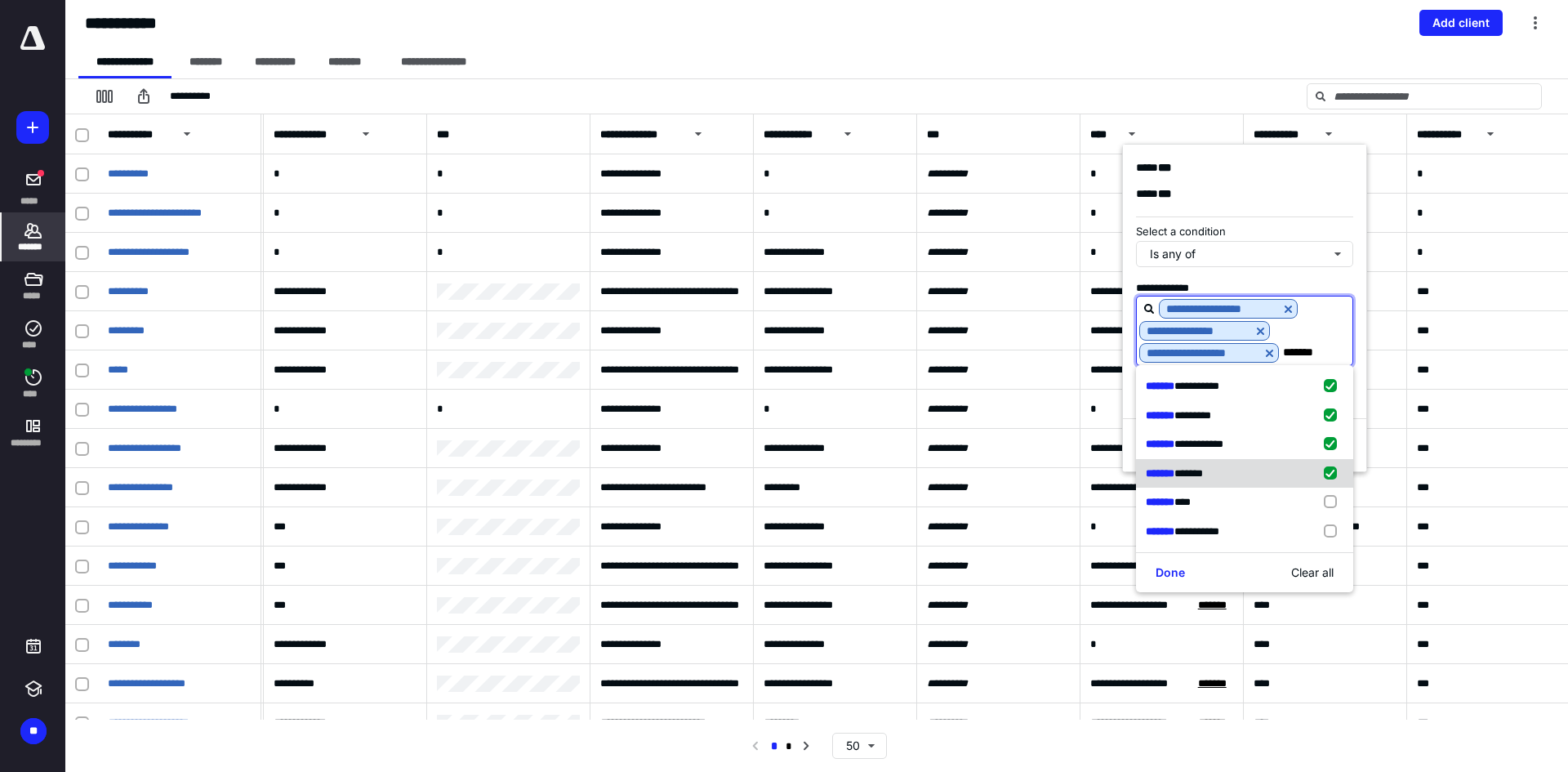 checkbox on "true" 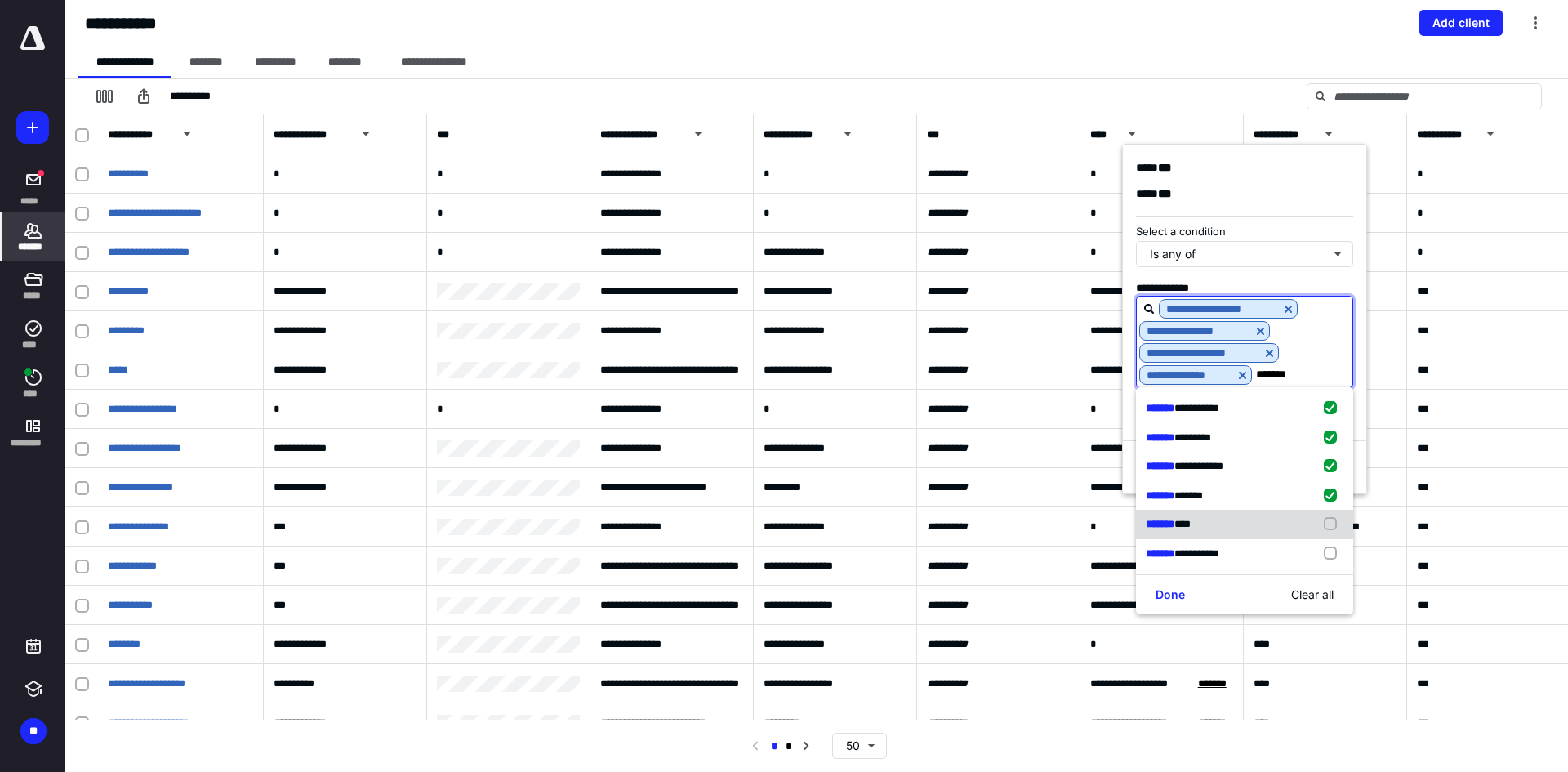click at bounding box center [1334, 524] 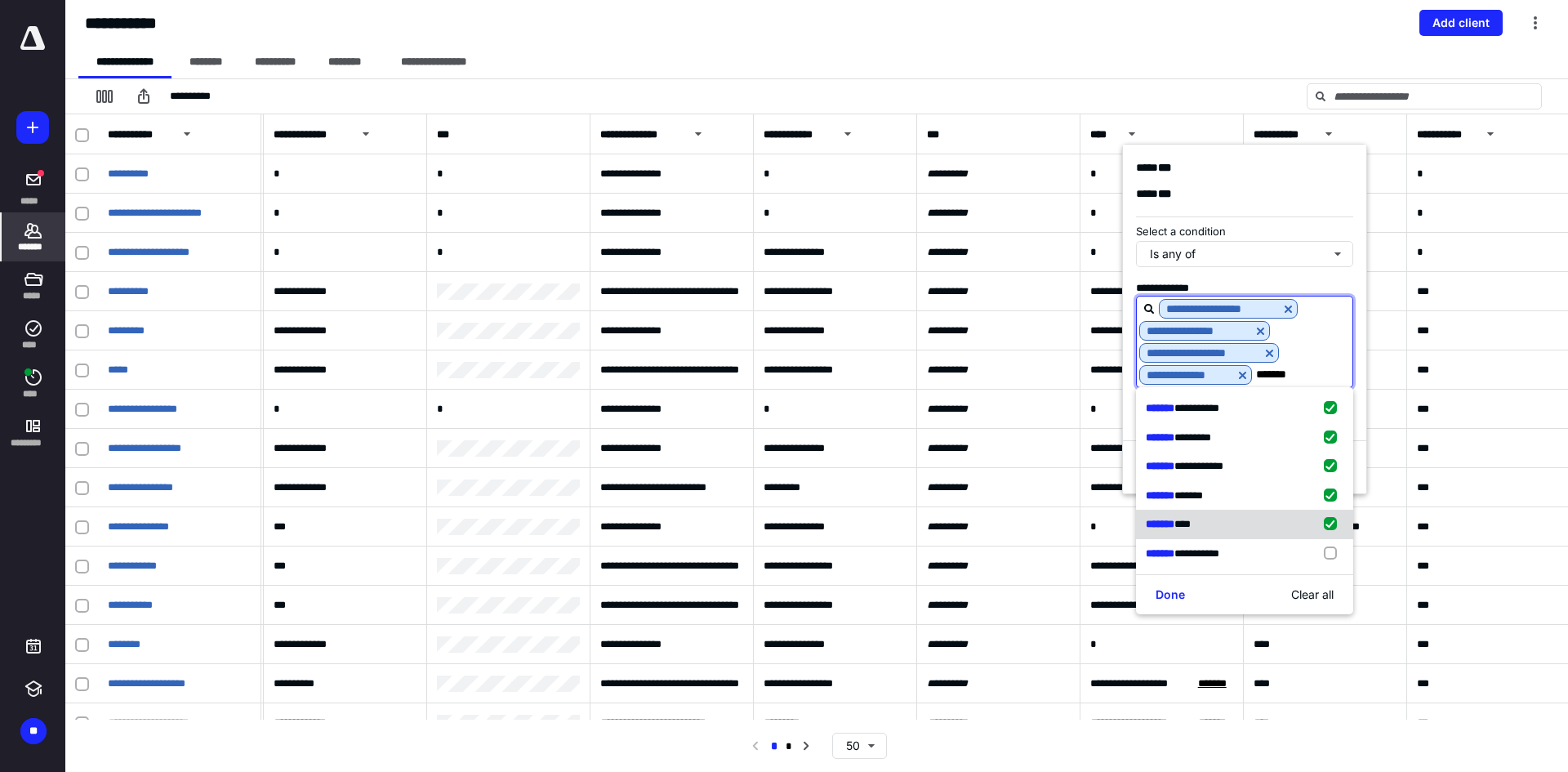 checkbox on "true" 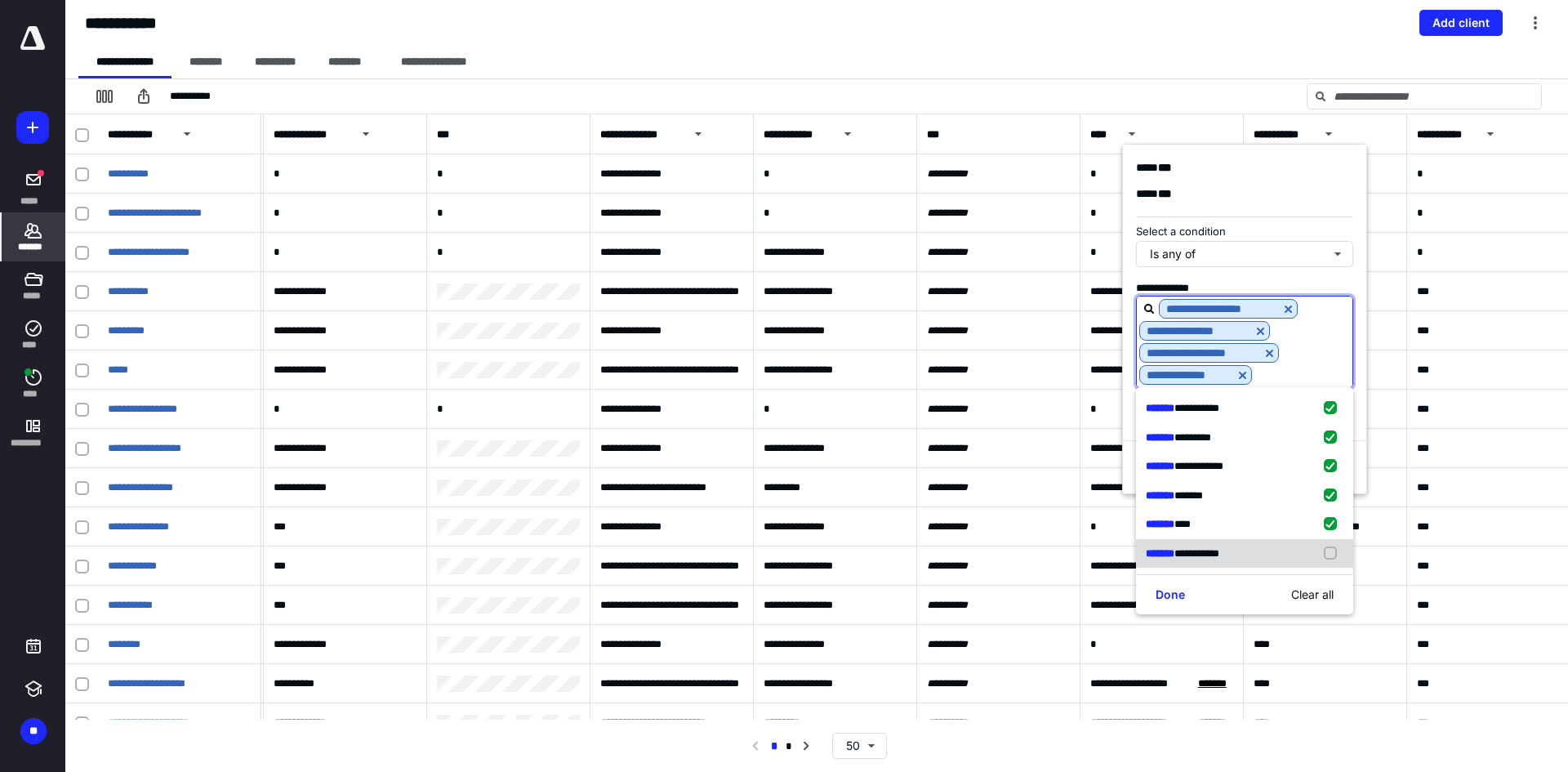 click at bounding box center [1334, 554] 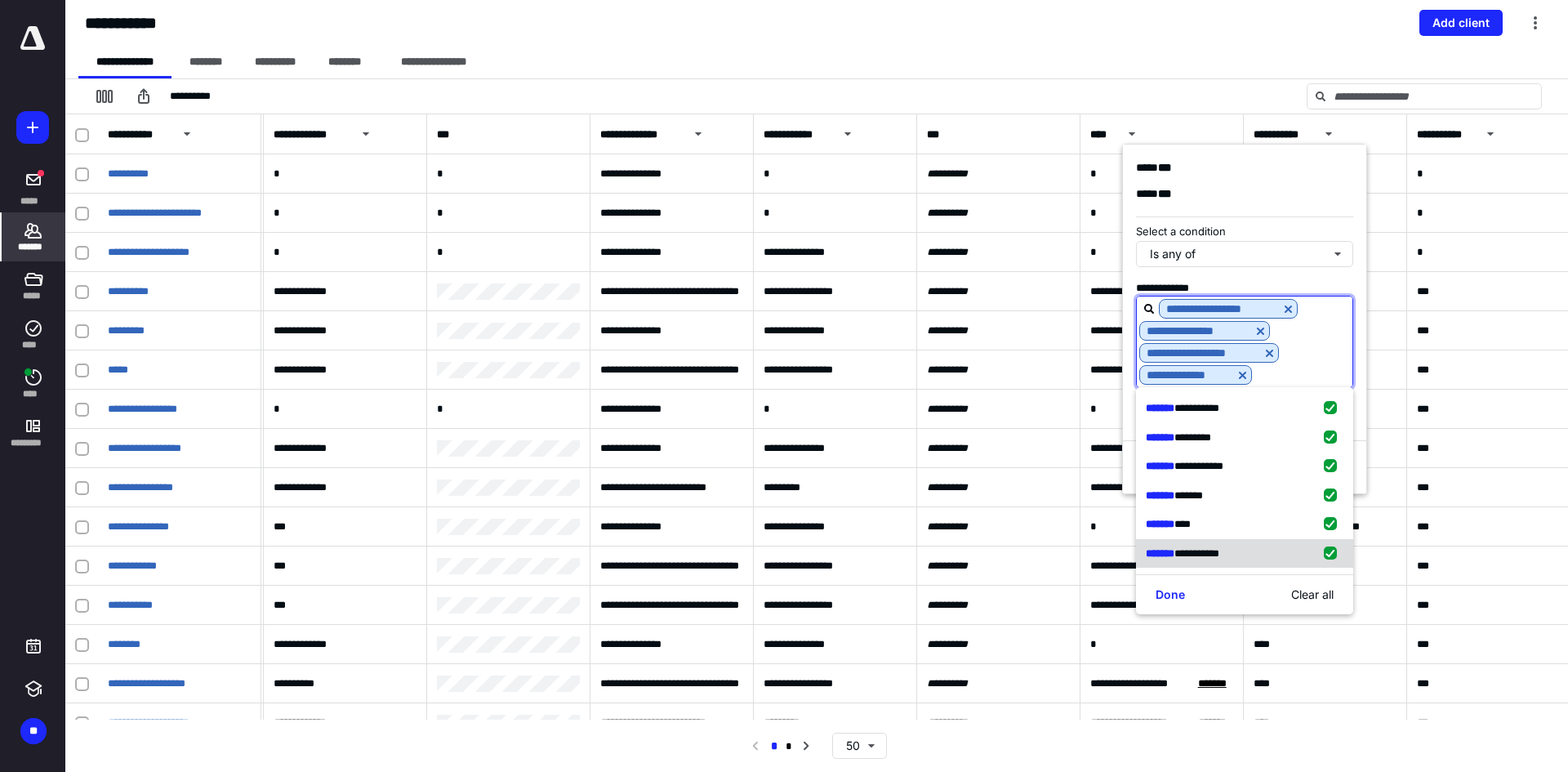 checkbox on "true" 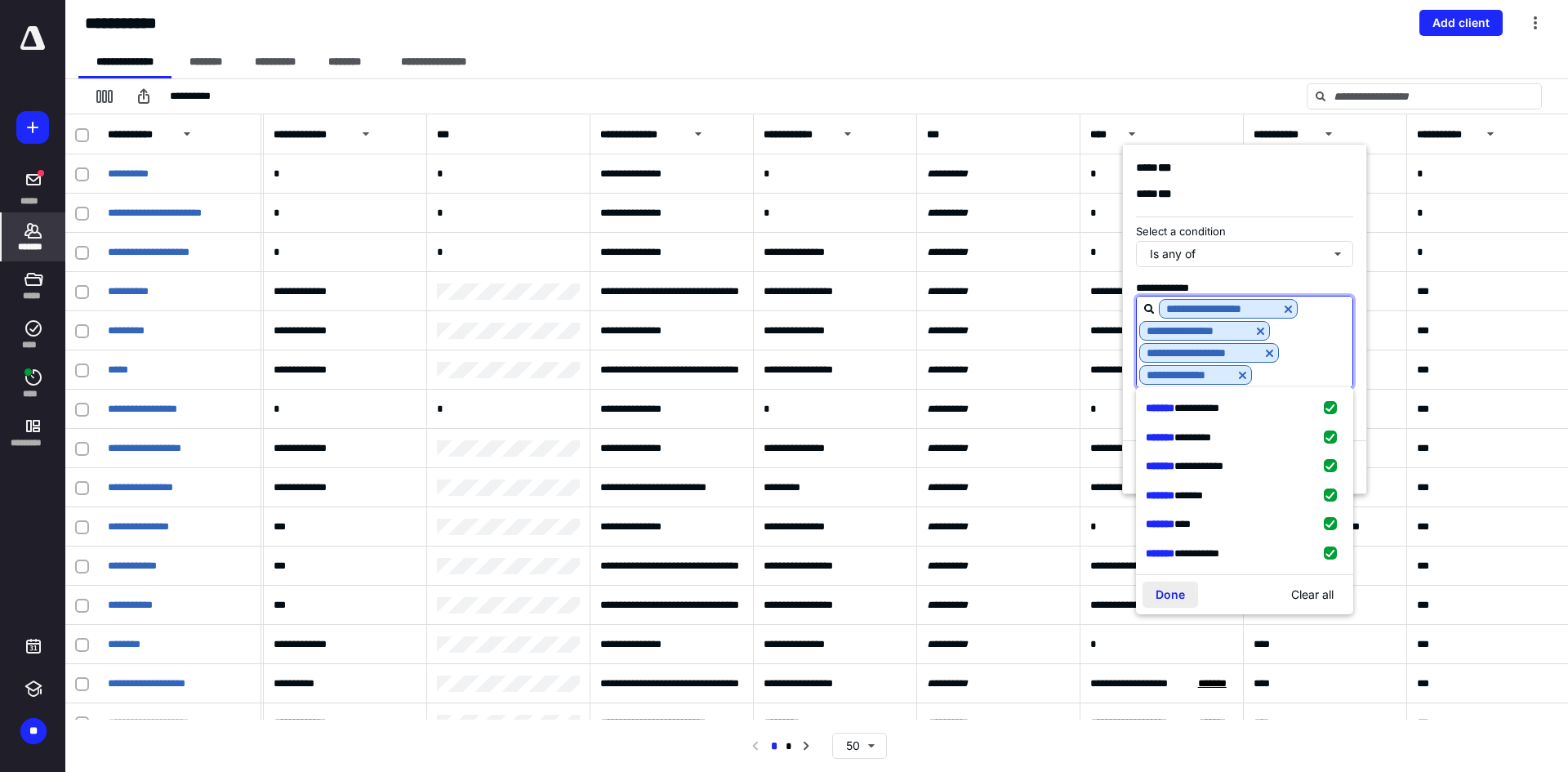 type on "*******" 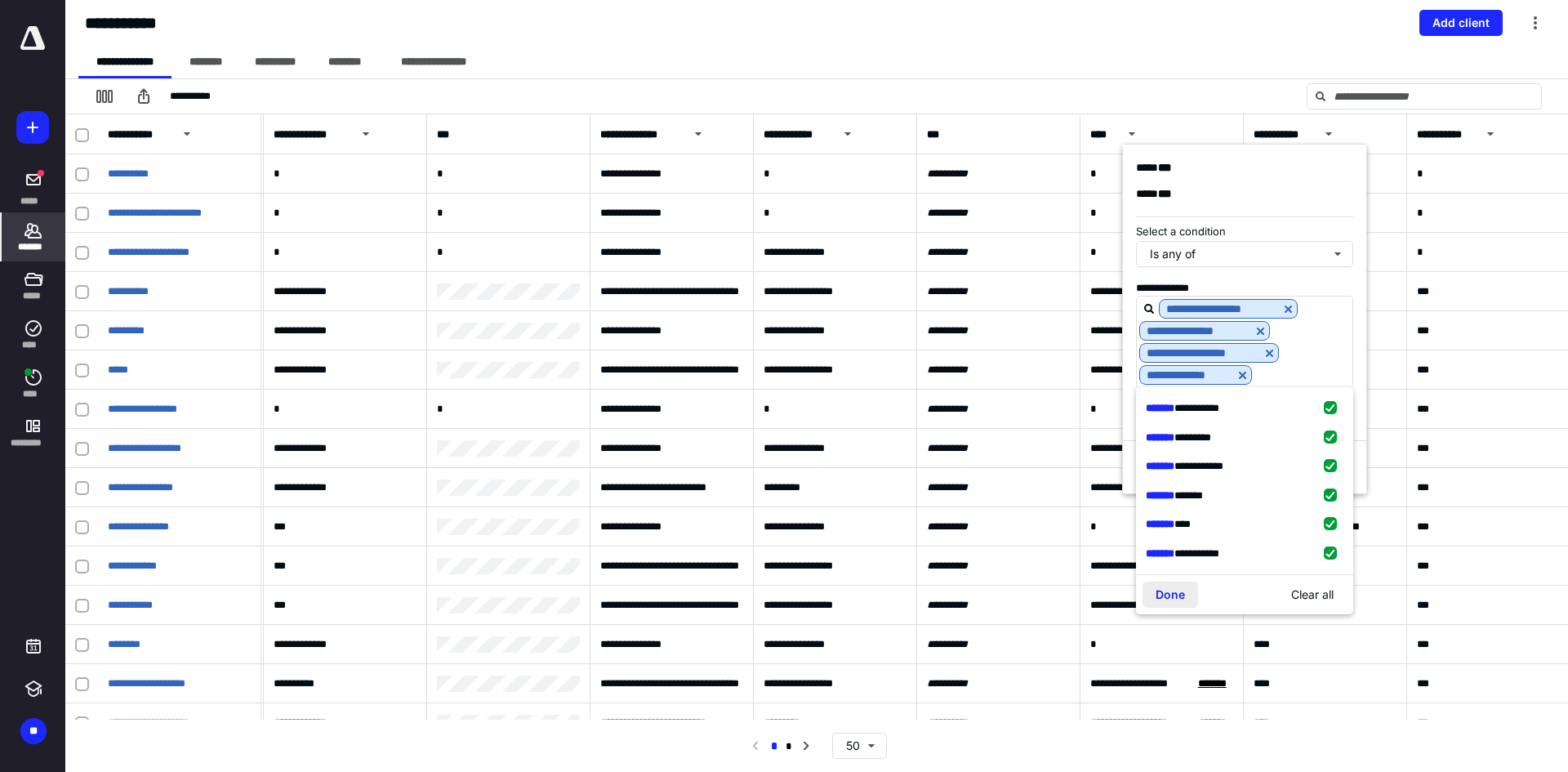click on "Done" at bounding box center [1170, 595] 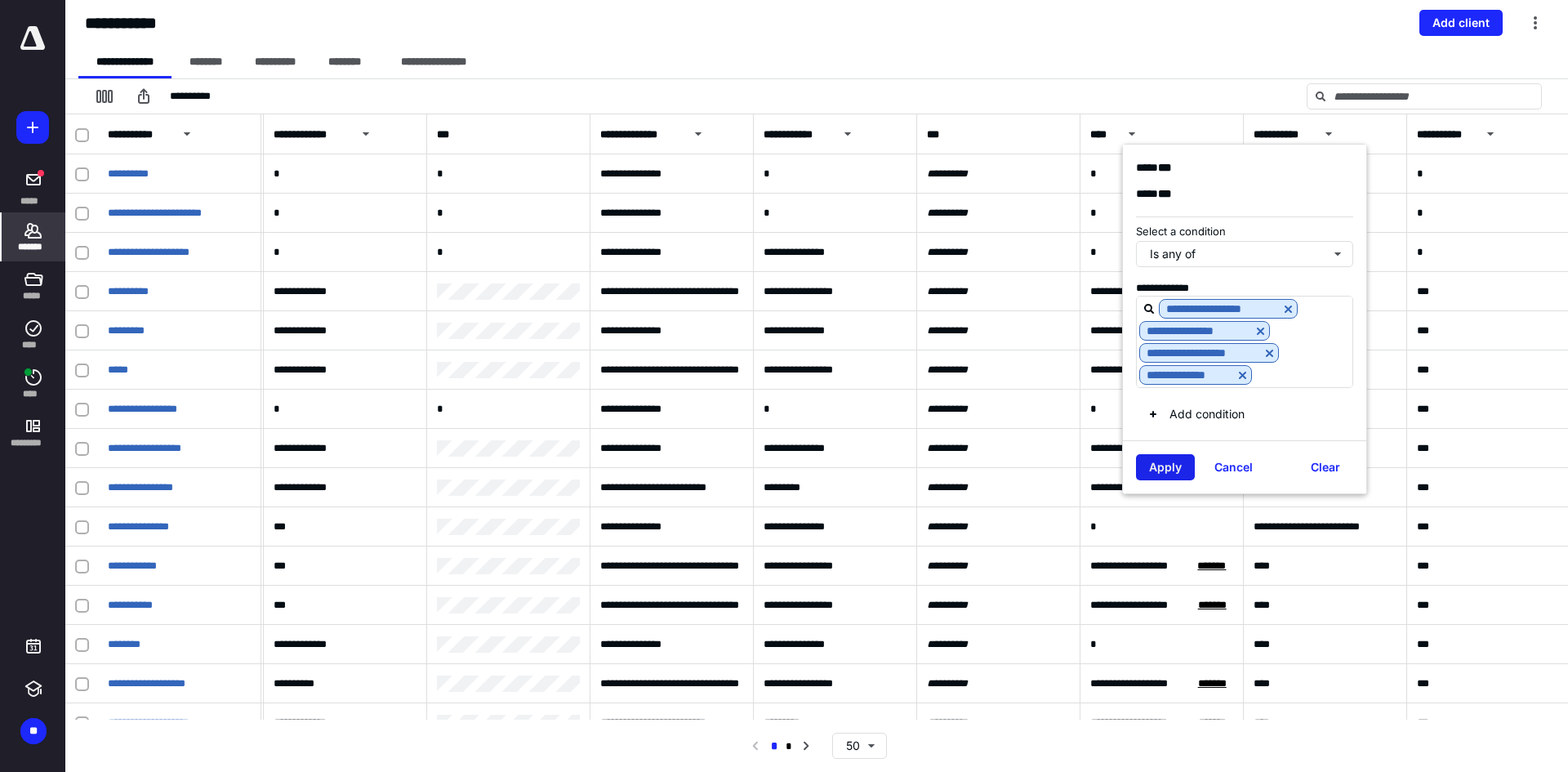 click on "Apply" at bounding box center (1165, 467) 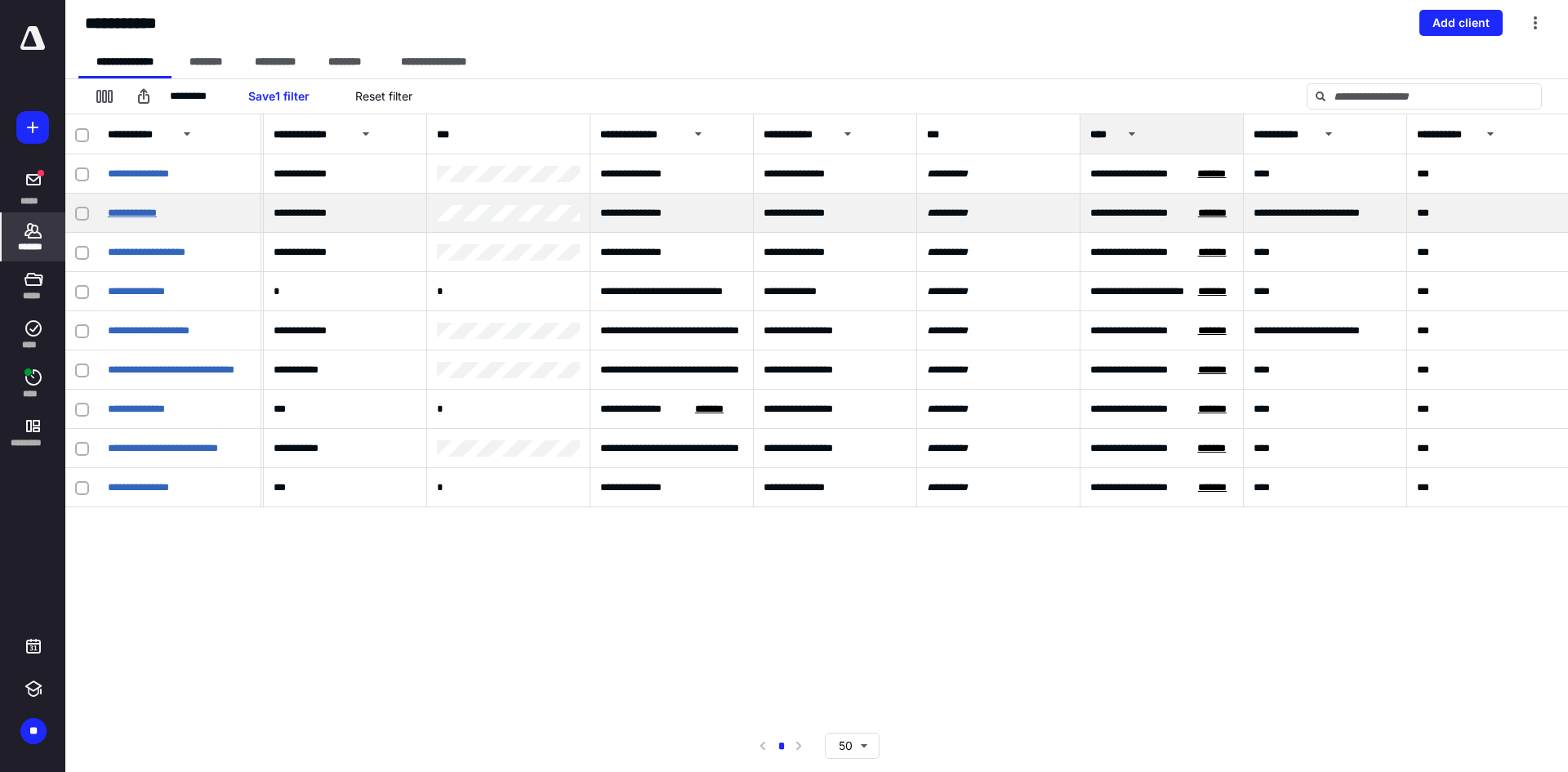 click on "**********" at bounding box center [132, 212] 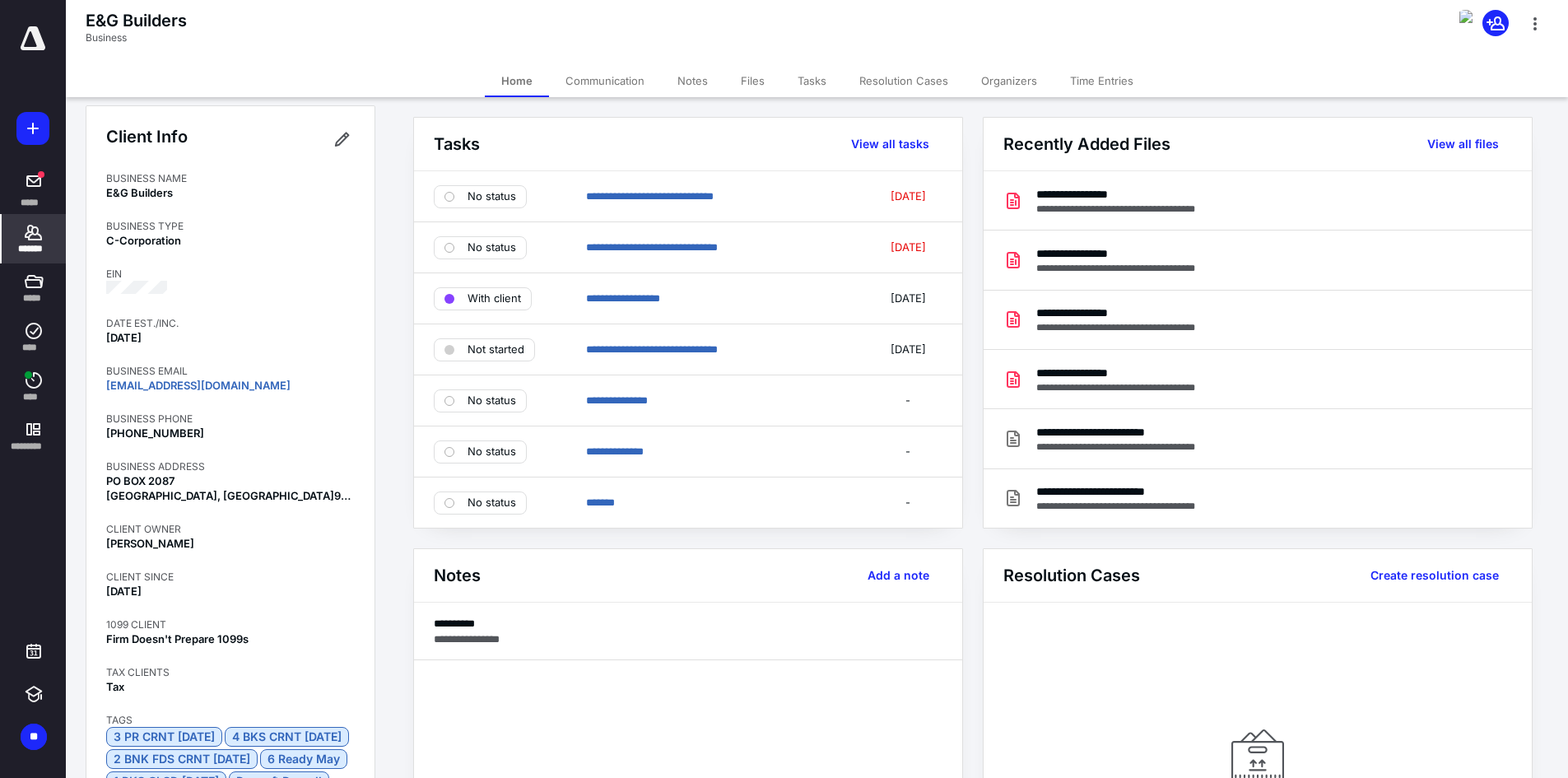 scroll, scrollTop: 0, scrollLeft: 0, axis: both 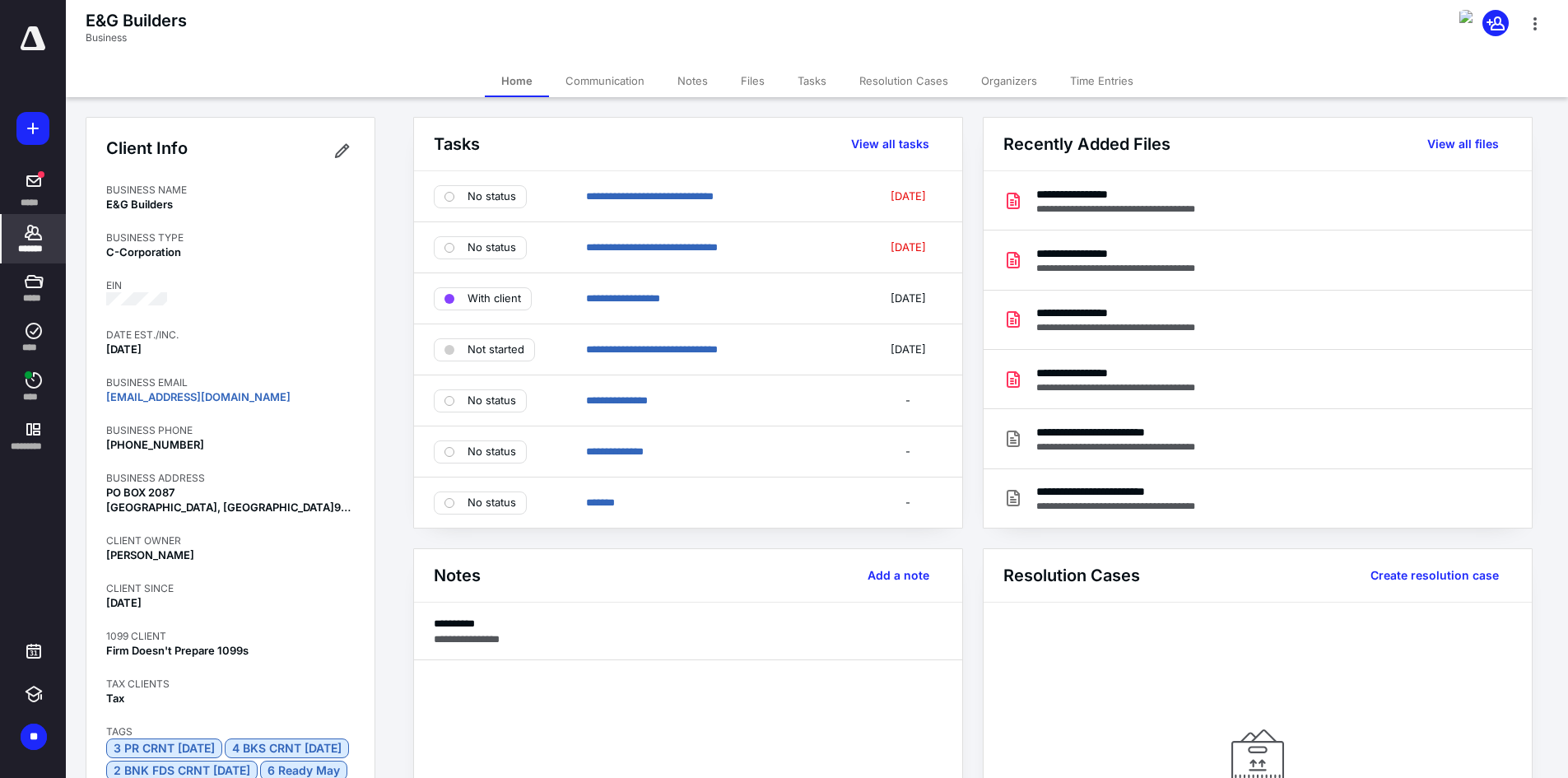click 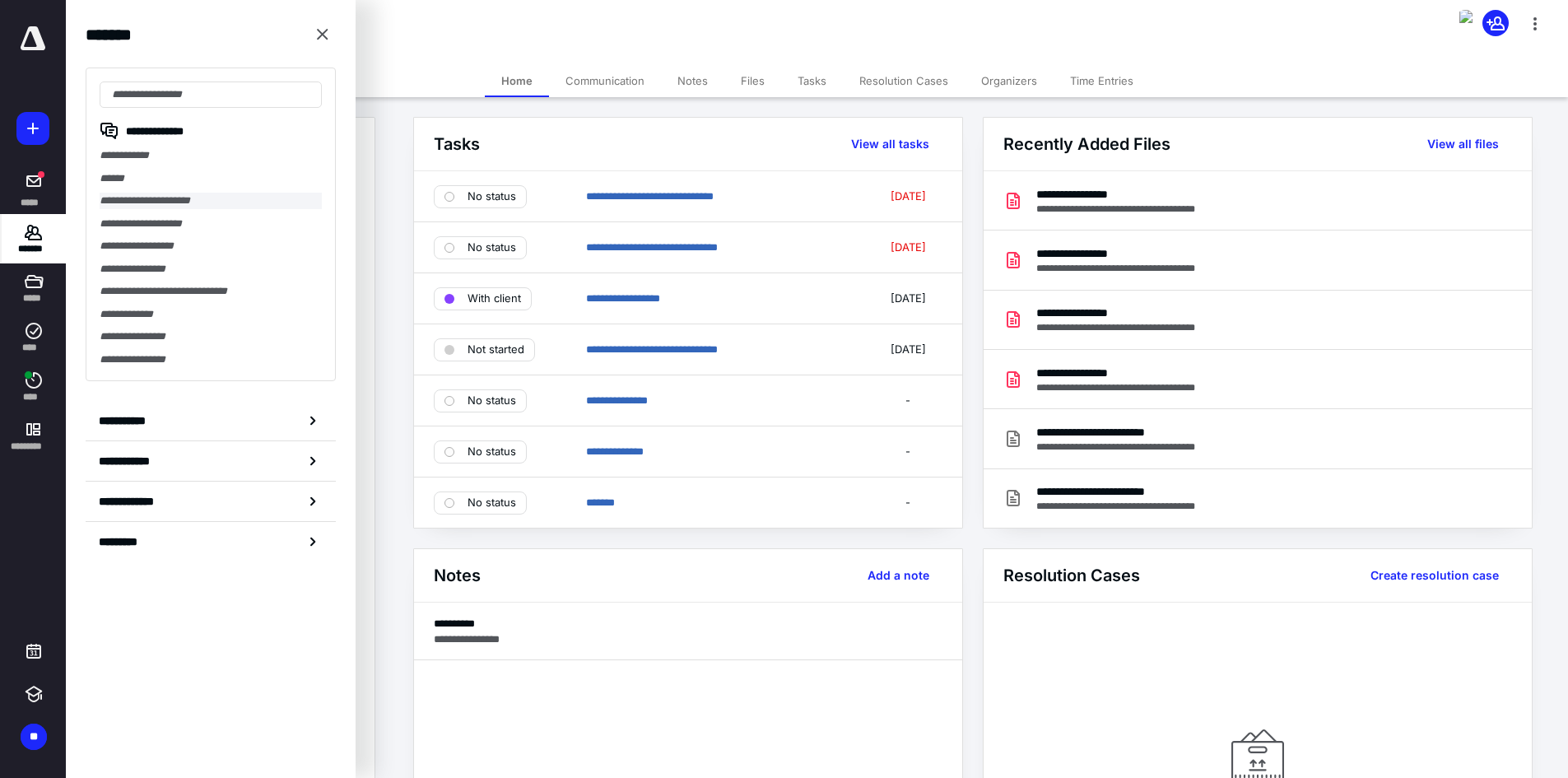 click on "**********" at bounding box center [211, 201] 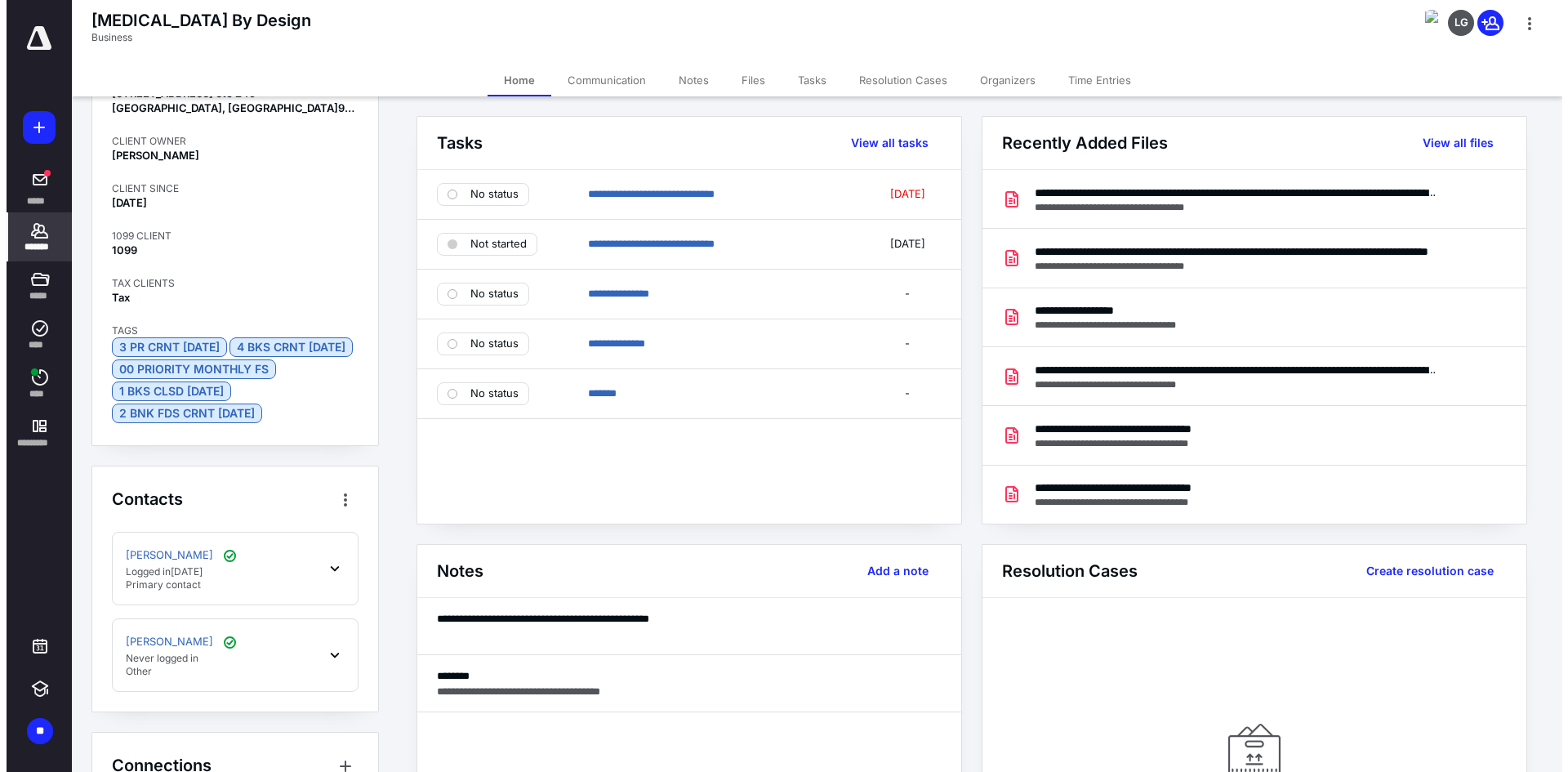 scroll, scrollTop: 408, scrollLeft: 0, axis: vertical 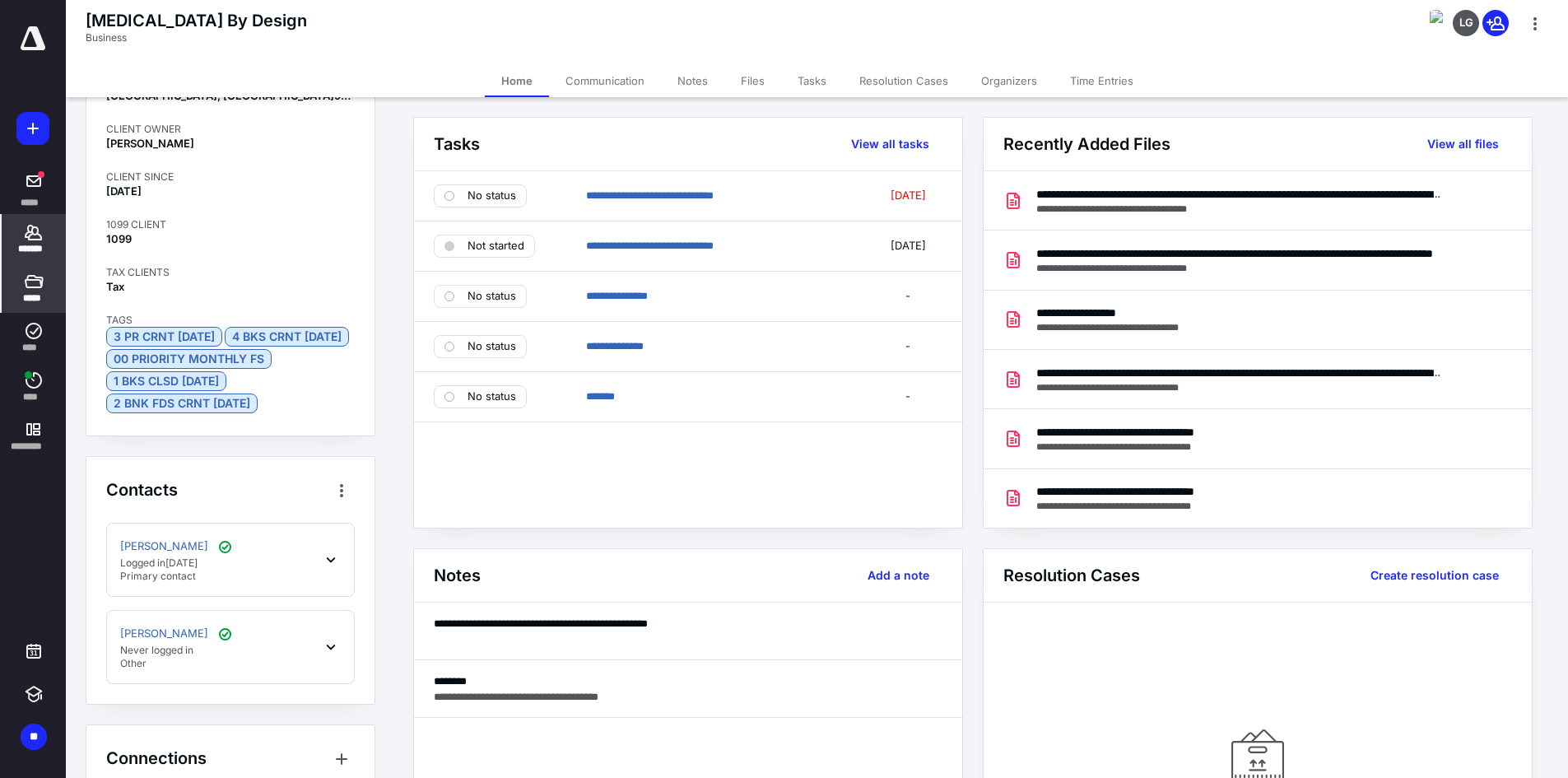click 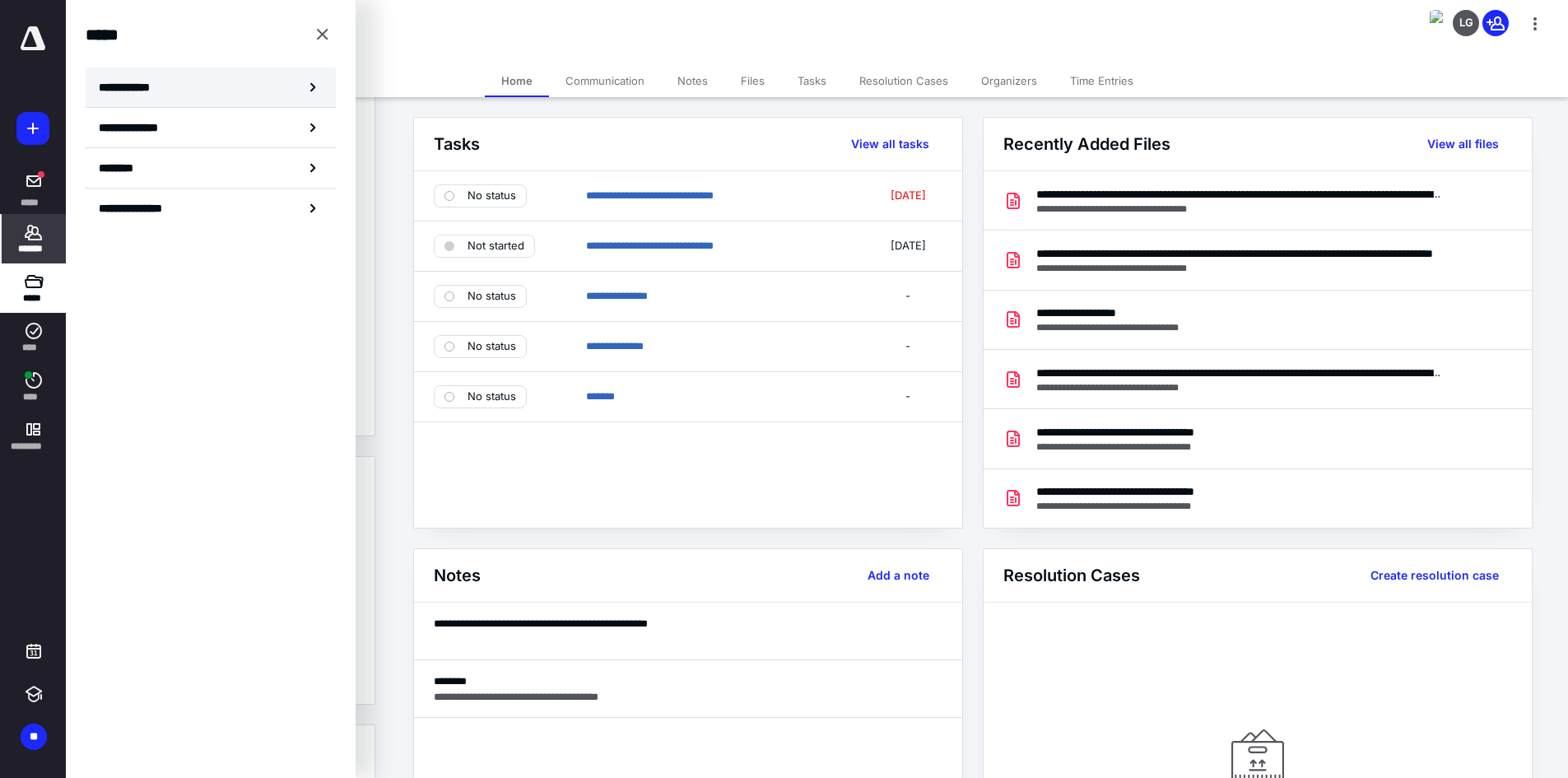 click on "**********" at bounding box center [211, 87] 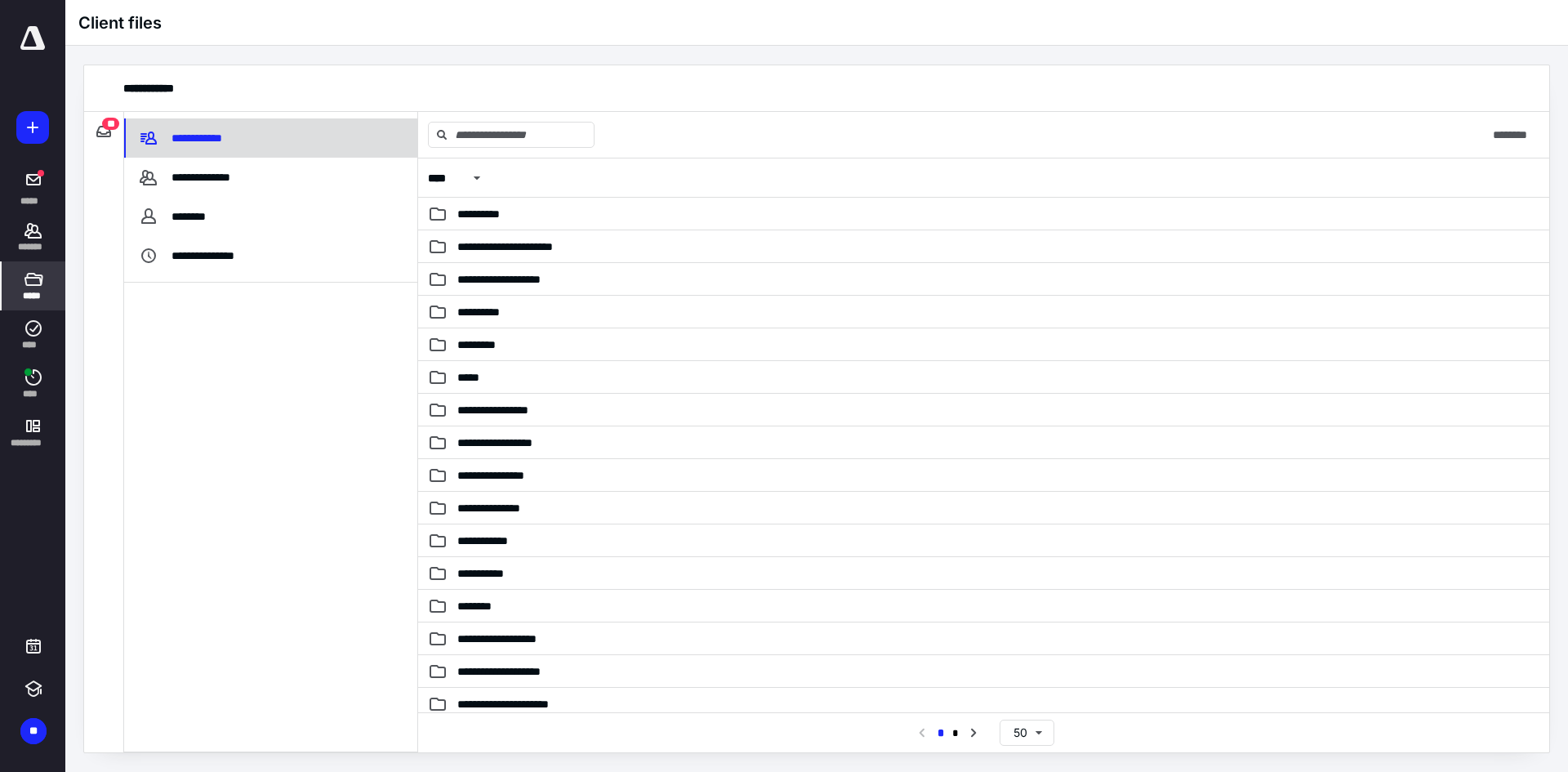 click on "**********" at bounding box center [199, 138] 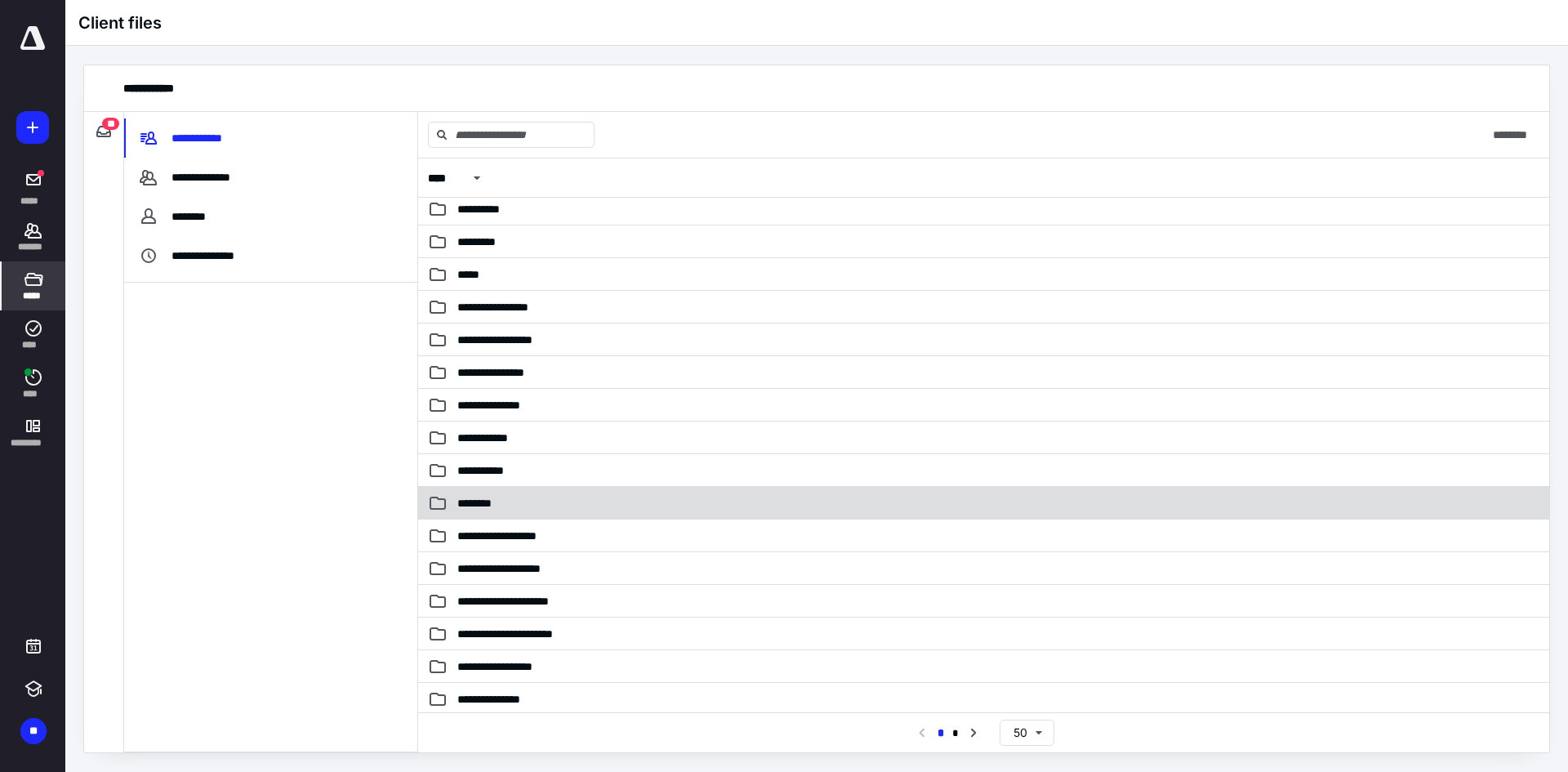 scroll, scrollTop: 82, scrollLeft: 0, axis: vertical 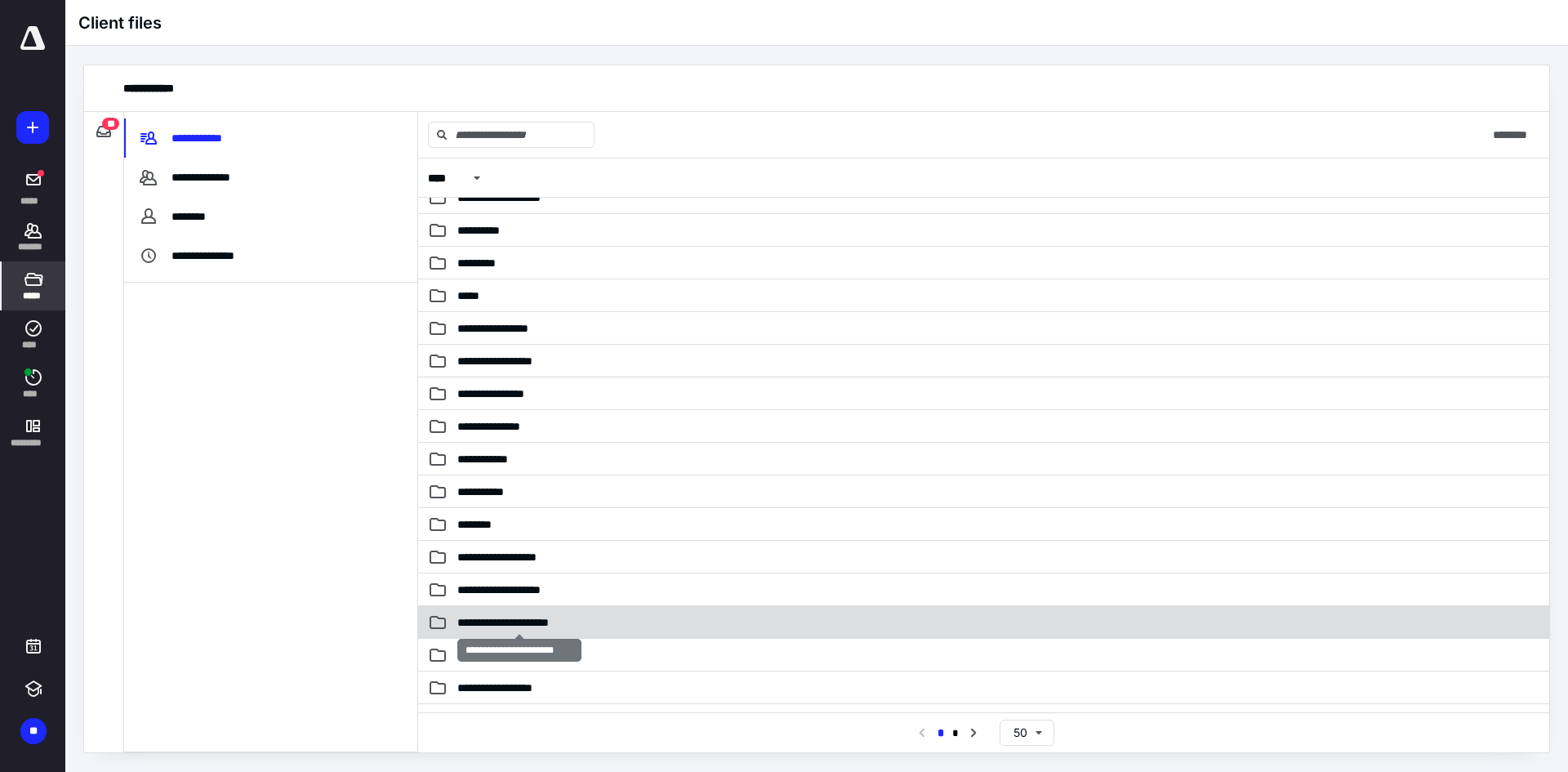 click on "**********" at bounding box center [519, 623] 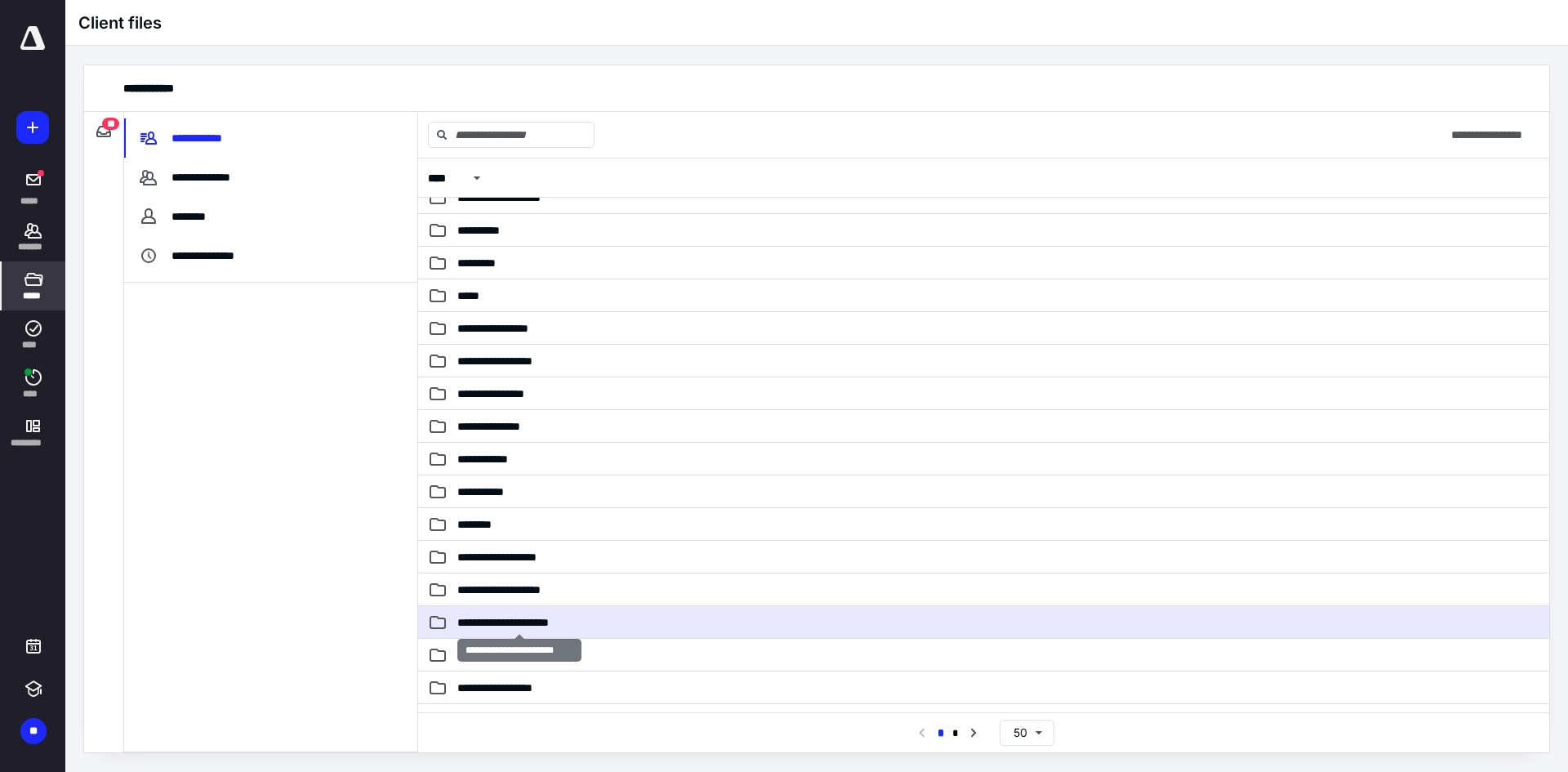 click on "**********" at bounding box center (519, 623) 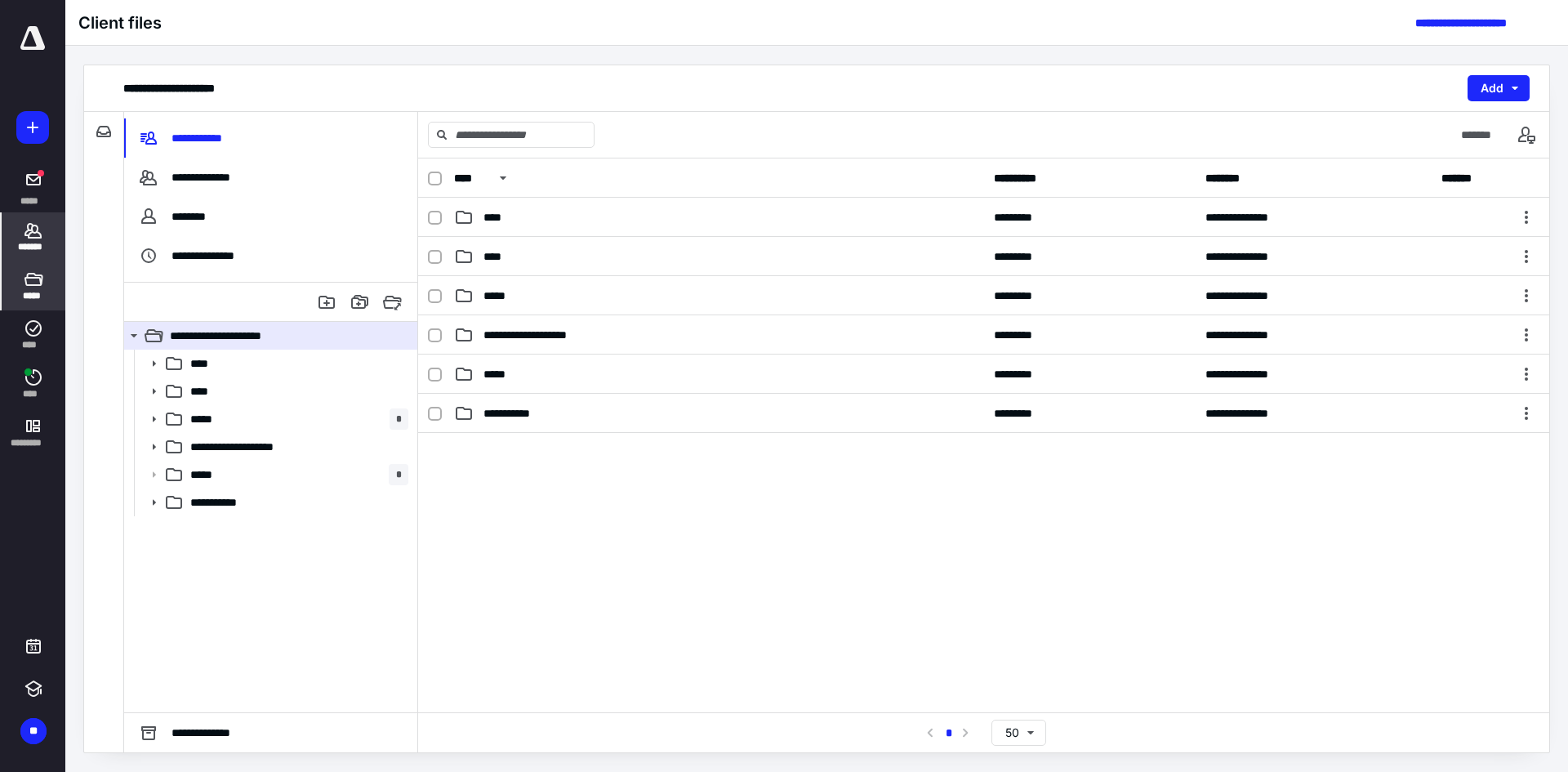 click 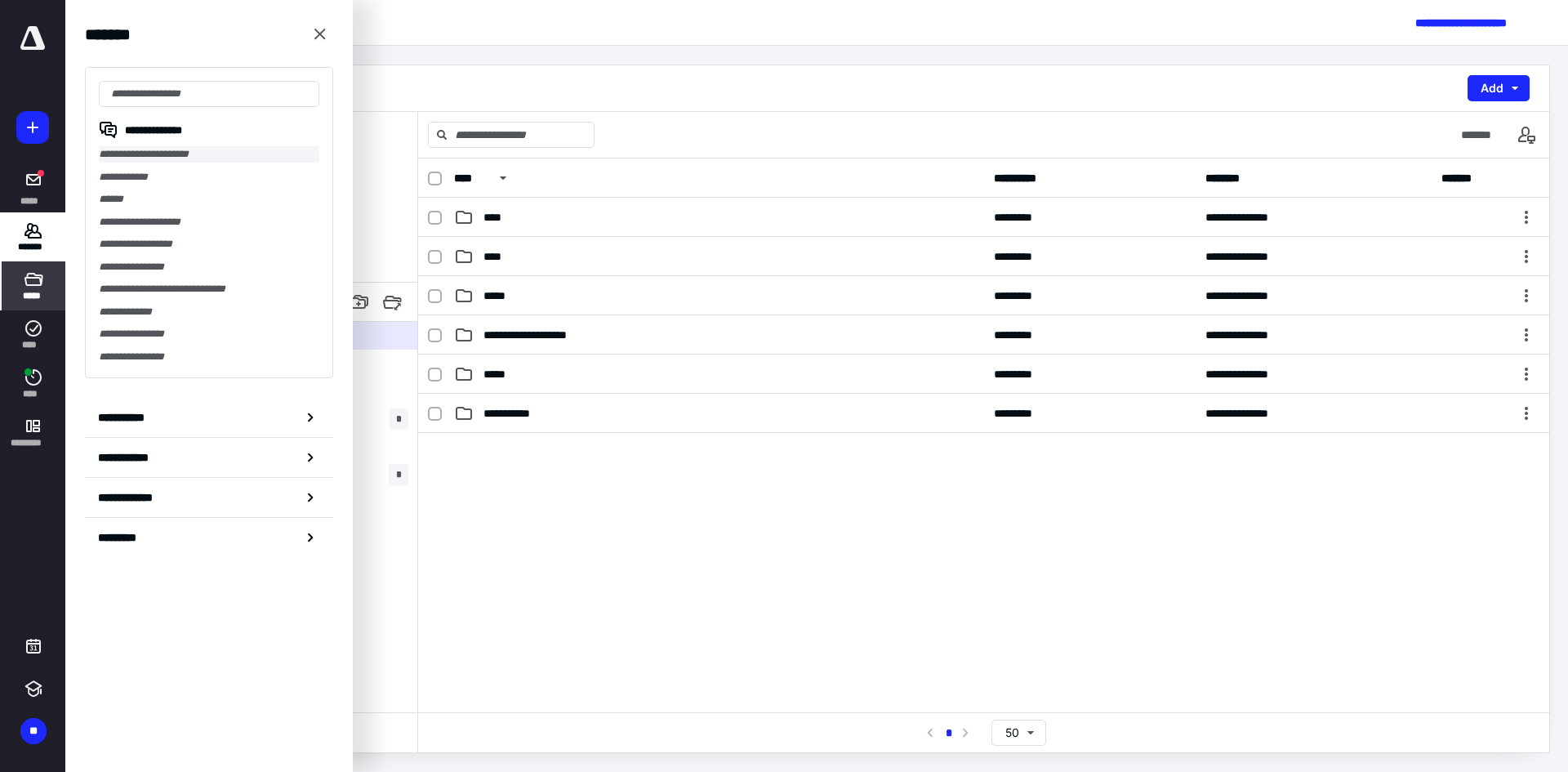 click on "**********" at bounding box center (209, 154) 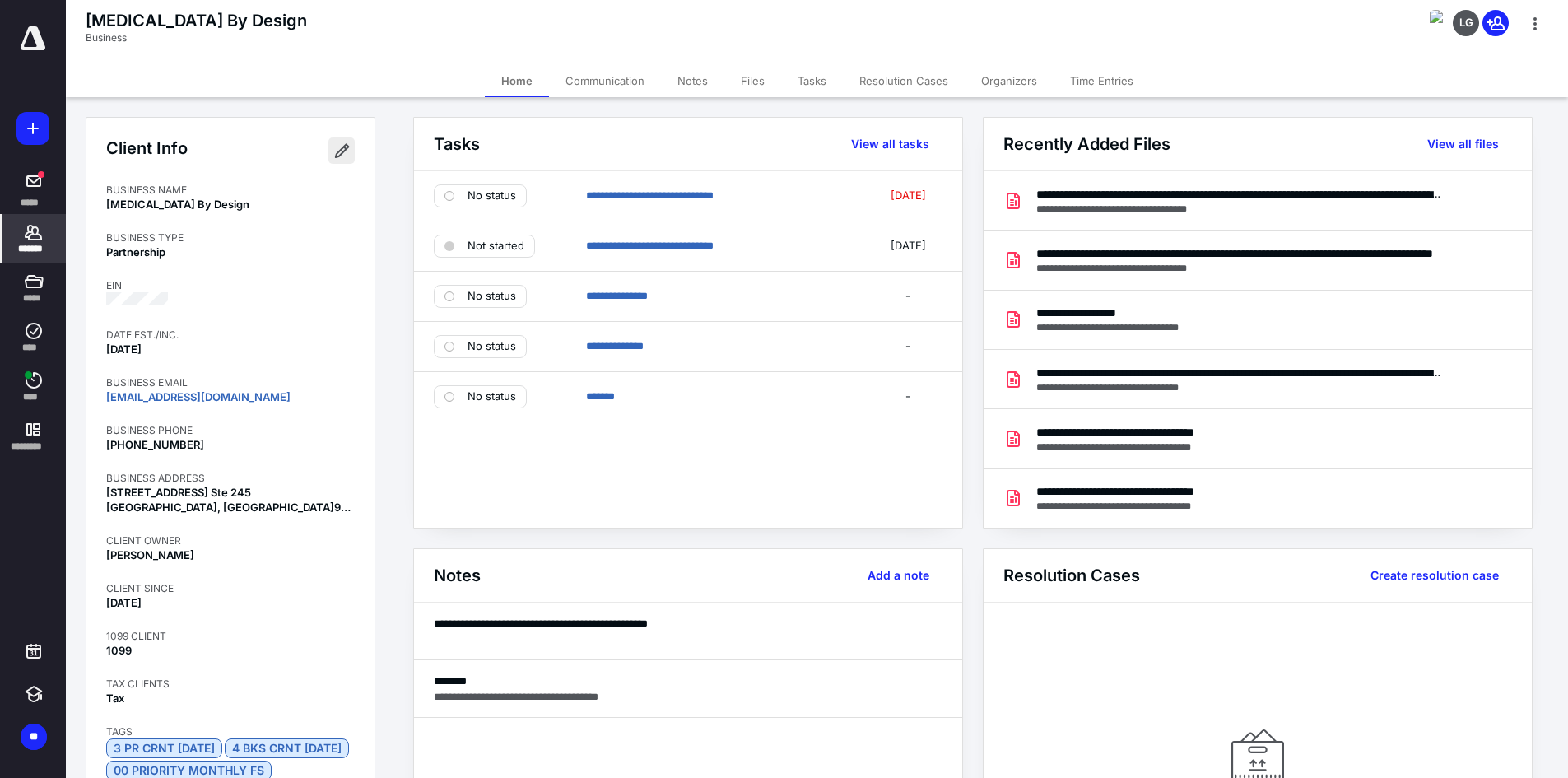 click at bounding box center [342, 151] 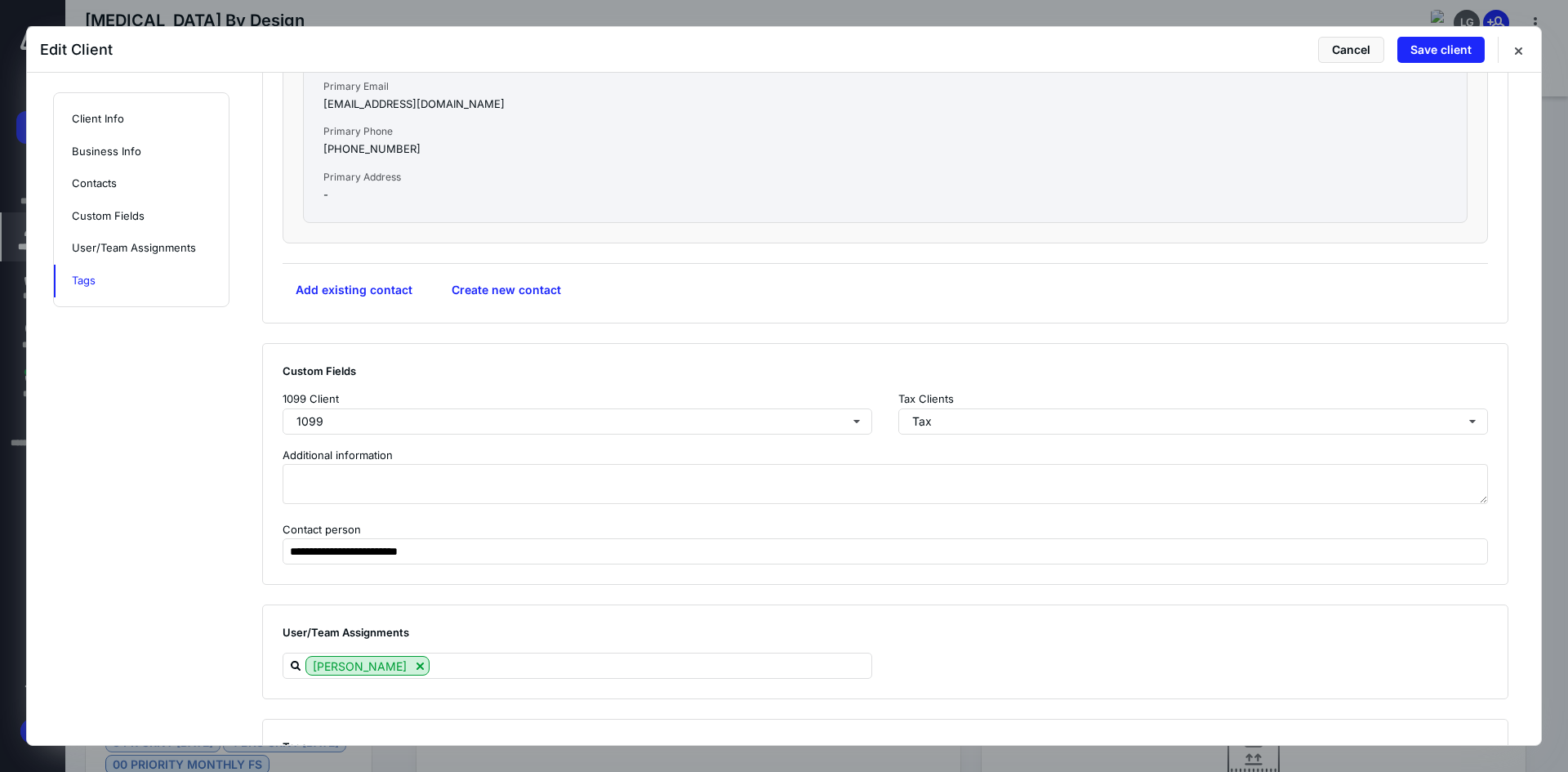 scroll, scrollTop: 1963, scrollLeft: 0, axis: vertical 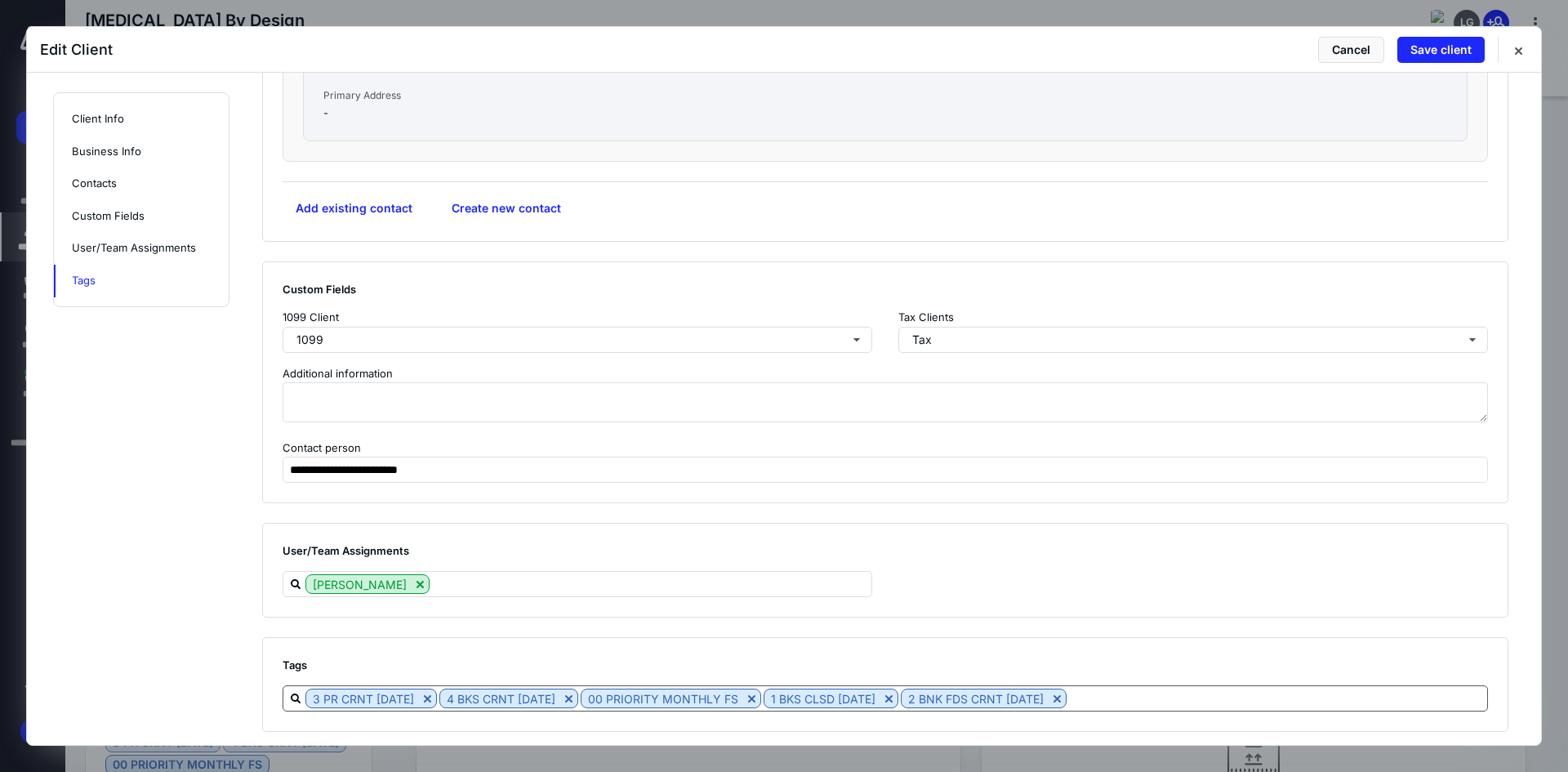 click at bounding box center [1276, 698] 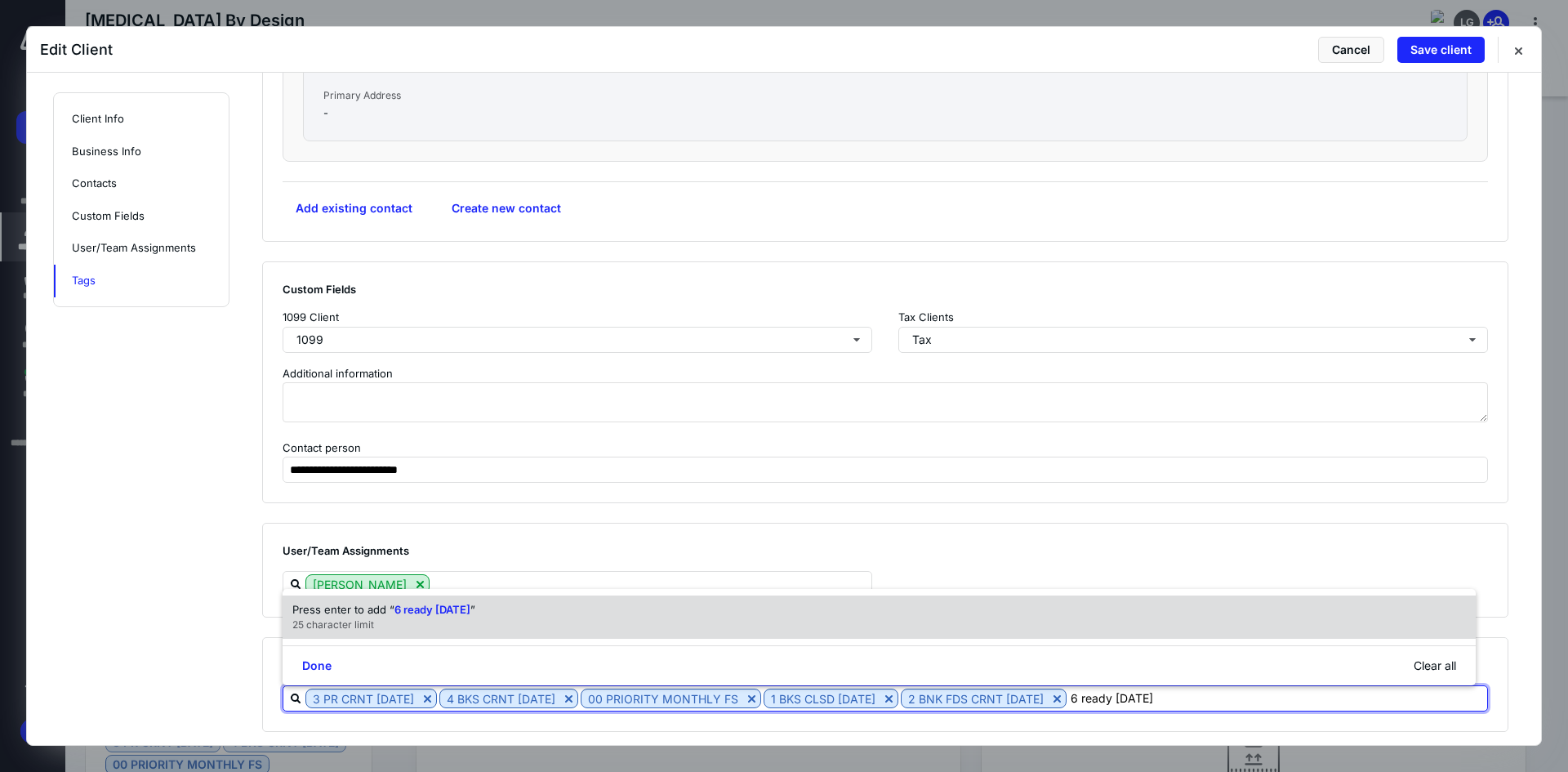 scroll, scrollTop: 1881, scrollLeft: 0, axis: vertical 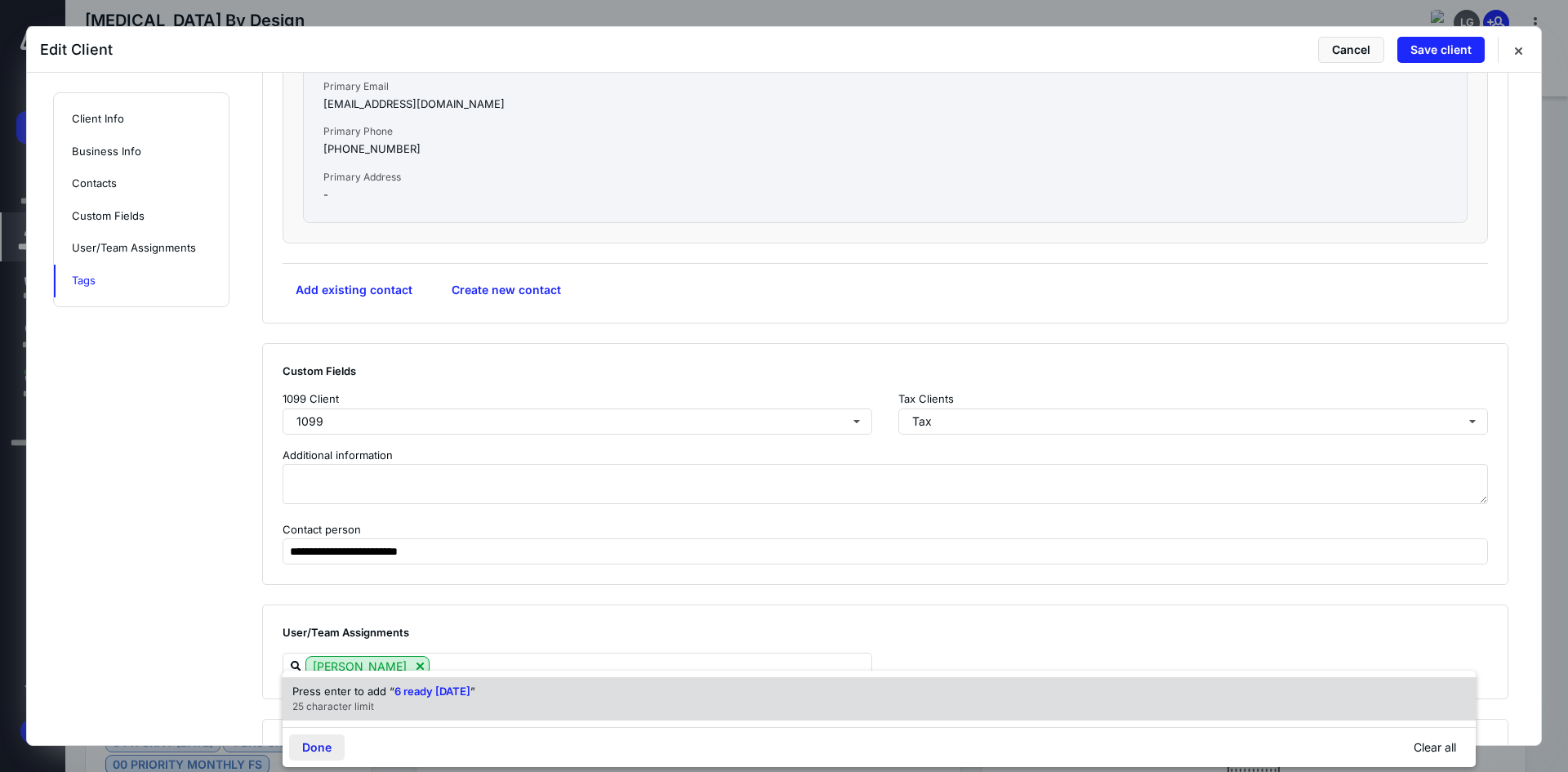 type on "6 ready June 2024" 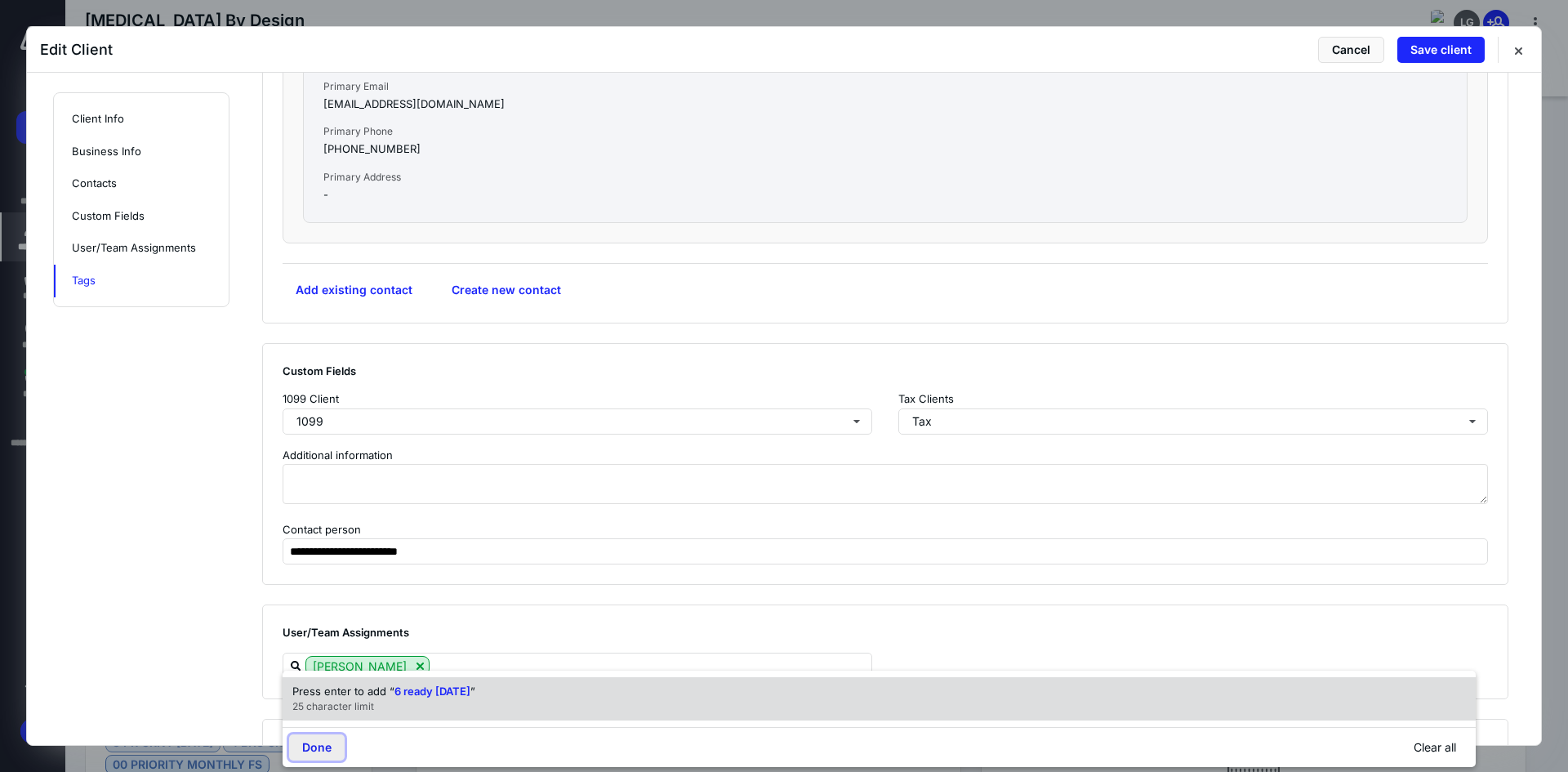 click on "Done" at bounding box center (317, 747) 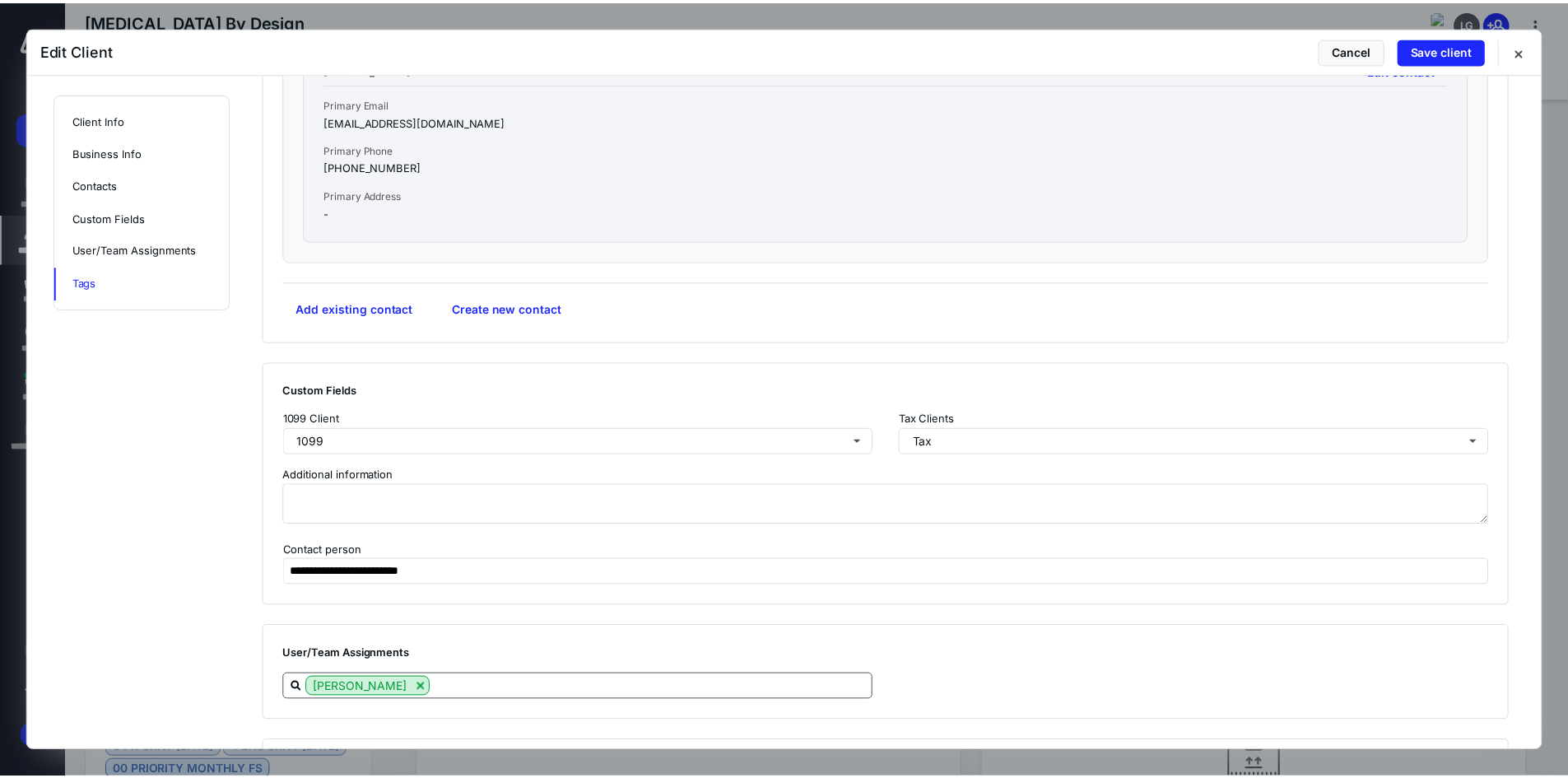 scroll, scrollTop: 1896, scrollLeft: 0, axis: vertical 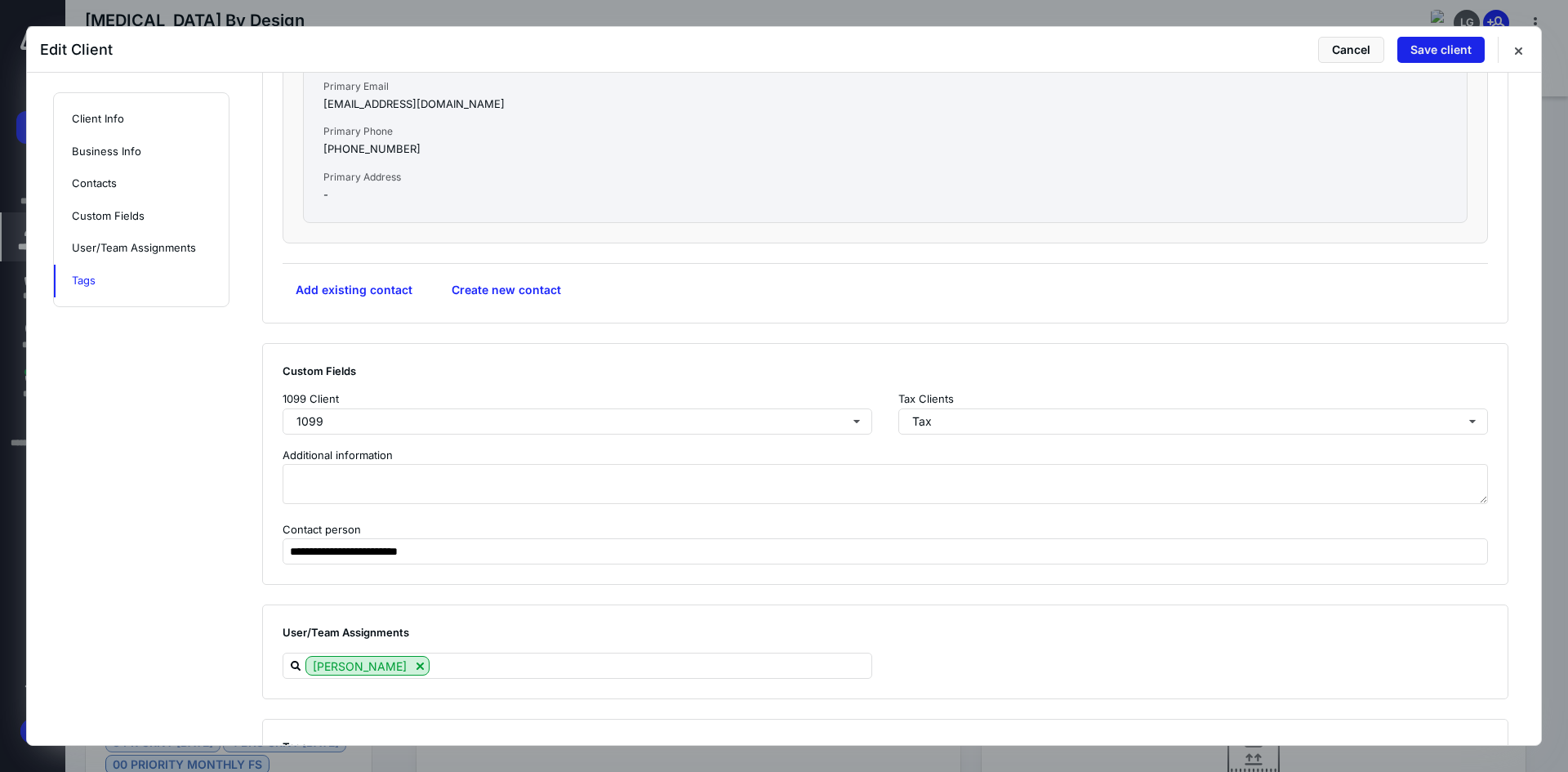 click on "Save client" at bounding box center [1441, 50] 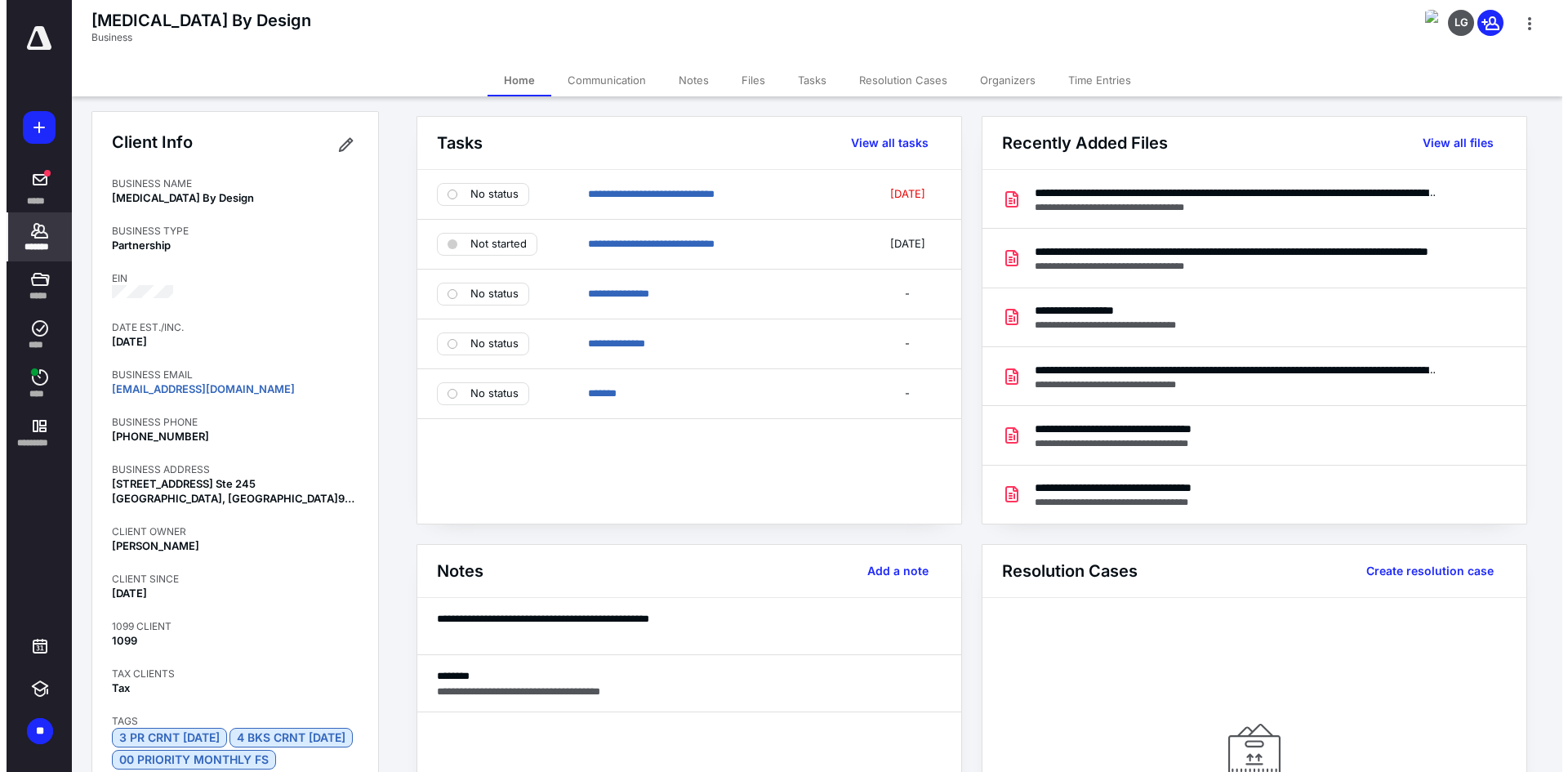 scroll, scrollTop: 0, scrollLeft: 0, axis: both 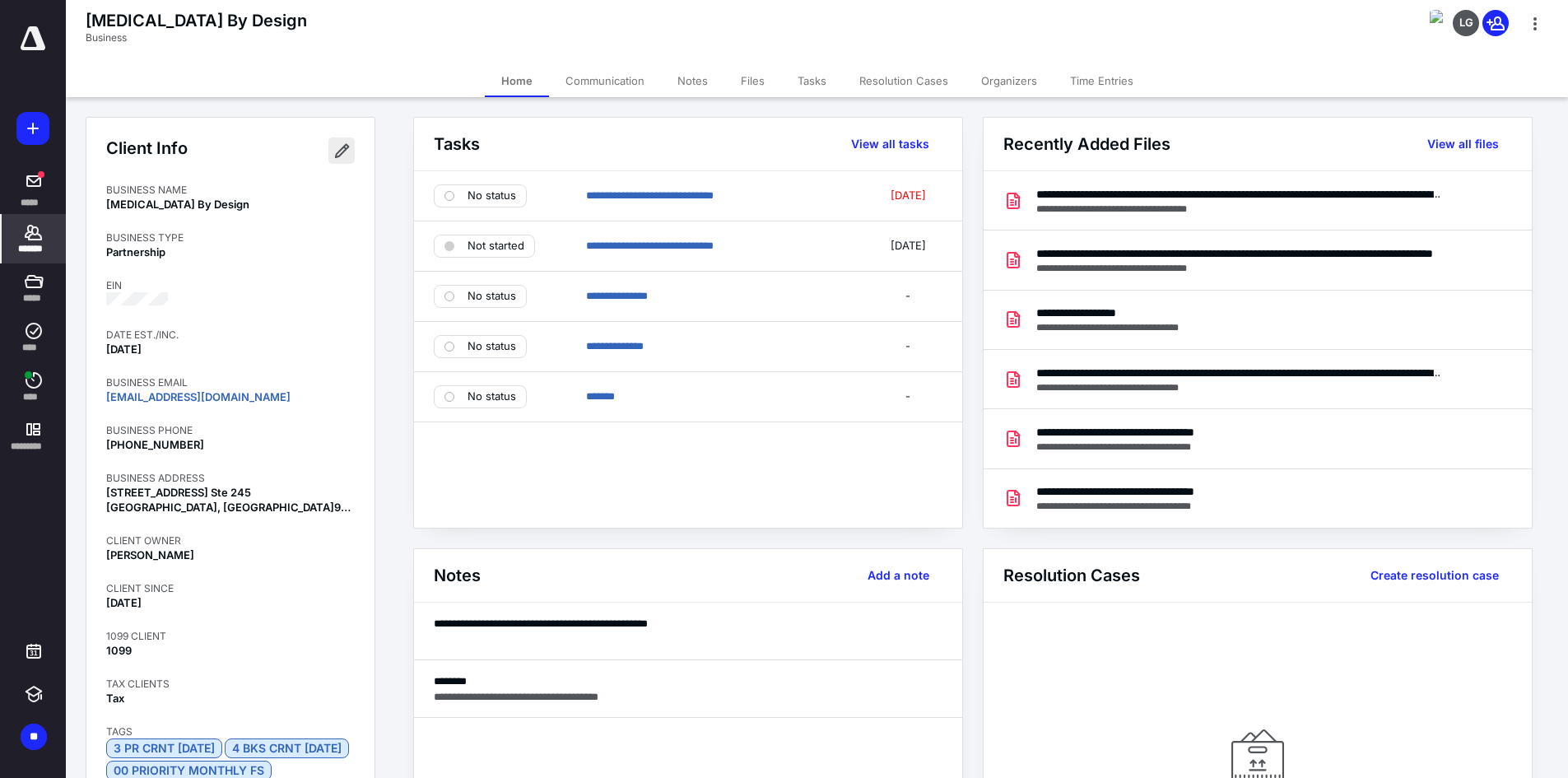 click at bounding box center [342, 151] 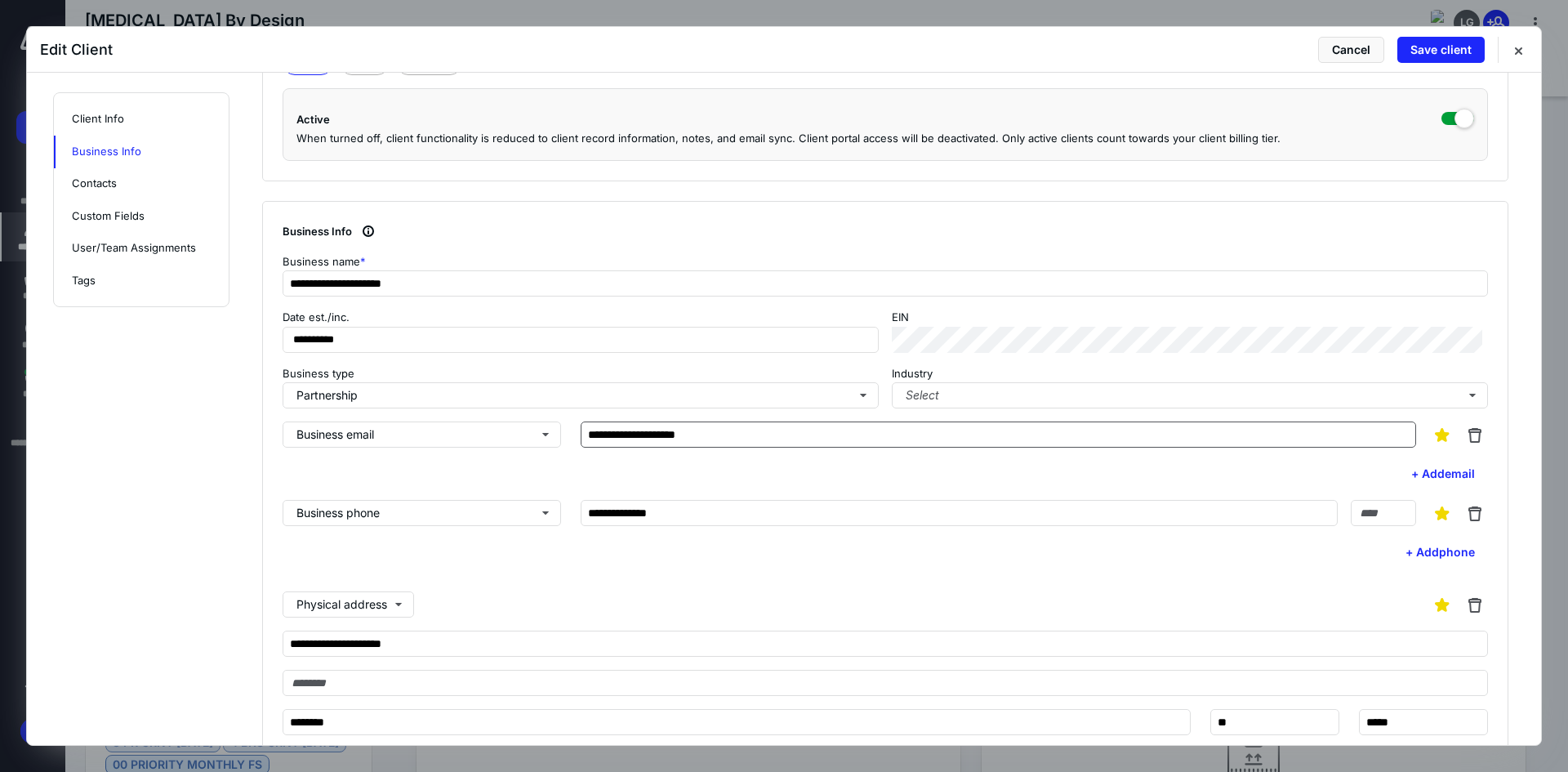 scroll, scrollTop: 408, scrollLeft: 0, axis: vertical 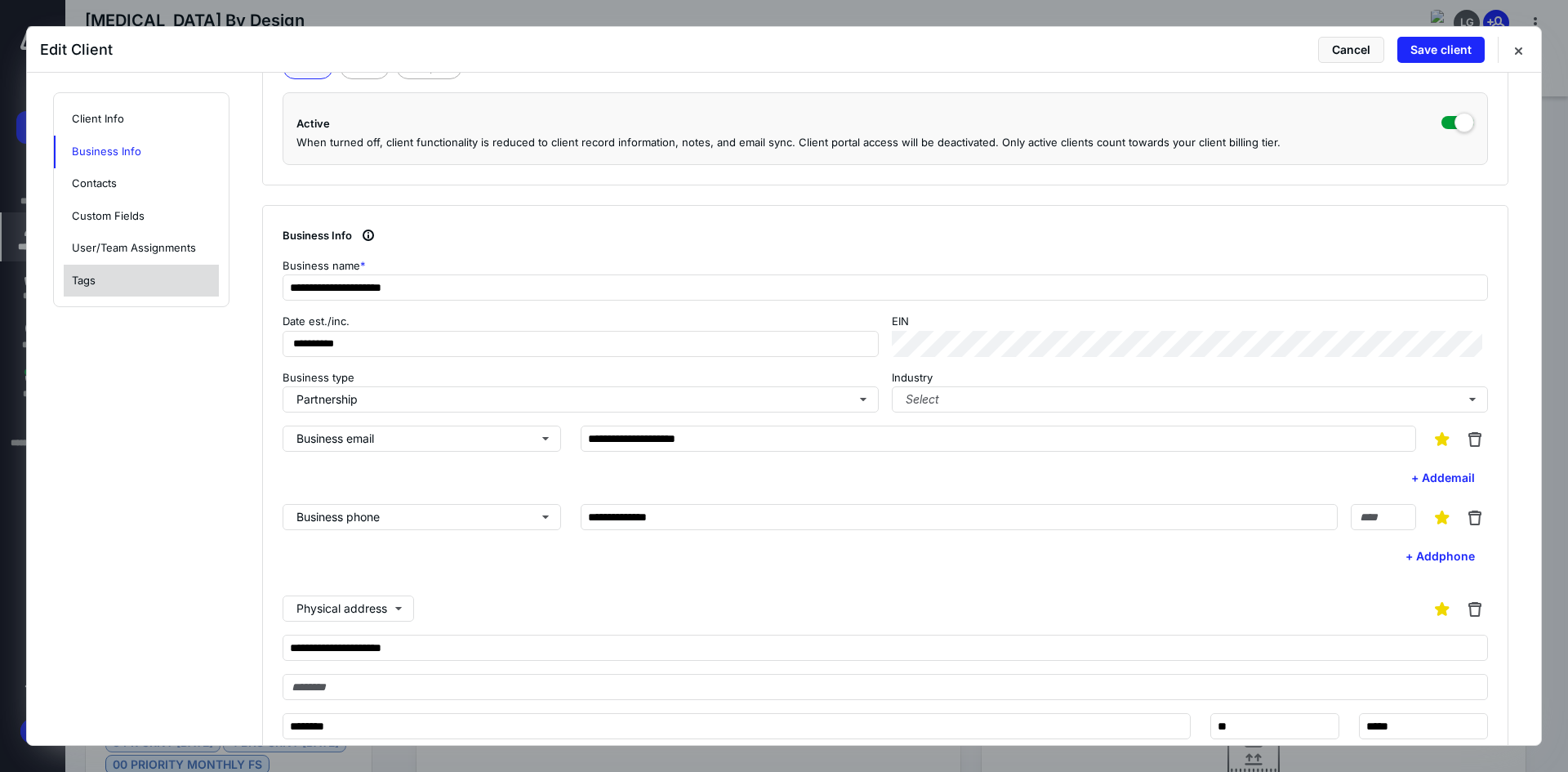 click on "Tags" at bounding box center (141, 281) 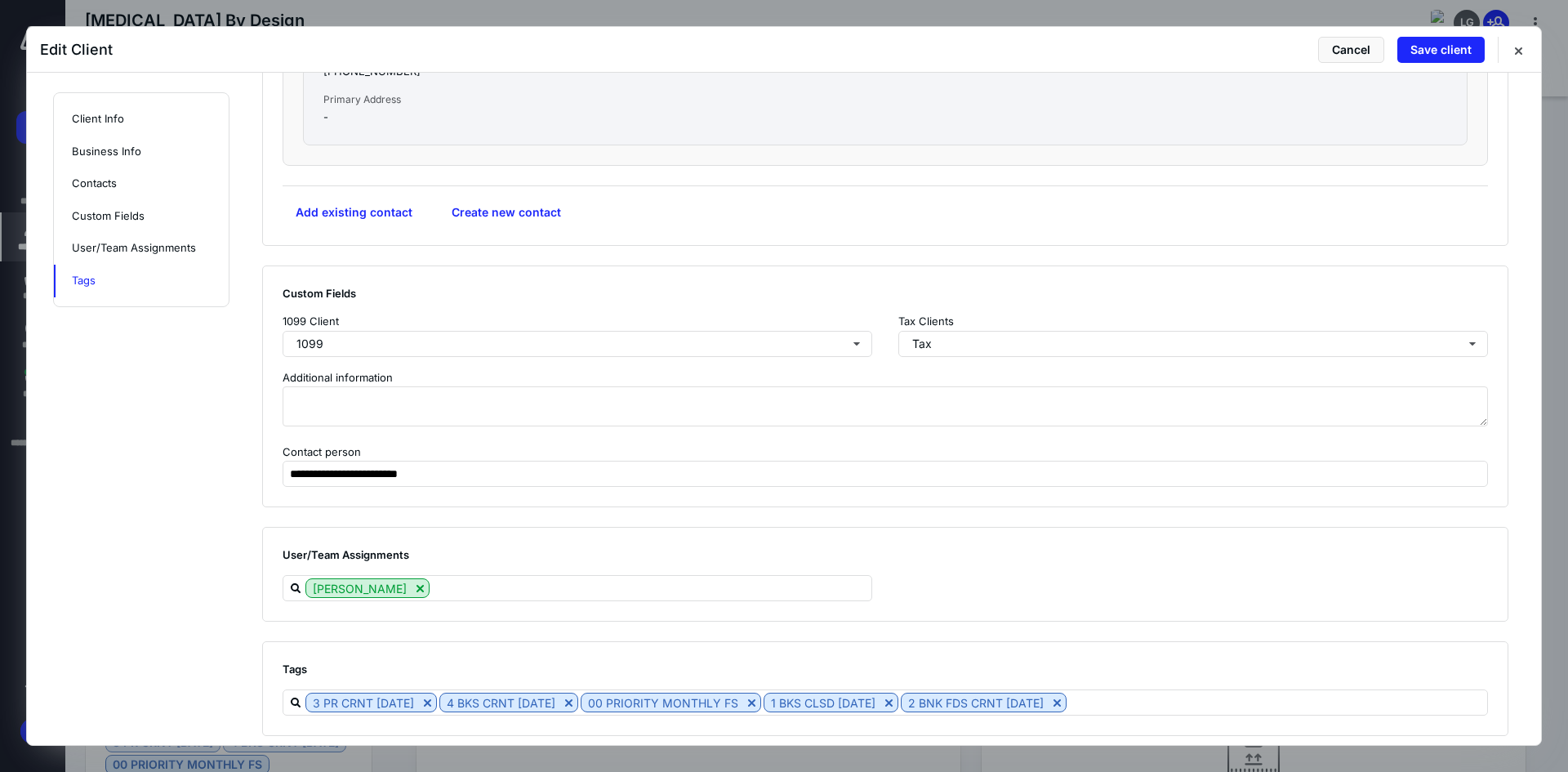 scroll, scrollTop: 1963, scrollLeft: 0, axis: vertical 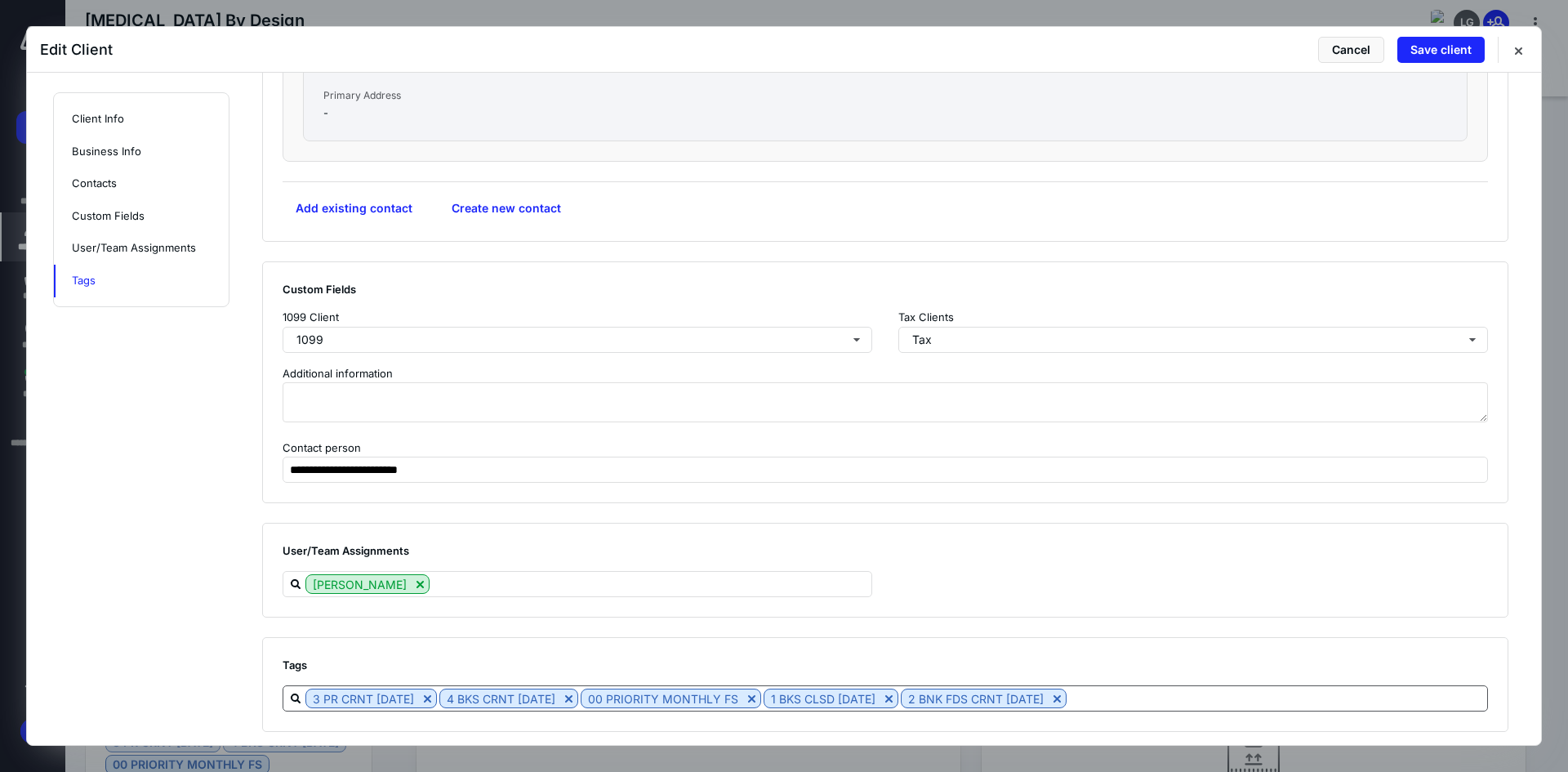 click at bounding box center (1276, 698) 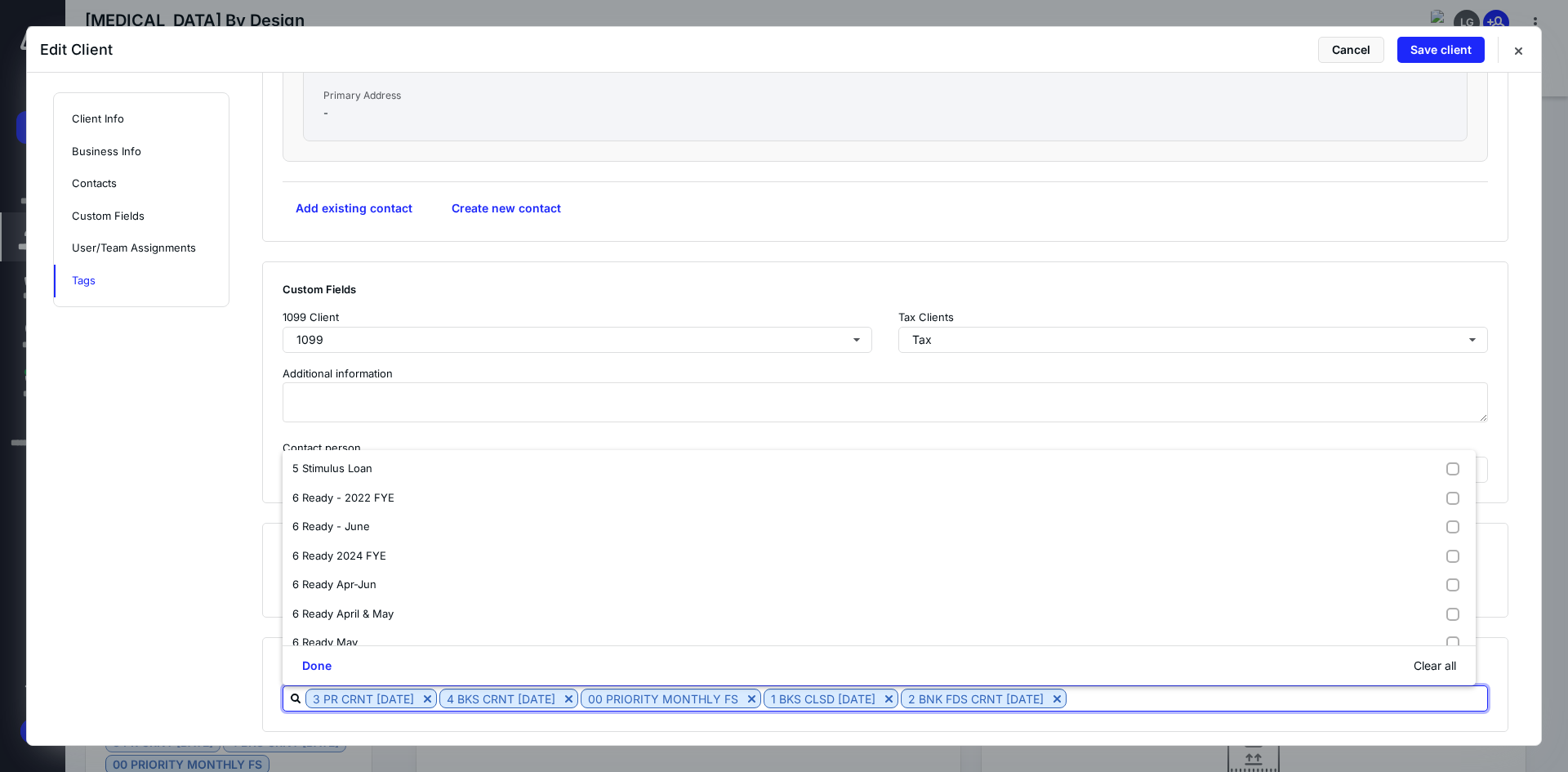 scroll, scrollTop: 2206, scrollLeft: 0, axis: vertical 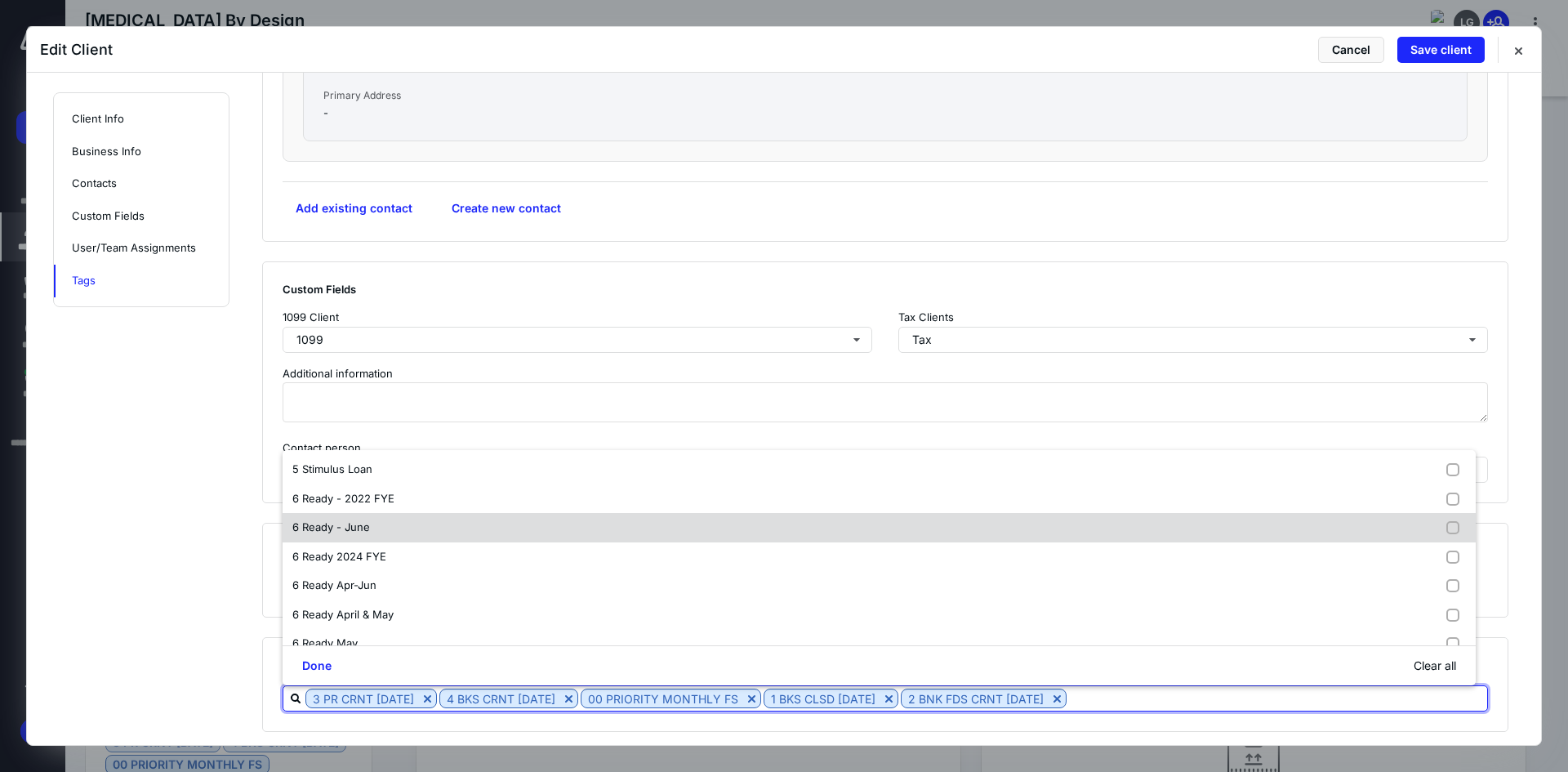 click on "6 Ready - June" at bounding box center (331, 527) 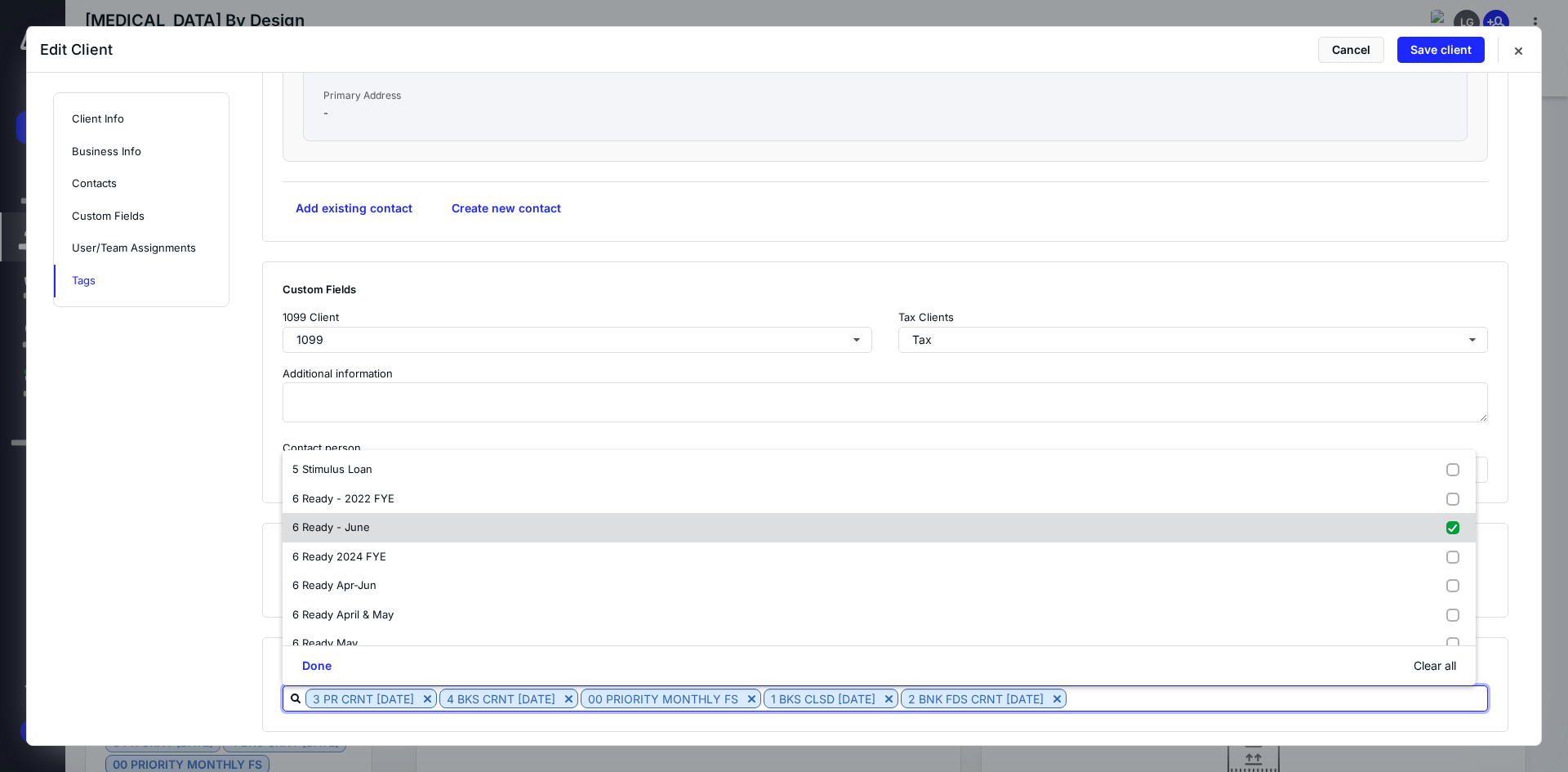 checkbox on "true" 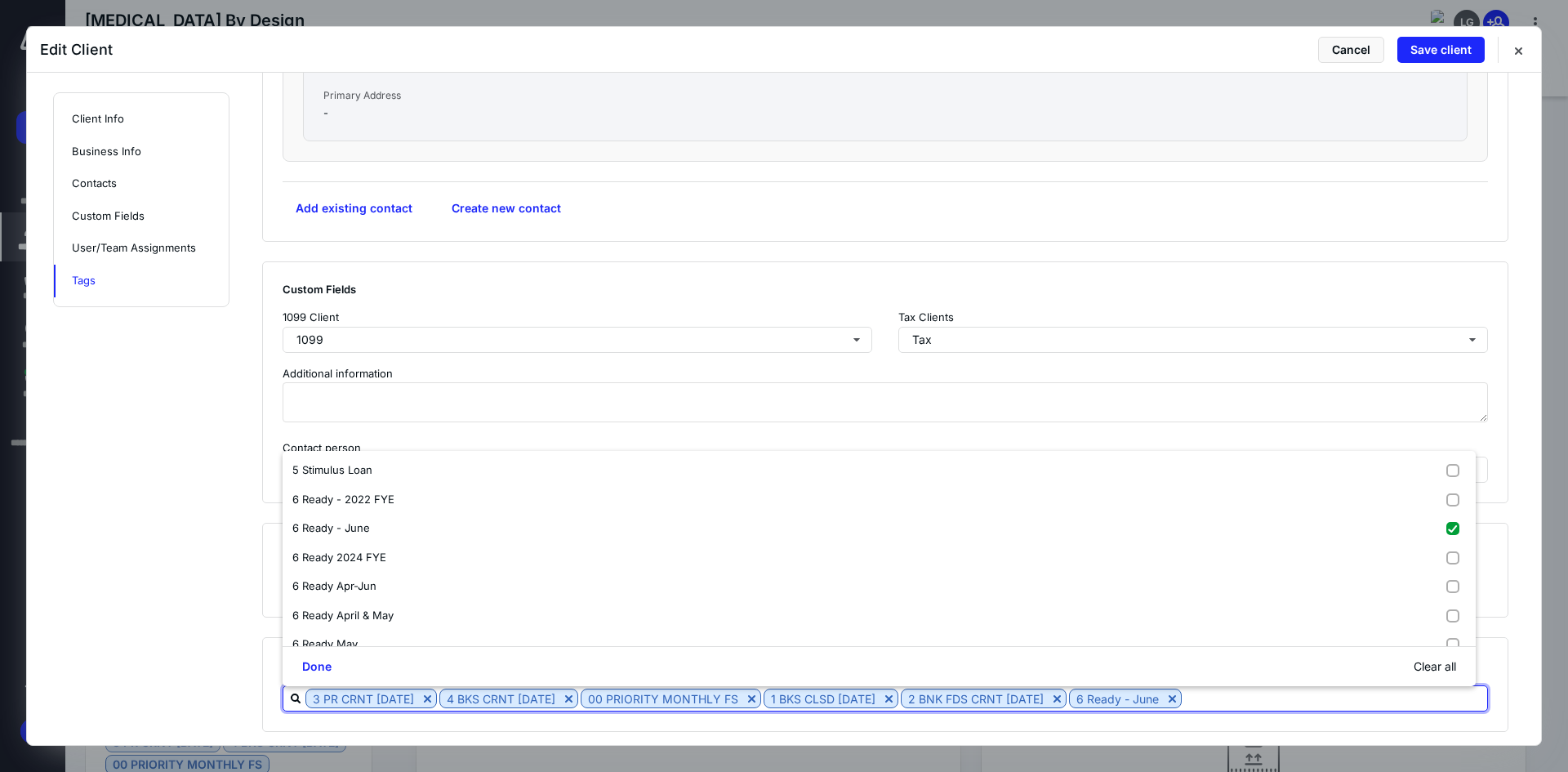 scroll, scrollTop: 1881, scrollLeft: 0, axis: vertical 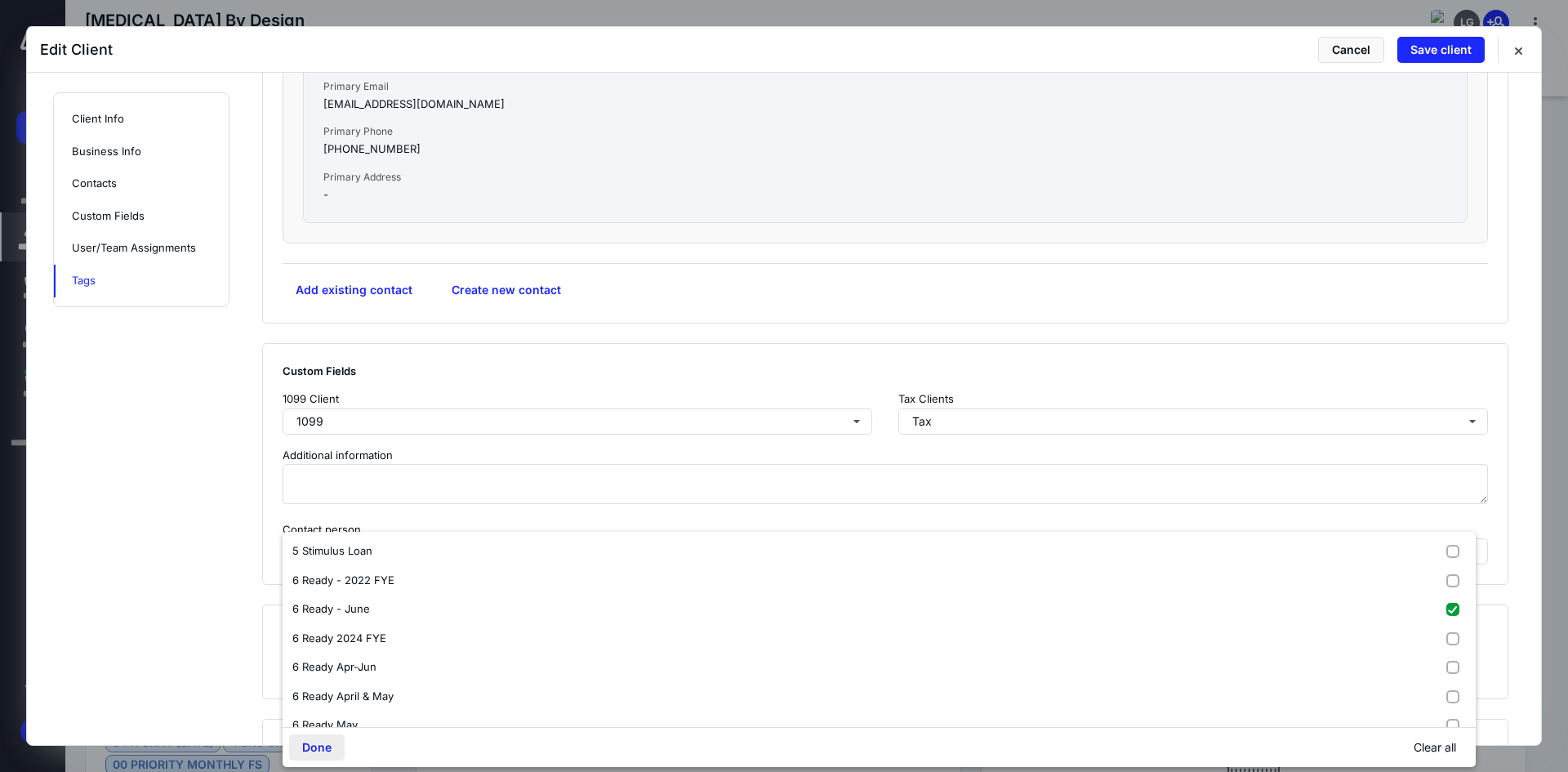 click on "Done" at bounding box center (317, 747) 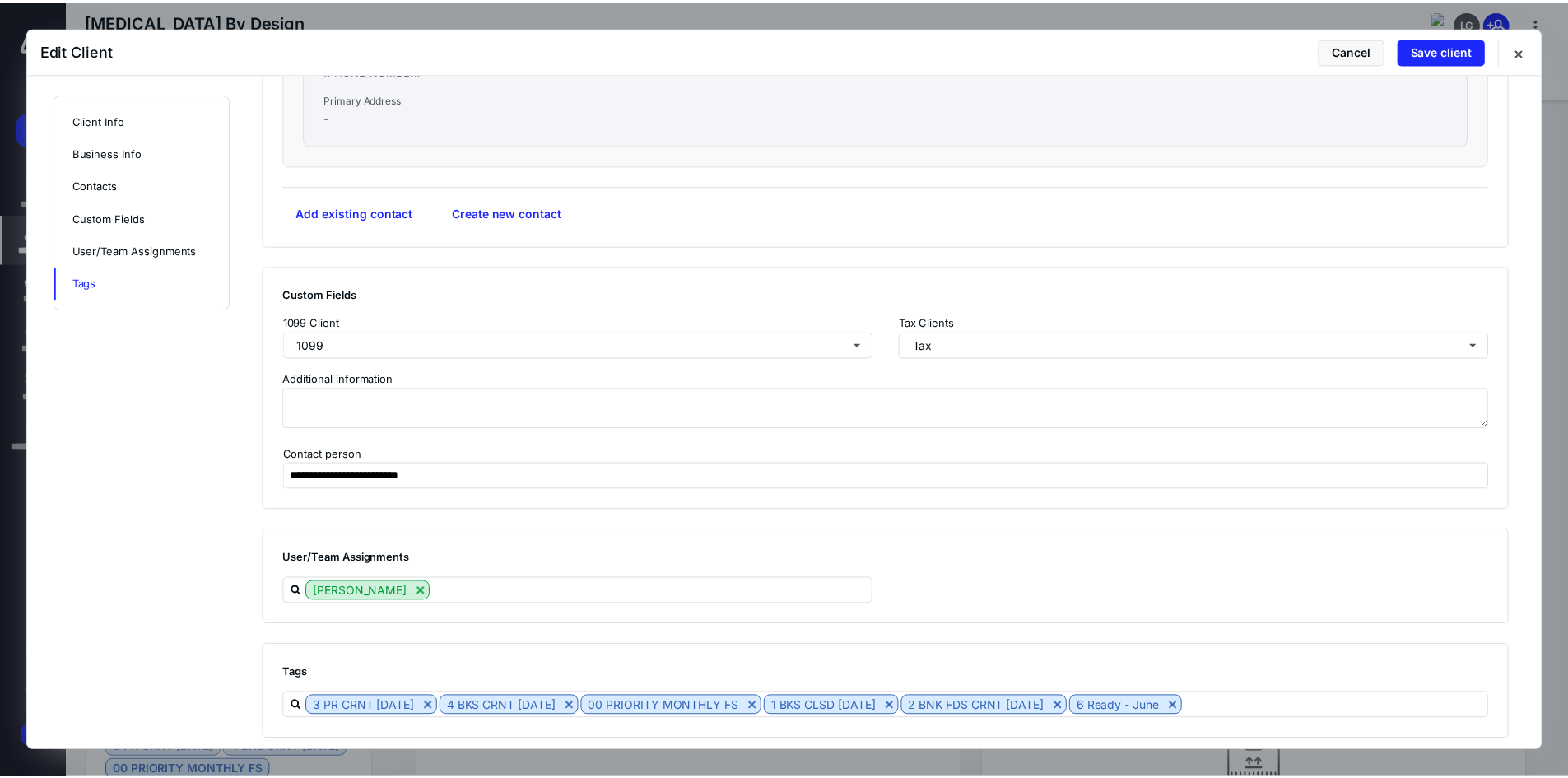 scroll, scrollTop: 1978, scrollLeft: 0, axis: vertical 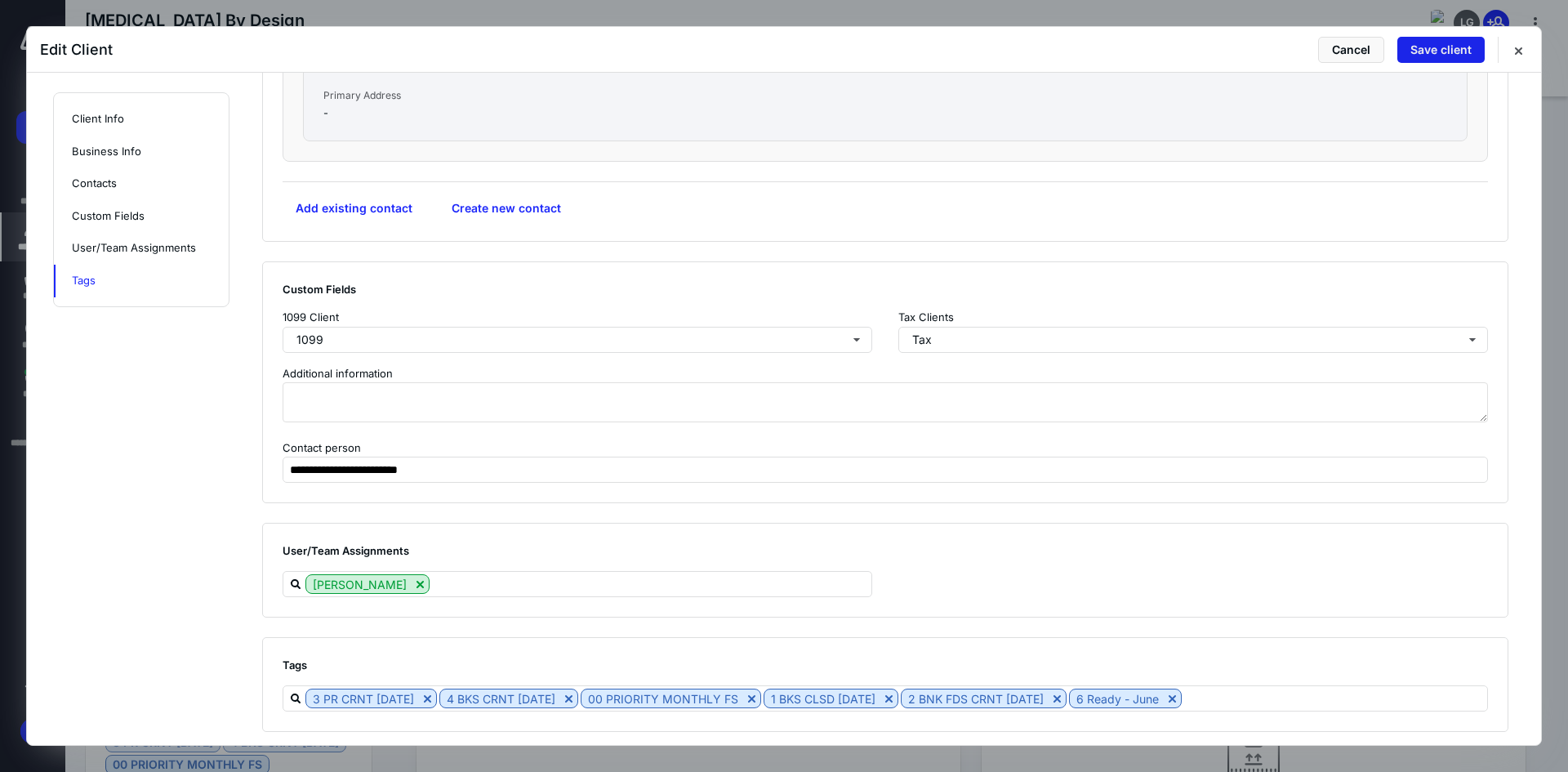 click on "Save client" at bounding box center (1441, 50) 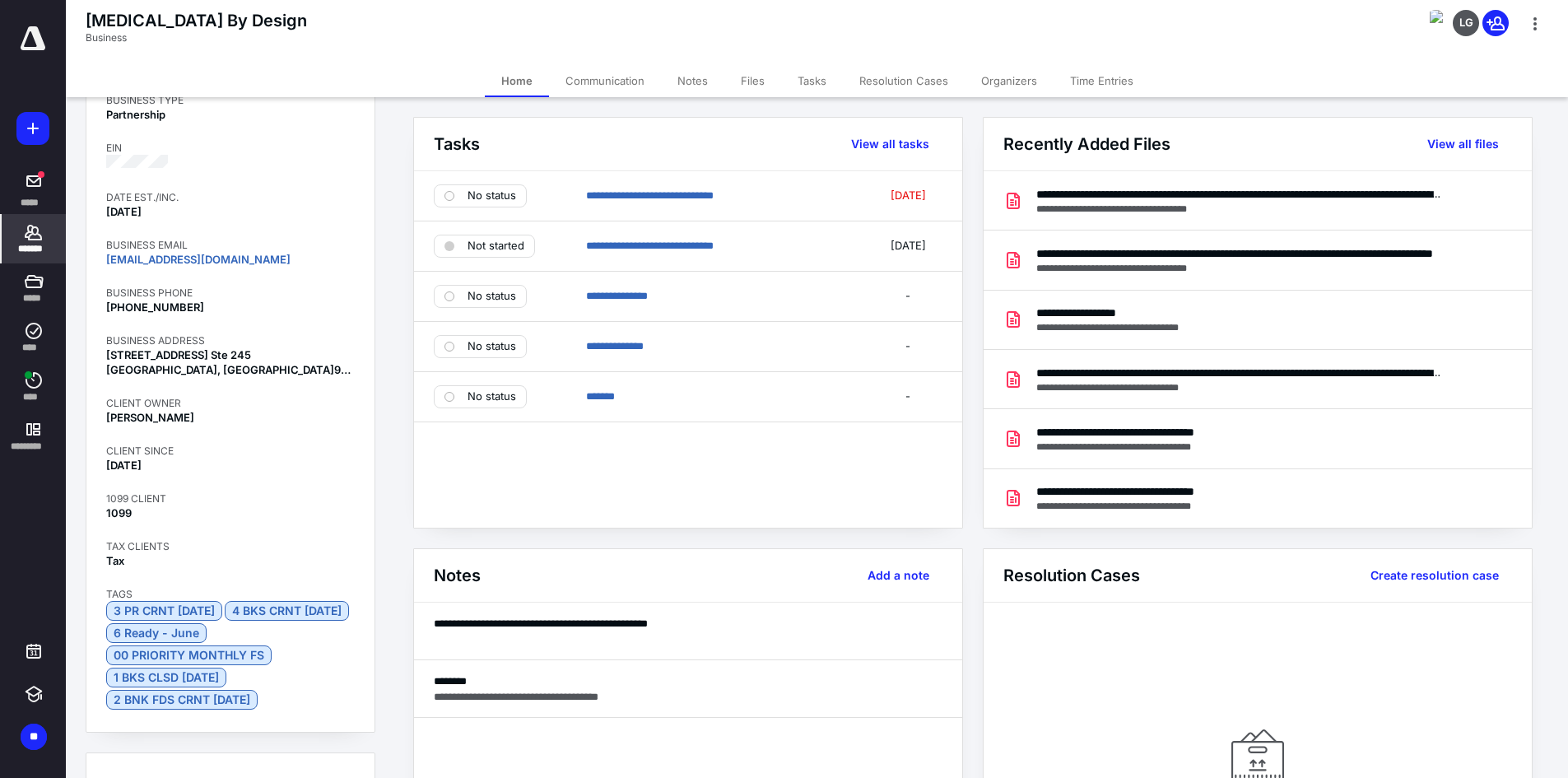 scroll, scrollTop: 82, scrollLeft: 0, axis: vertical 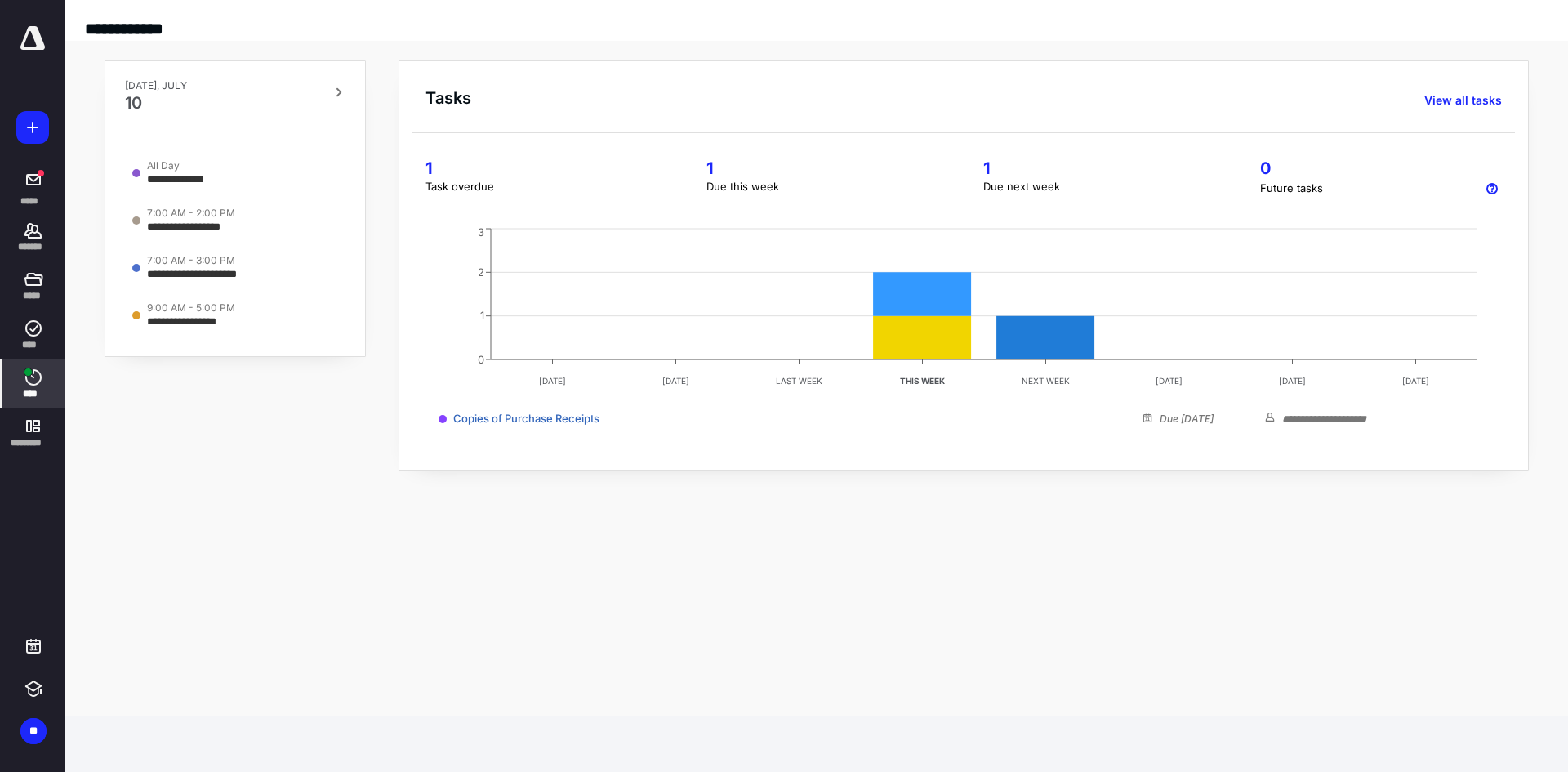 click at bounding box center [28, 372] 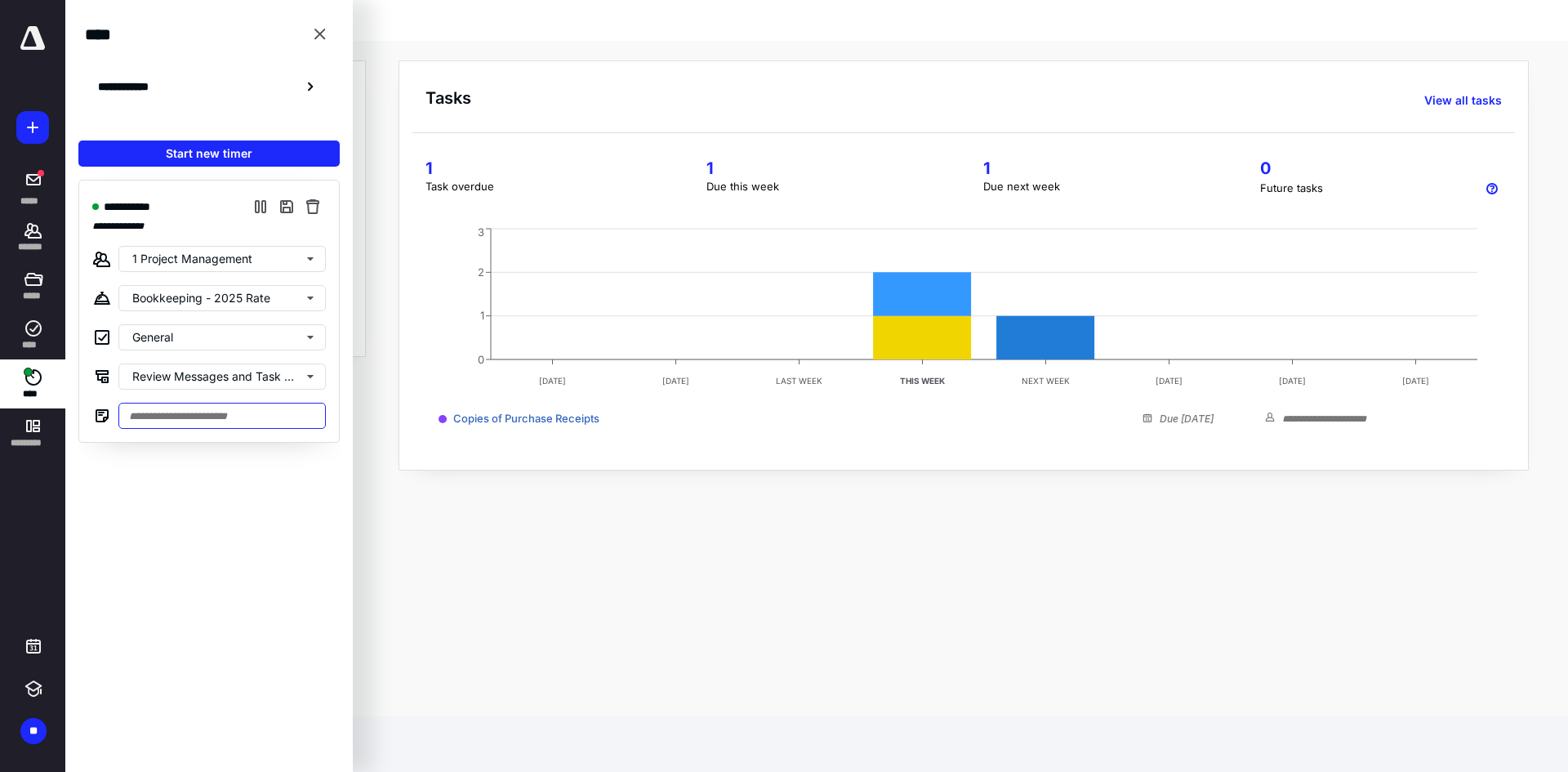 click at bounding box center (222, 416) 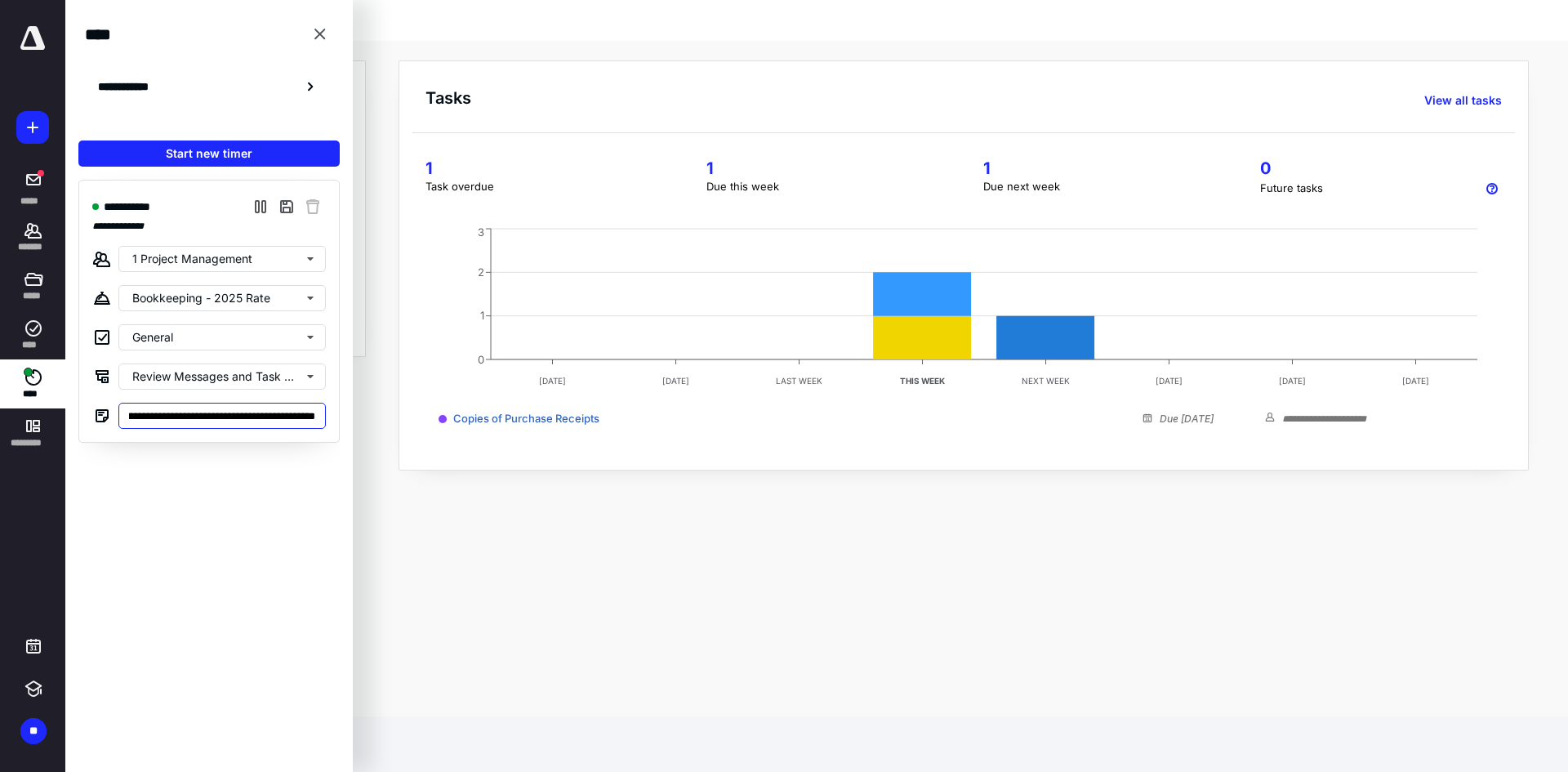 scroll, scrollTop: 0, scrollLeft: 119, axis: horizontal 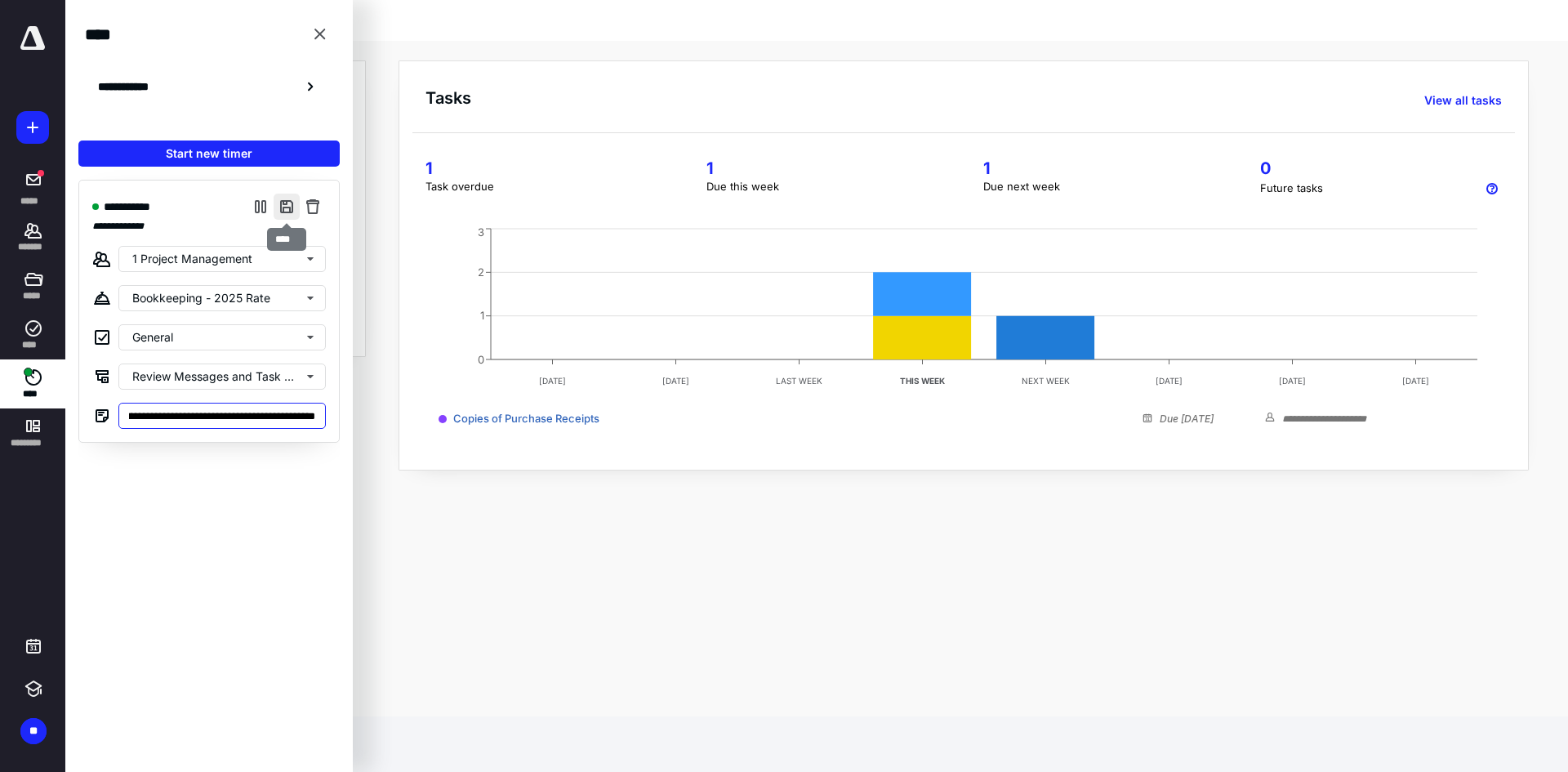 type on "**********" 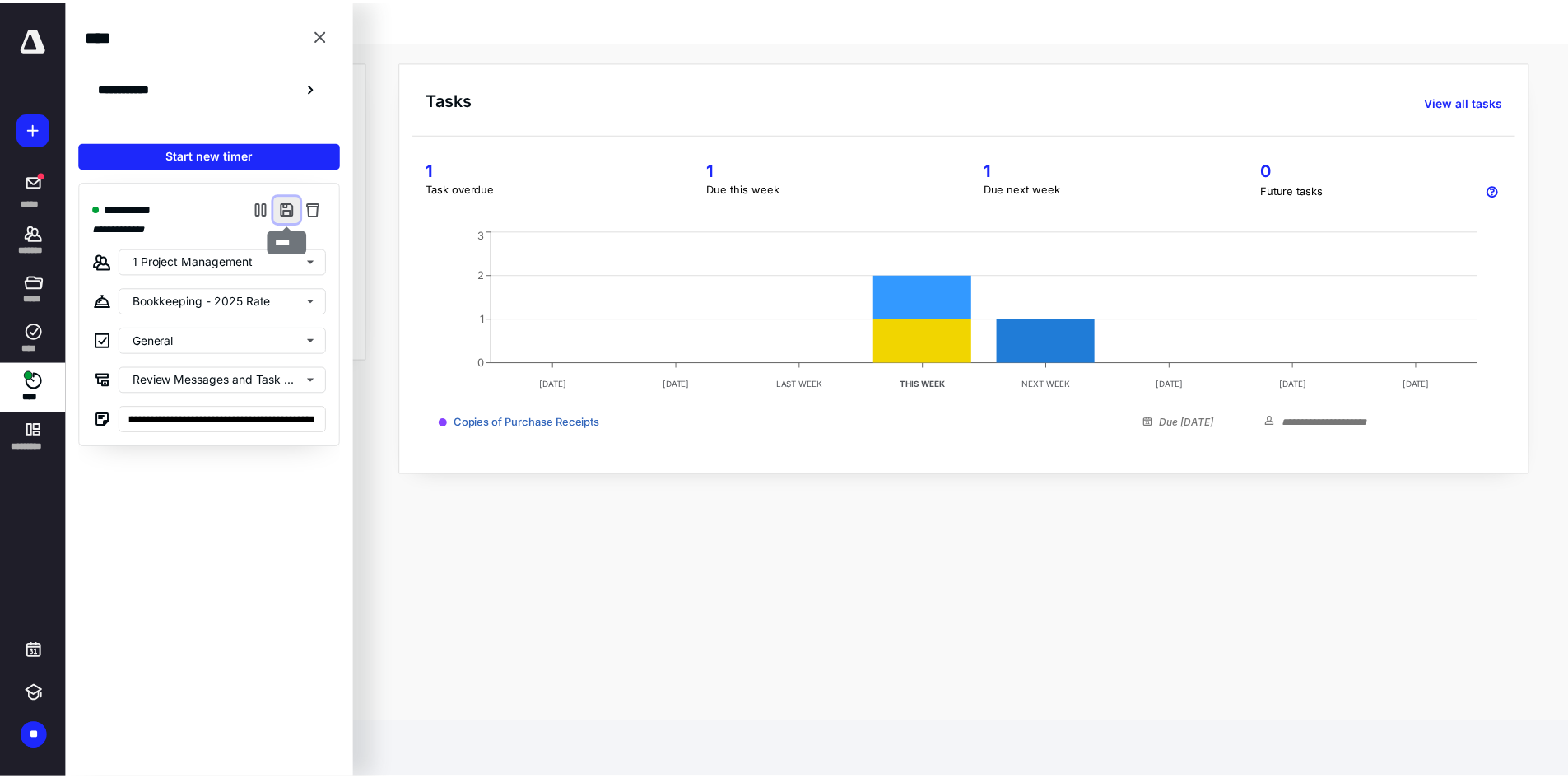scroll, scrollTop: 0, scrollLeft: 0, axis: both 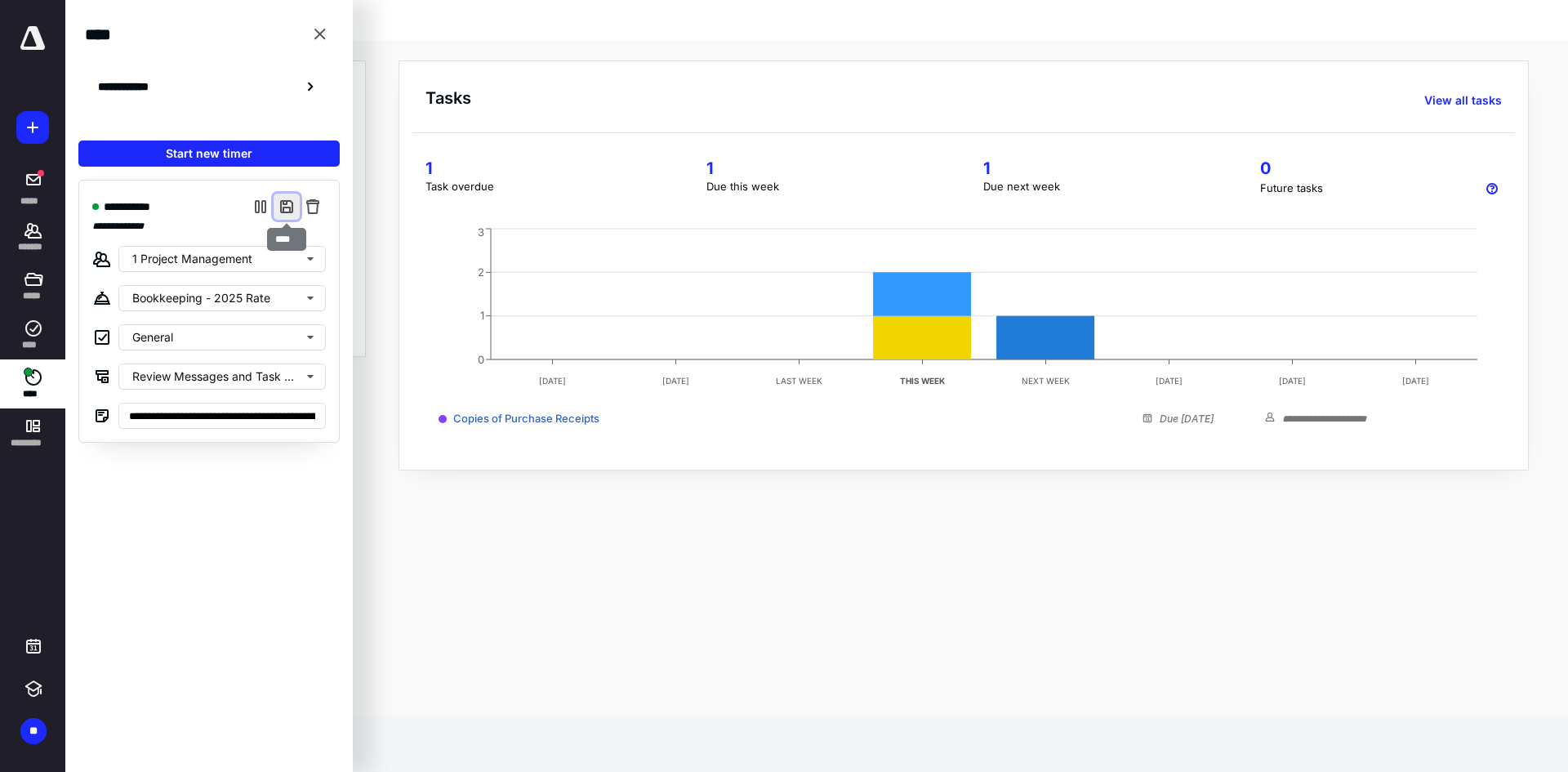 click at bounding box center [287, 207] 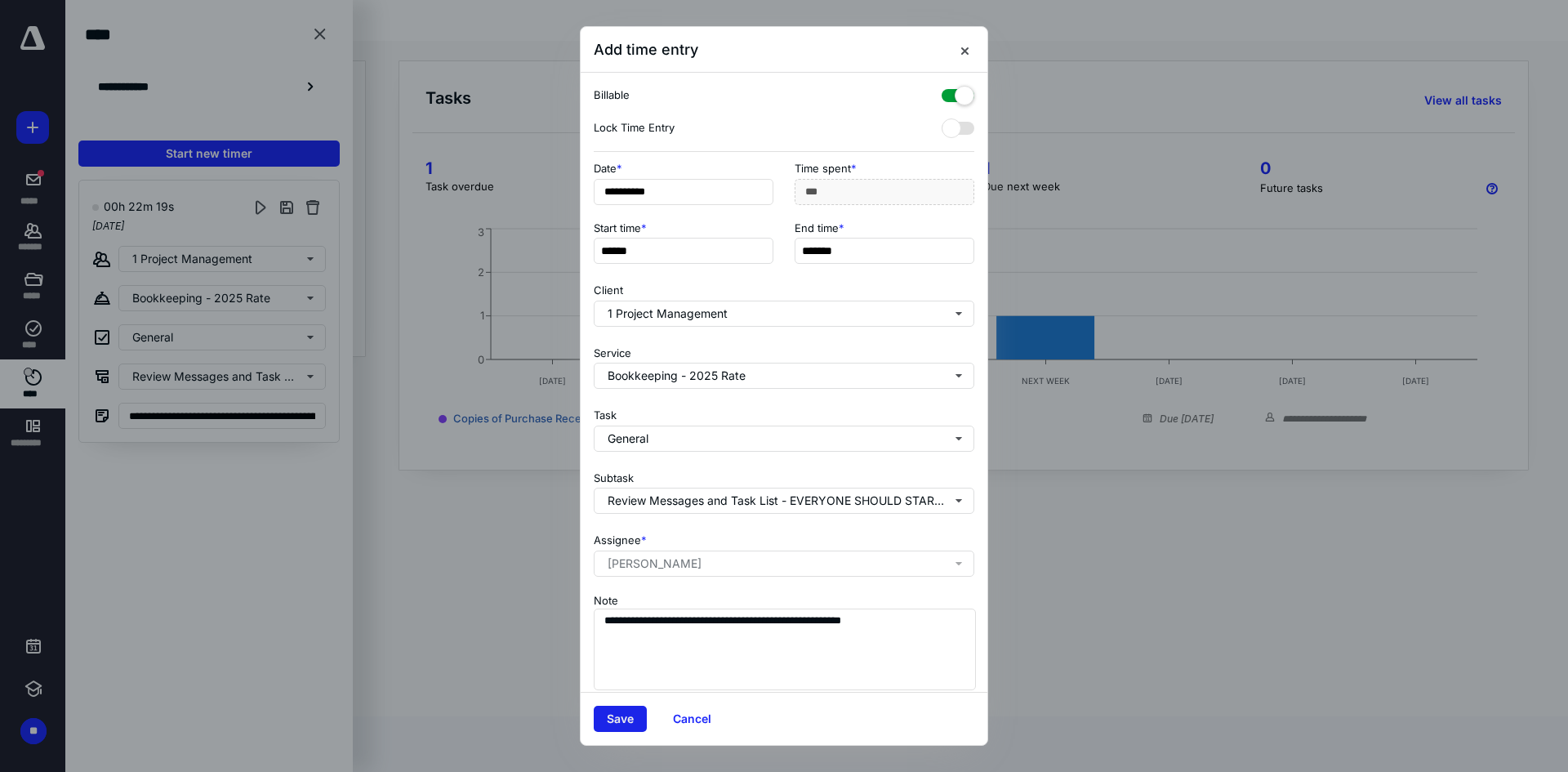 click on "Save" at bounding box center [620, 719] 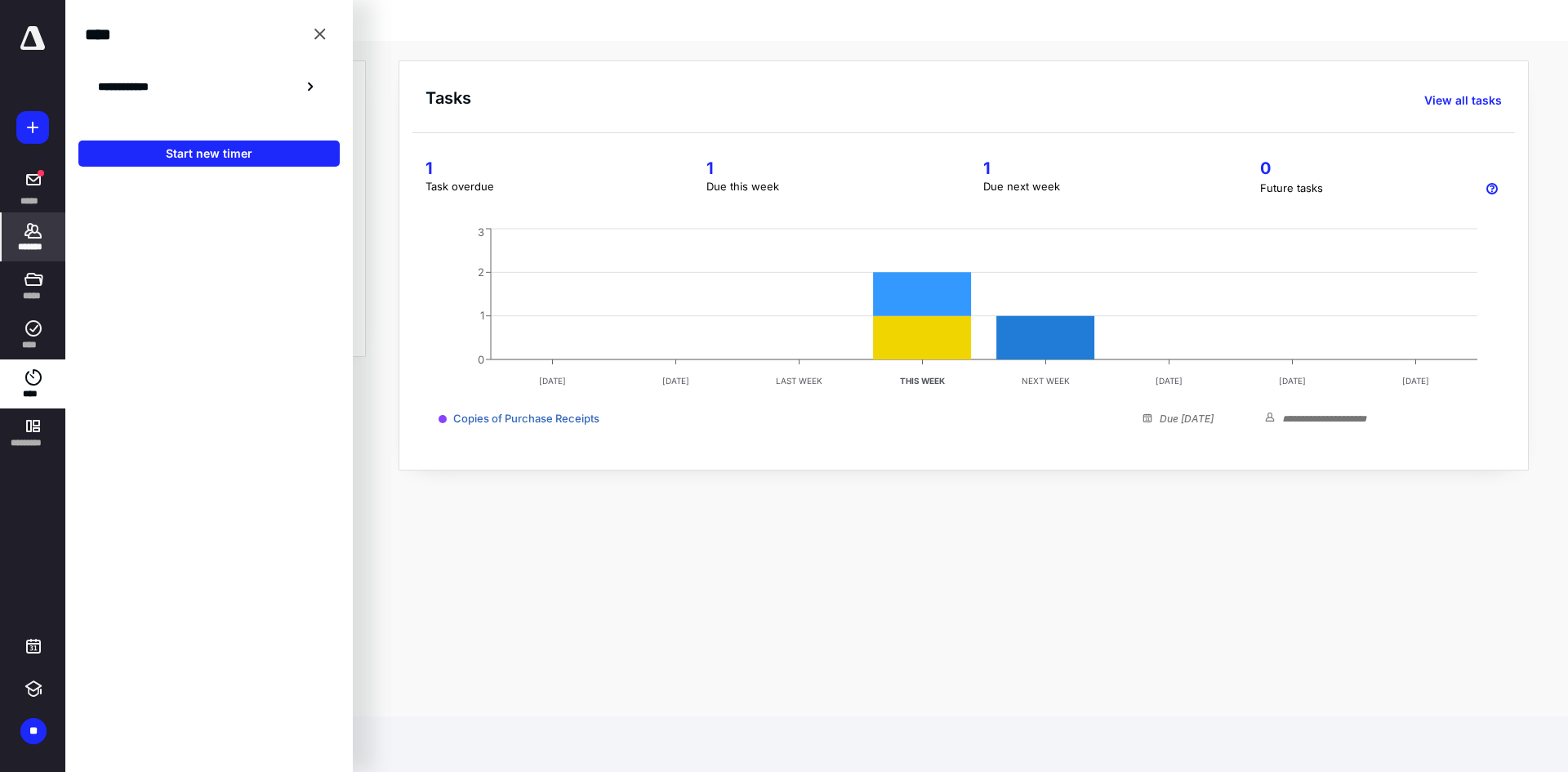 click 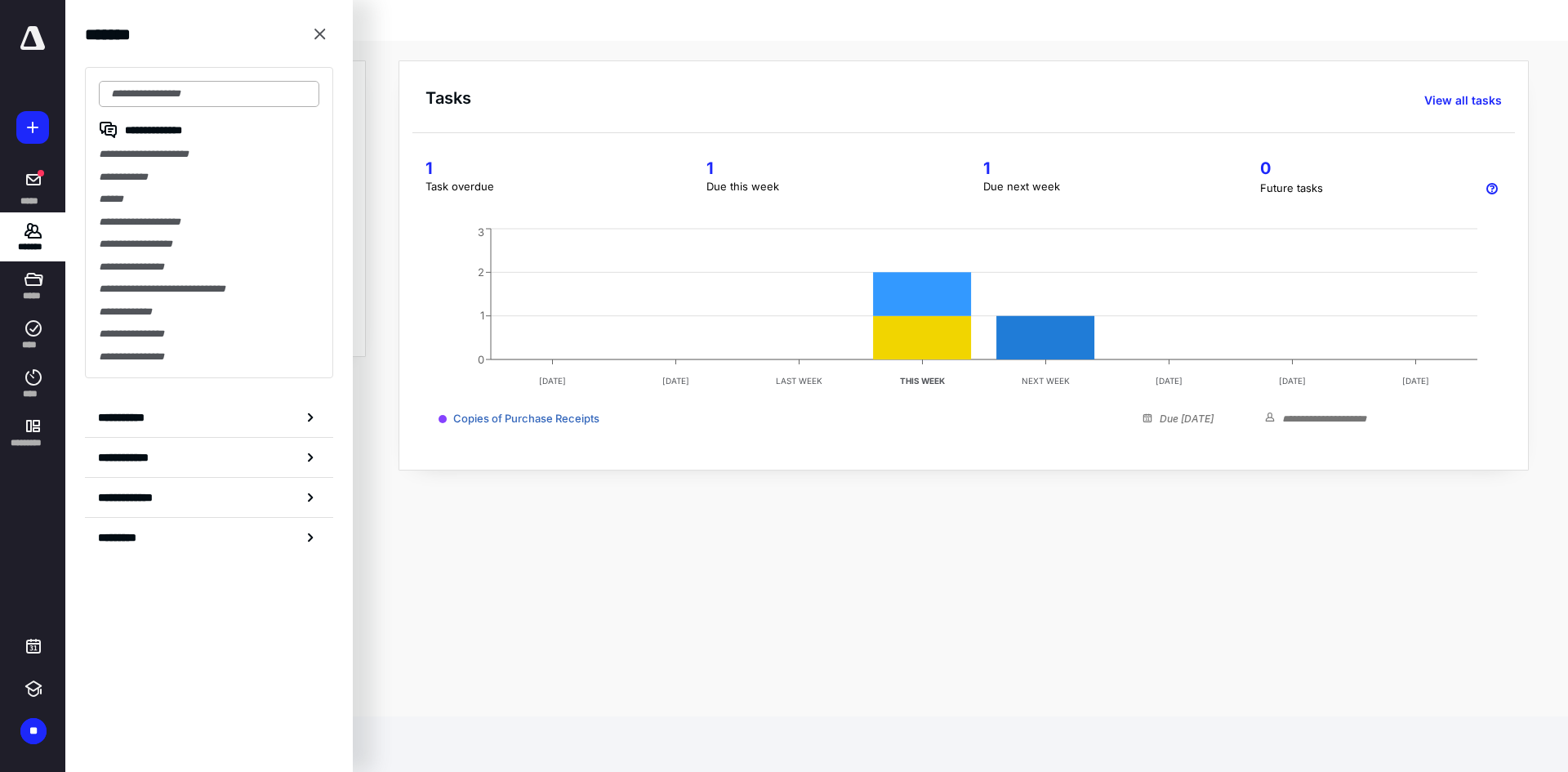 click at bounding box center (209, 94) 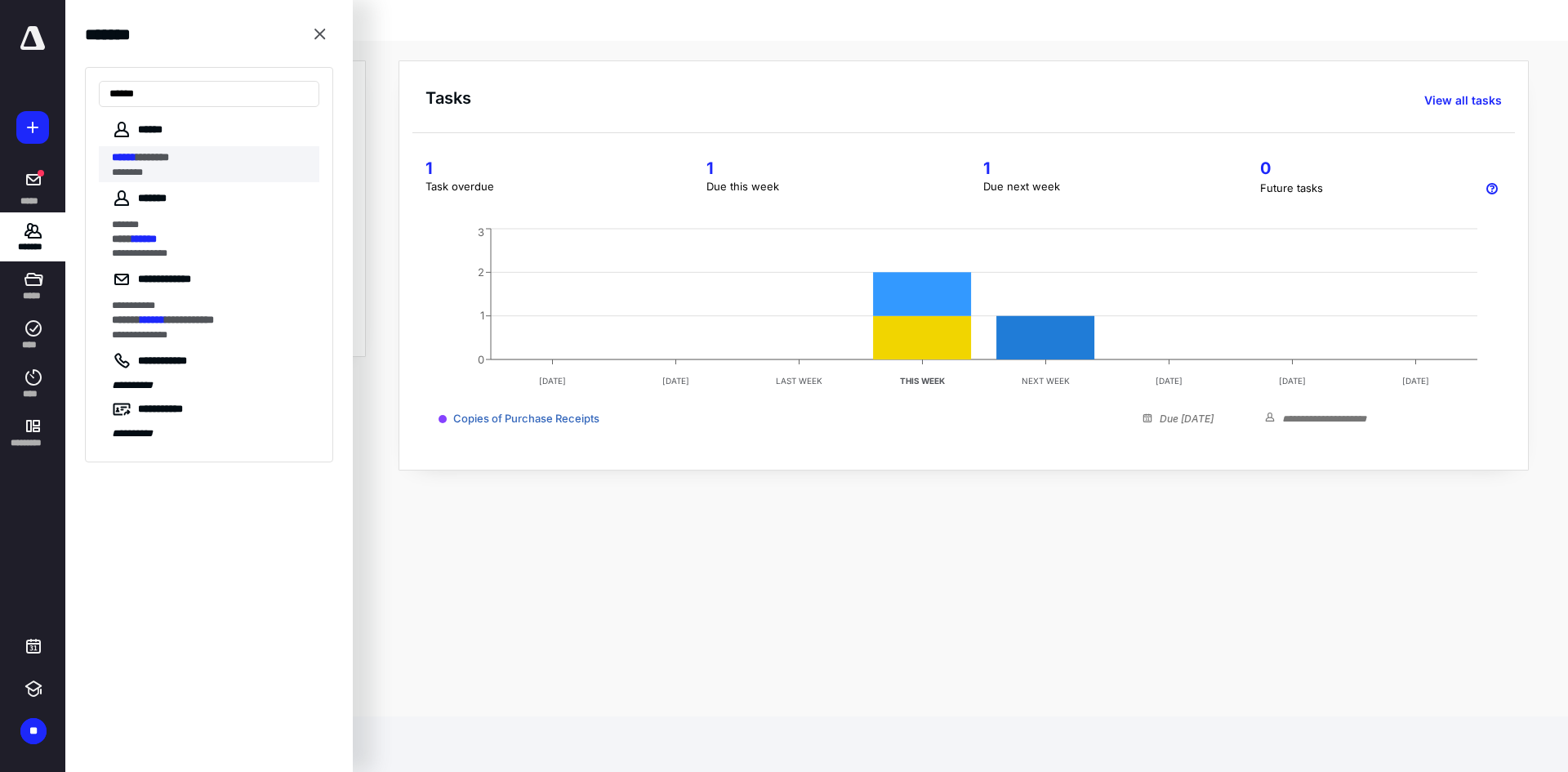 type on "******" 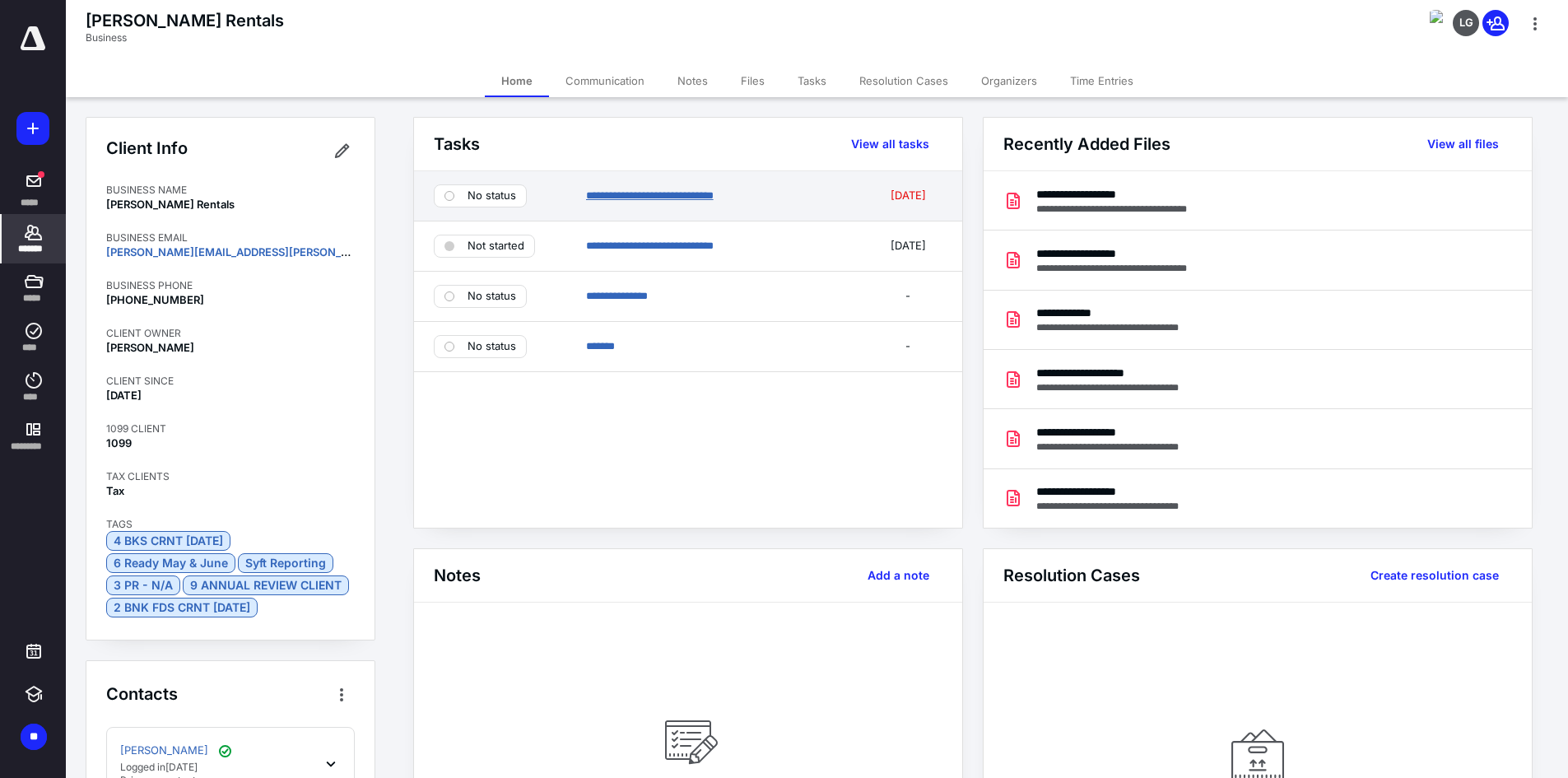 click on "**********" at bounding box center [649, 195] 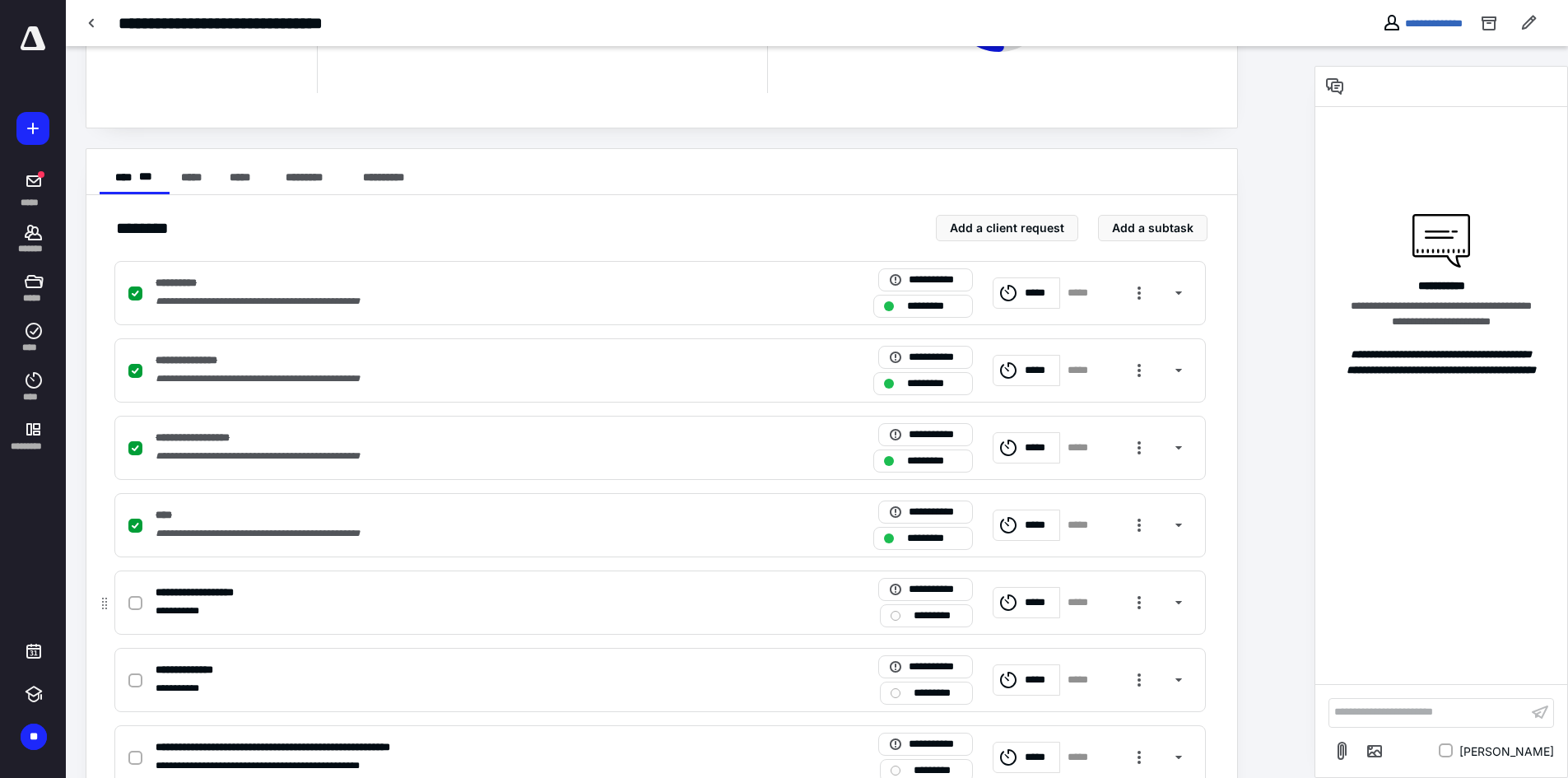 scroll, scrollTop: 267, scrollLeft: 0, axis: vertical 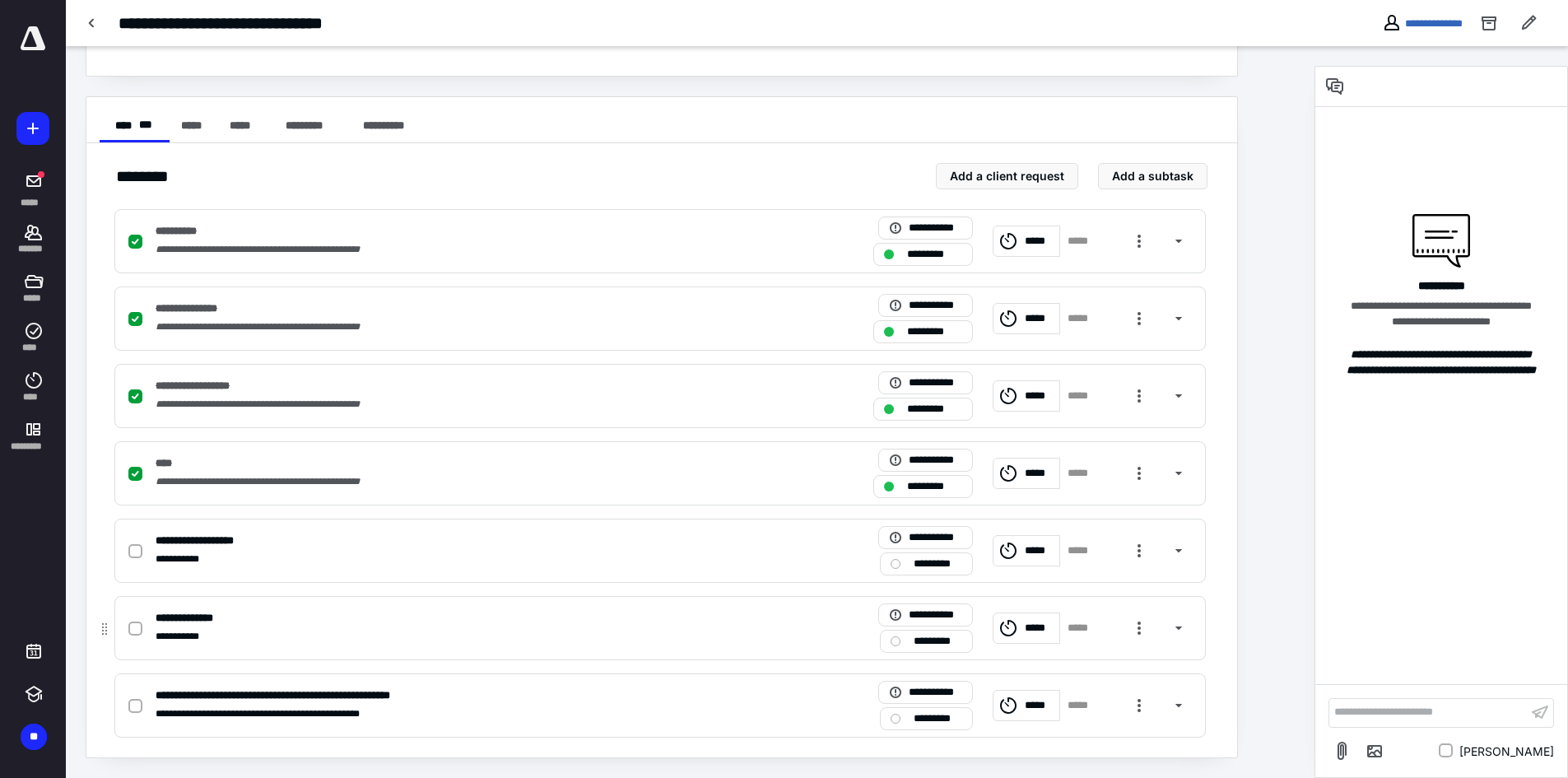 click on "**********" at bounding box center (444, 618) 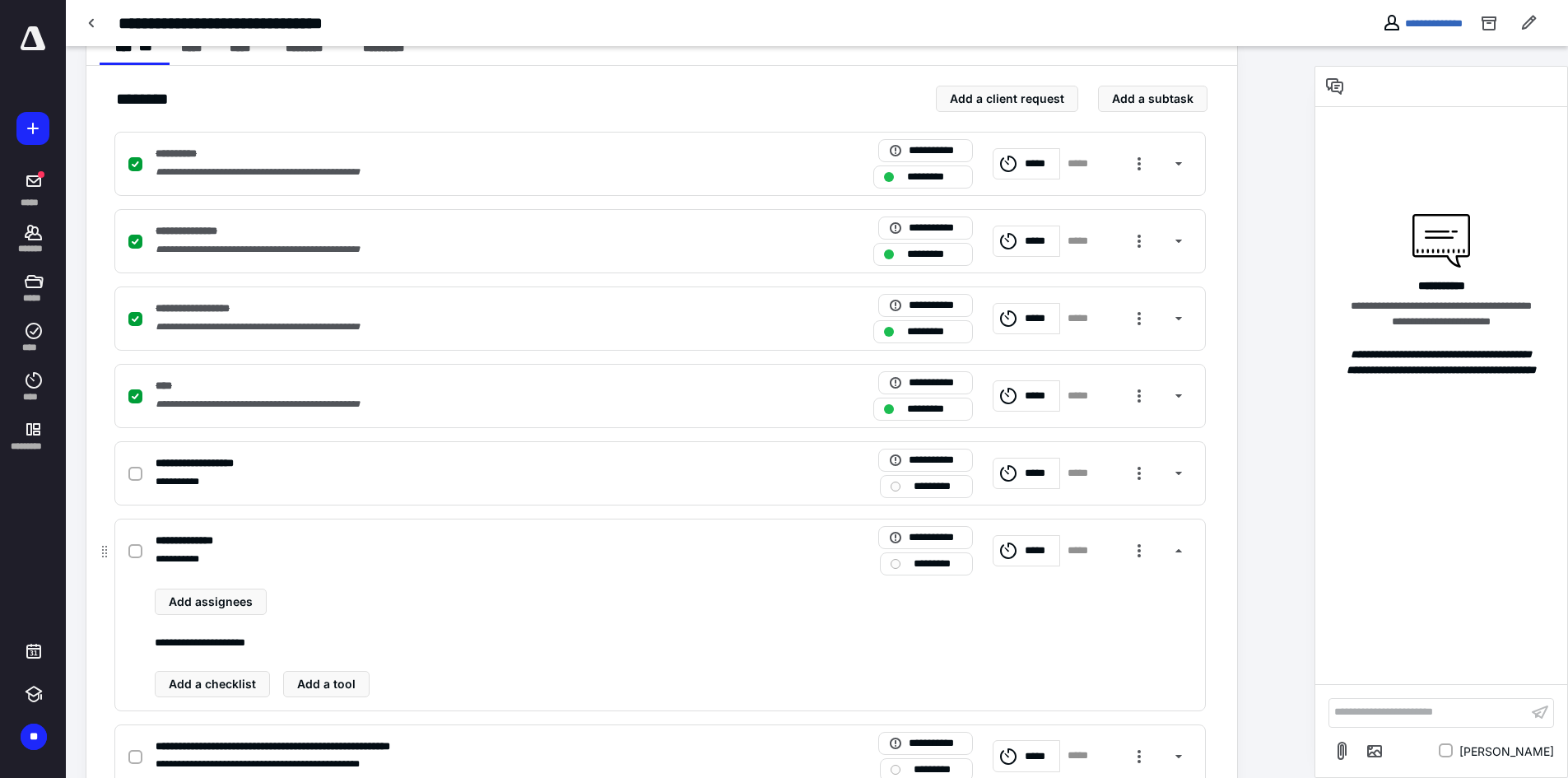 scroll, scrollTop: 349, scrollLeft: 0, axis: vertical 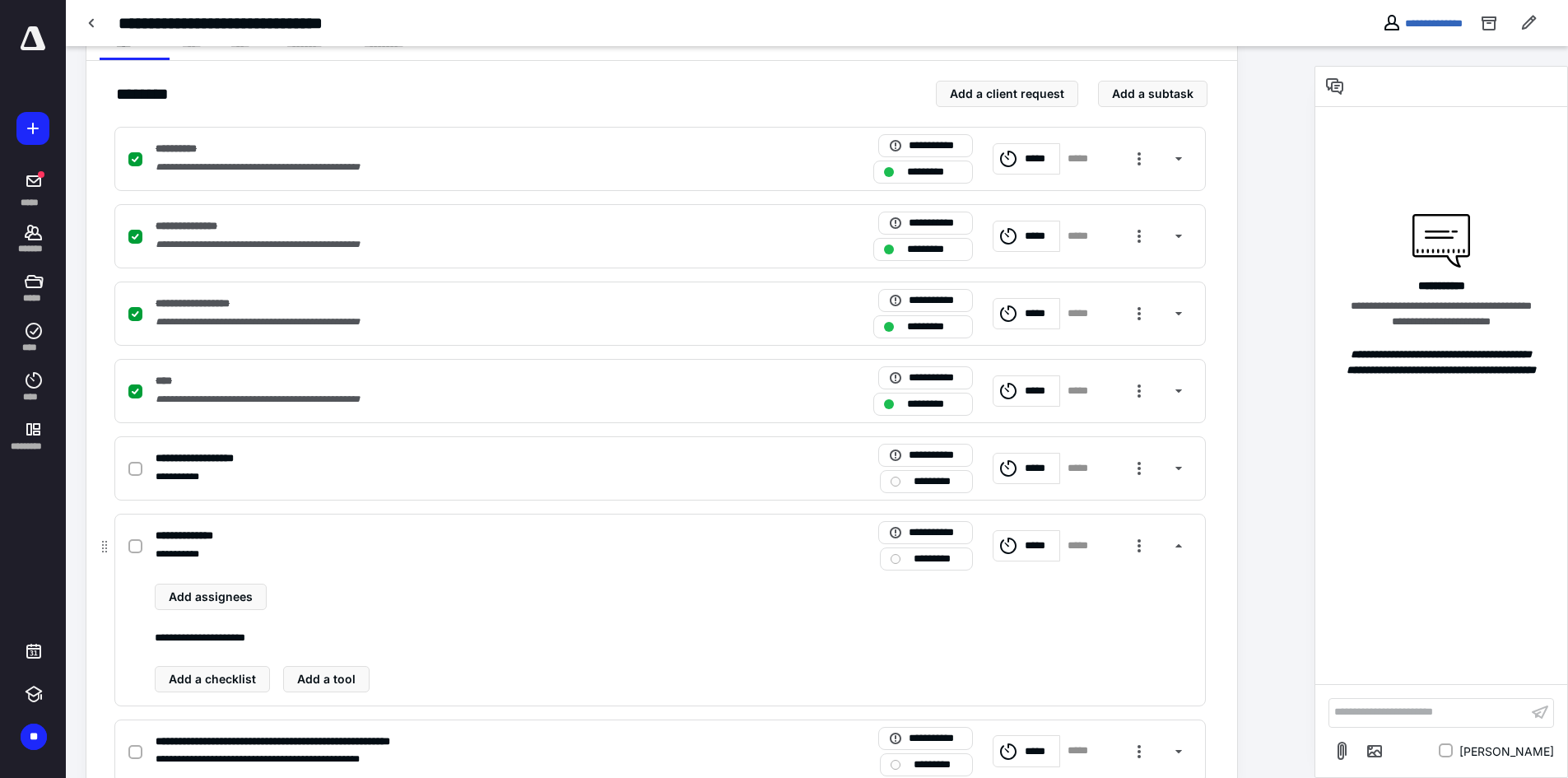 click on "*****" at bounding box center (1040, 546) 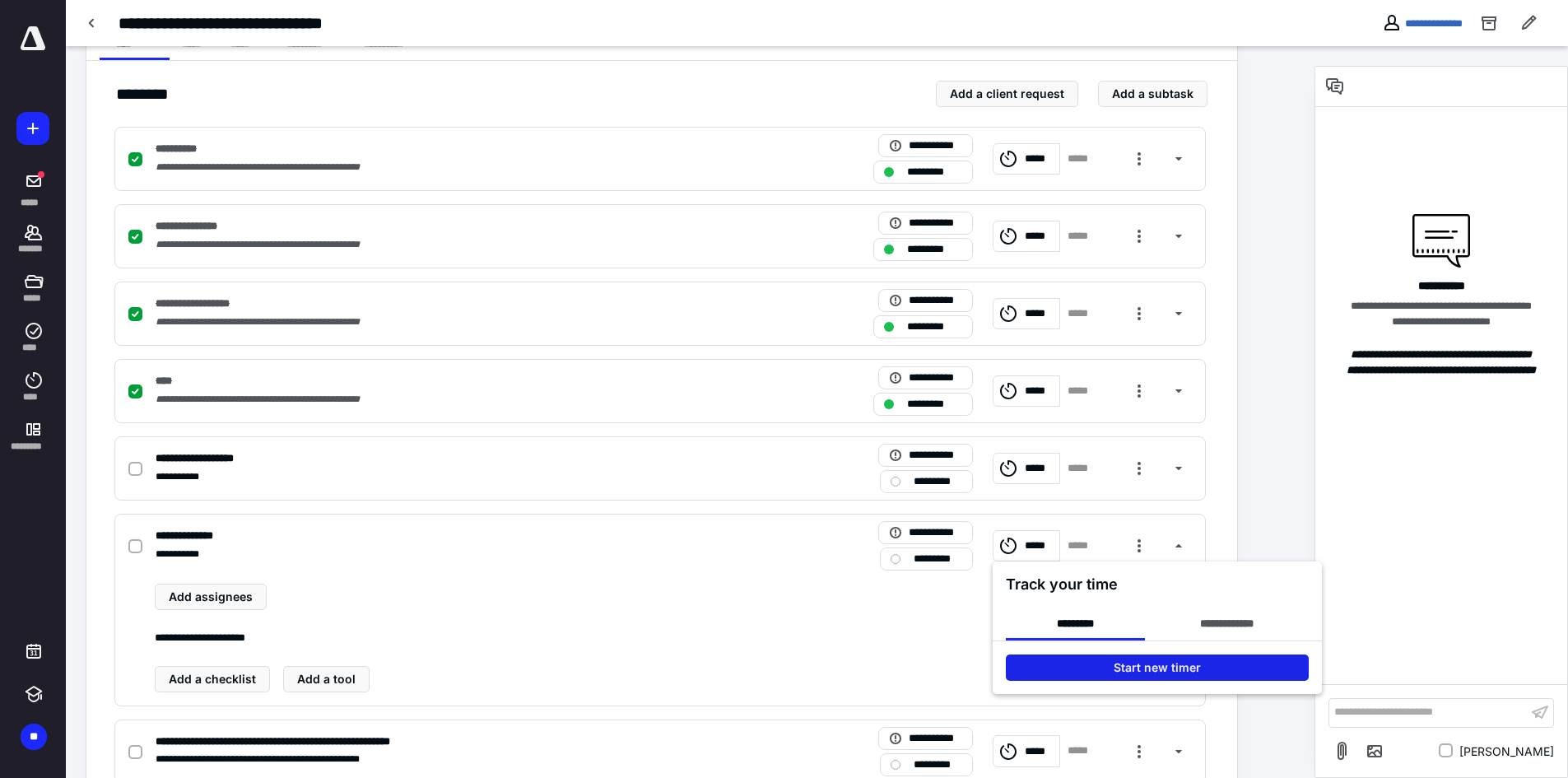 click on "Start new timer" at bounding box center (1157, 668) 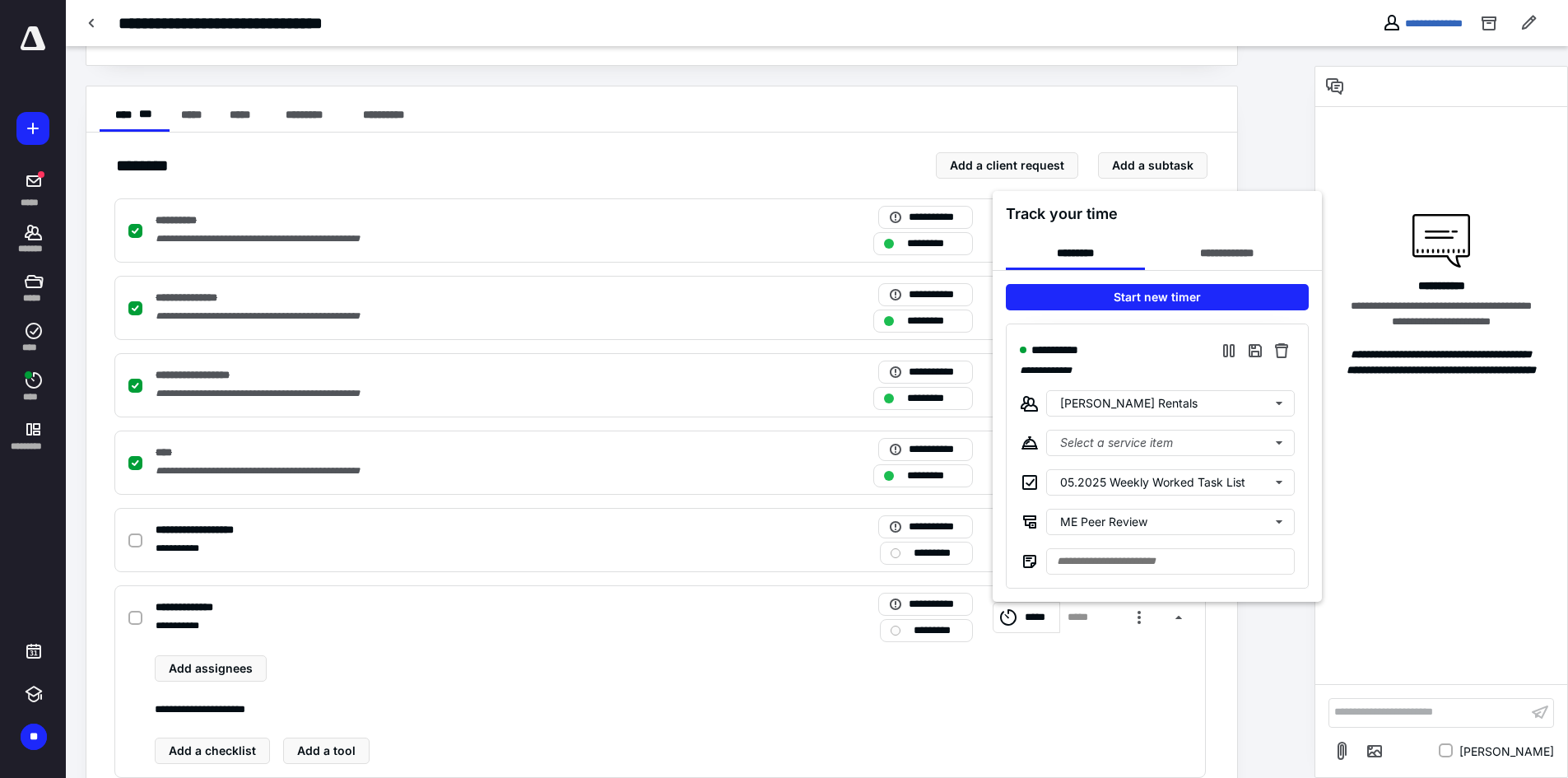 scroll, scrollTop: 267, scrollLeft: 0, axis: vertical 